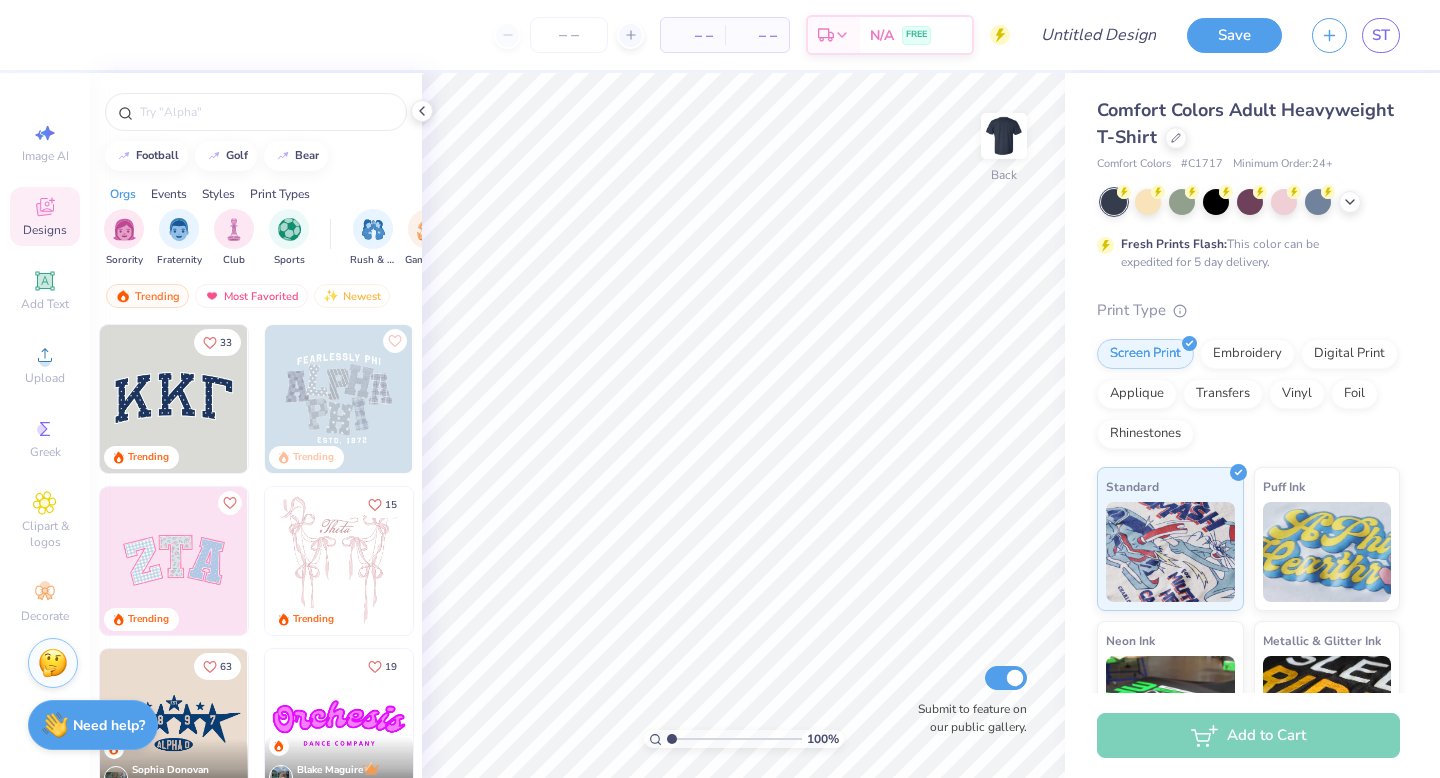 scroll, scrollTop: 0, scrollLeft: 0, axis: both 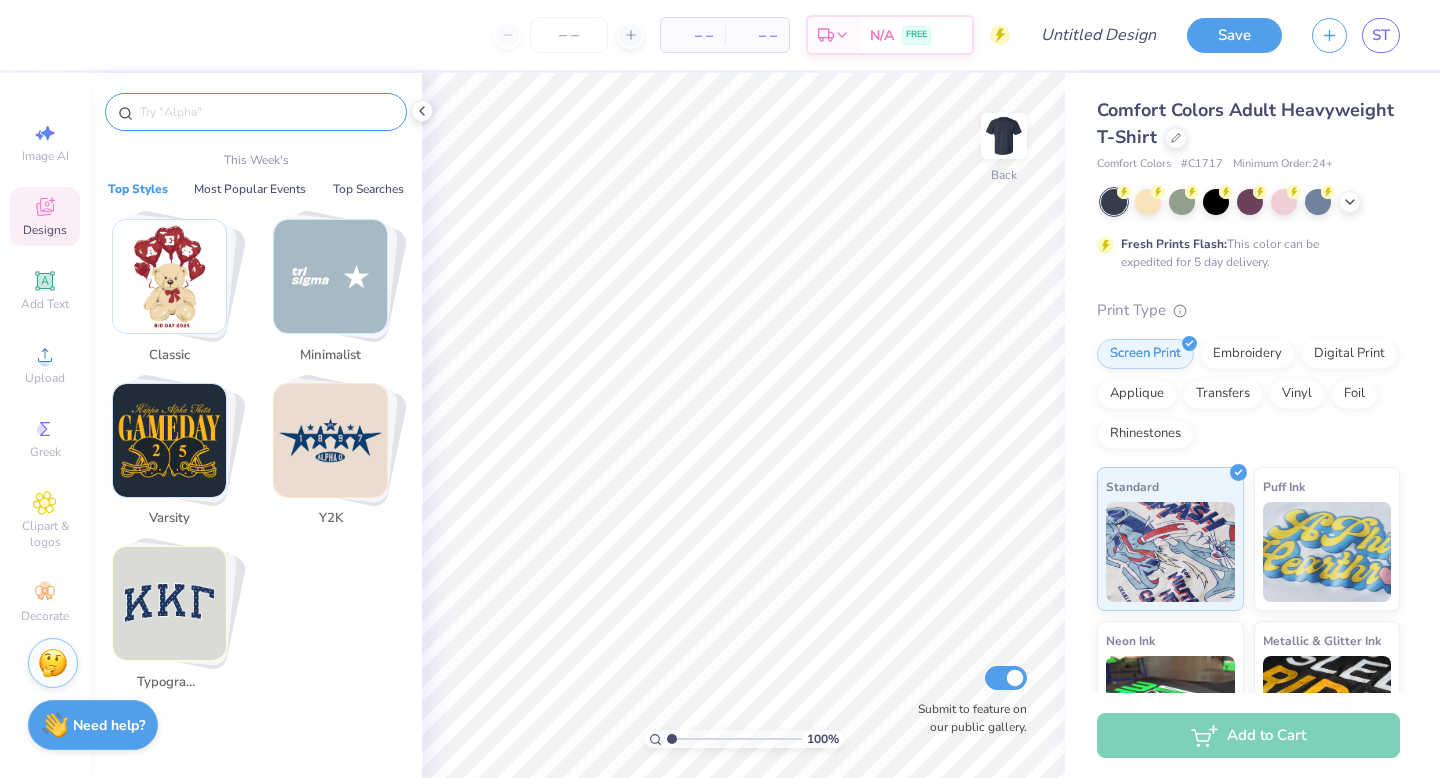 click at bounding box center [266, 112] 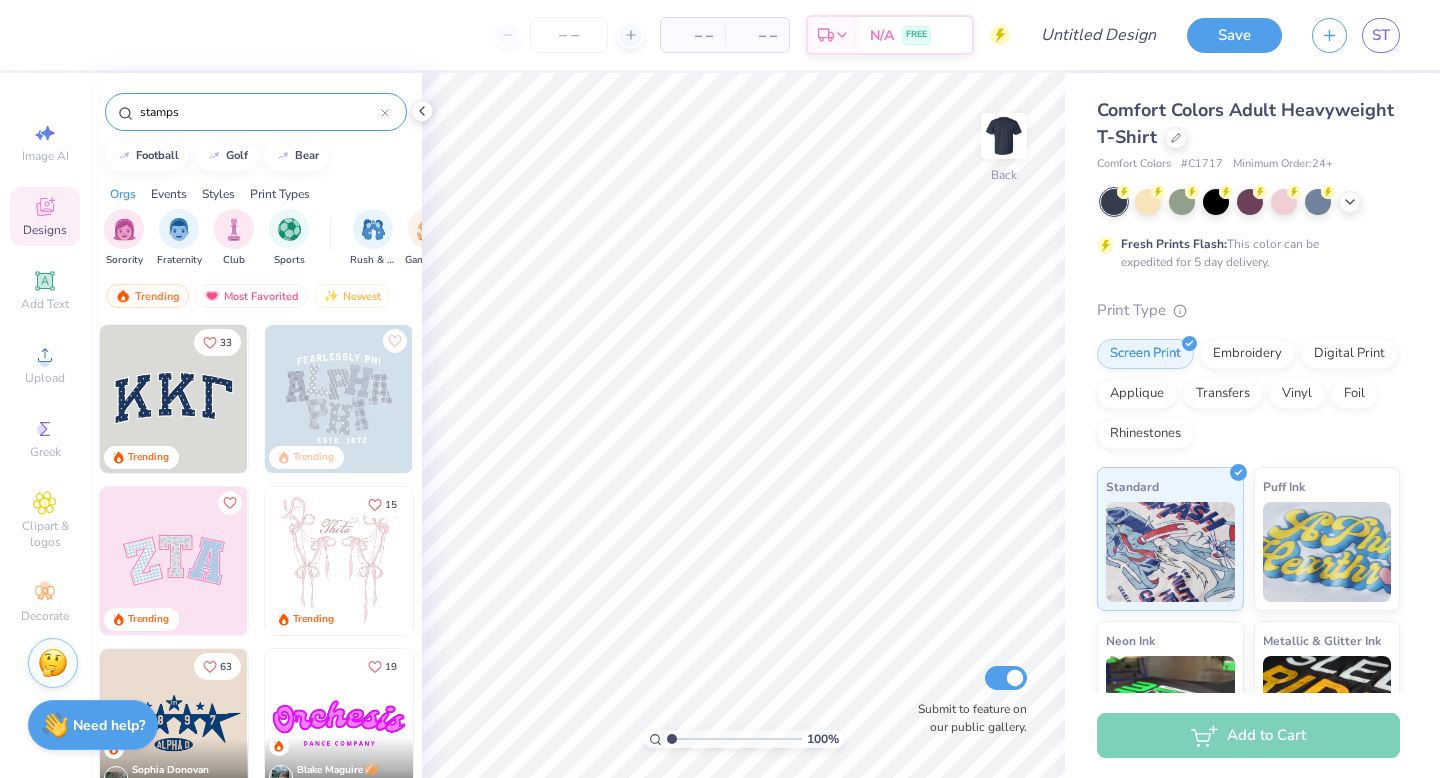 type on "stamps" 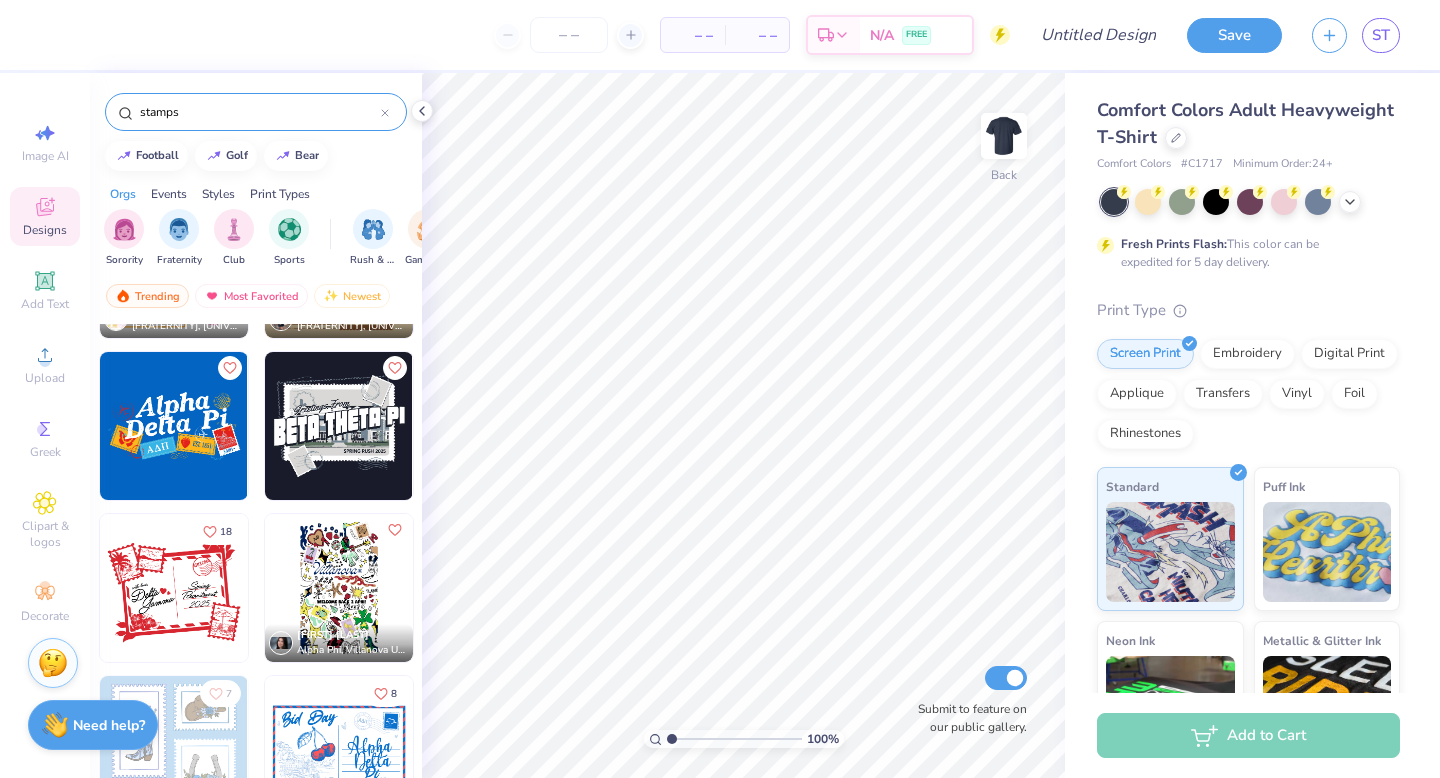 scroll, scrollTop: 1110, scrollLeft: 0, axis: vertical 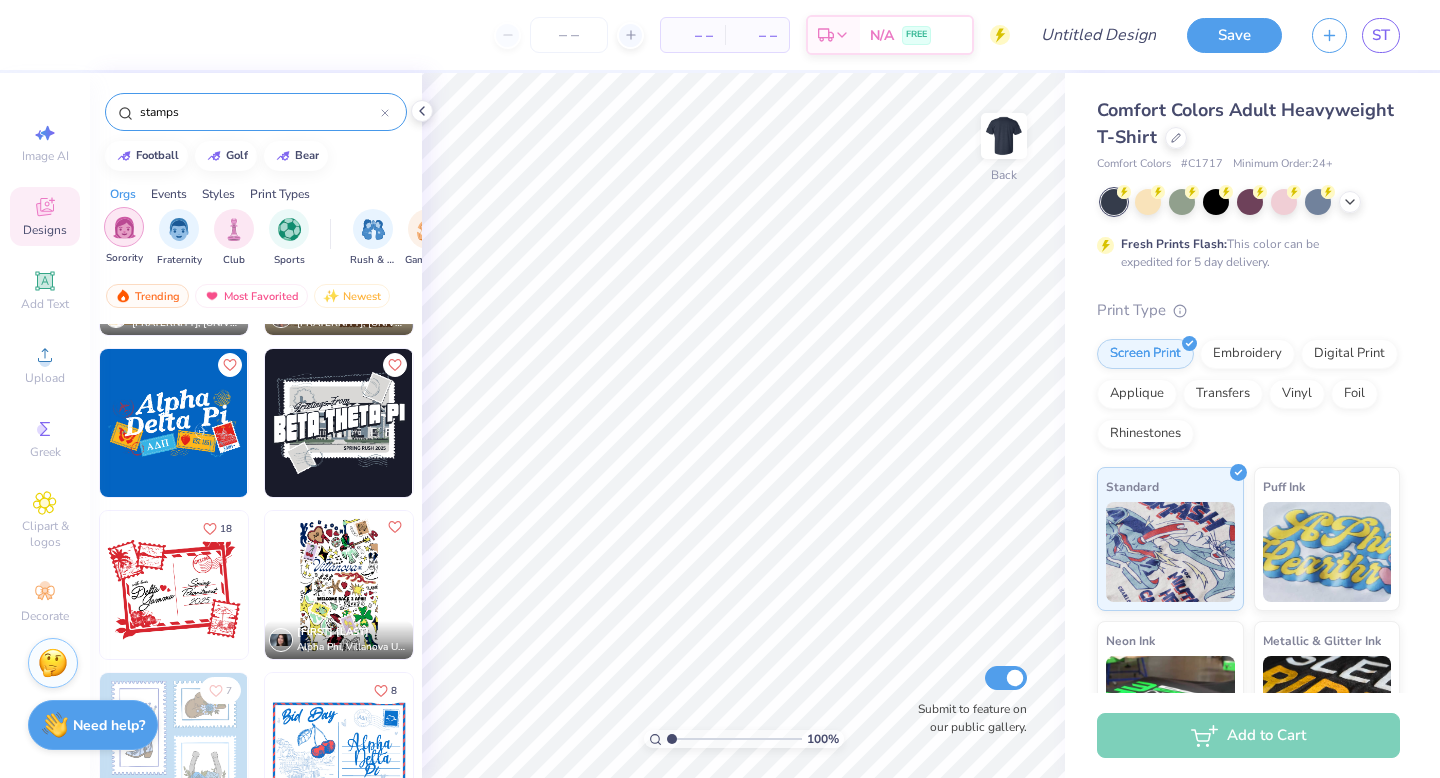 click at bounding box center (124, 227) 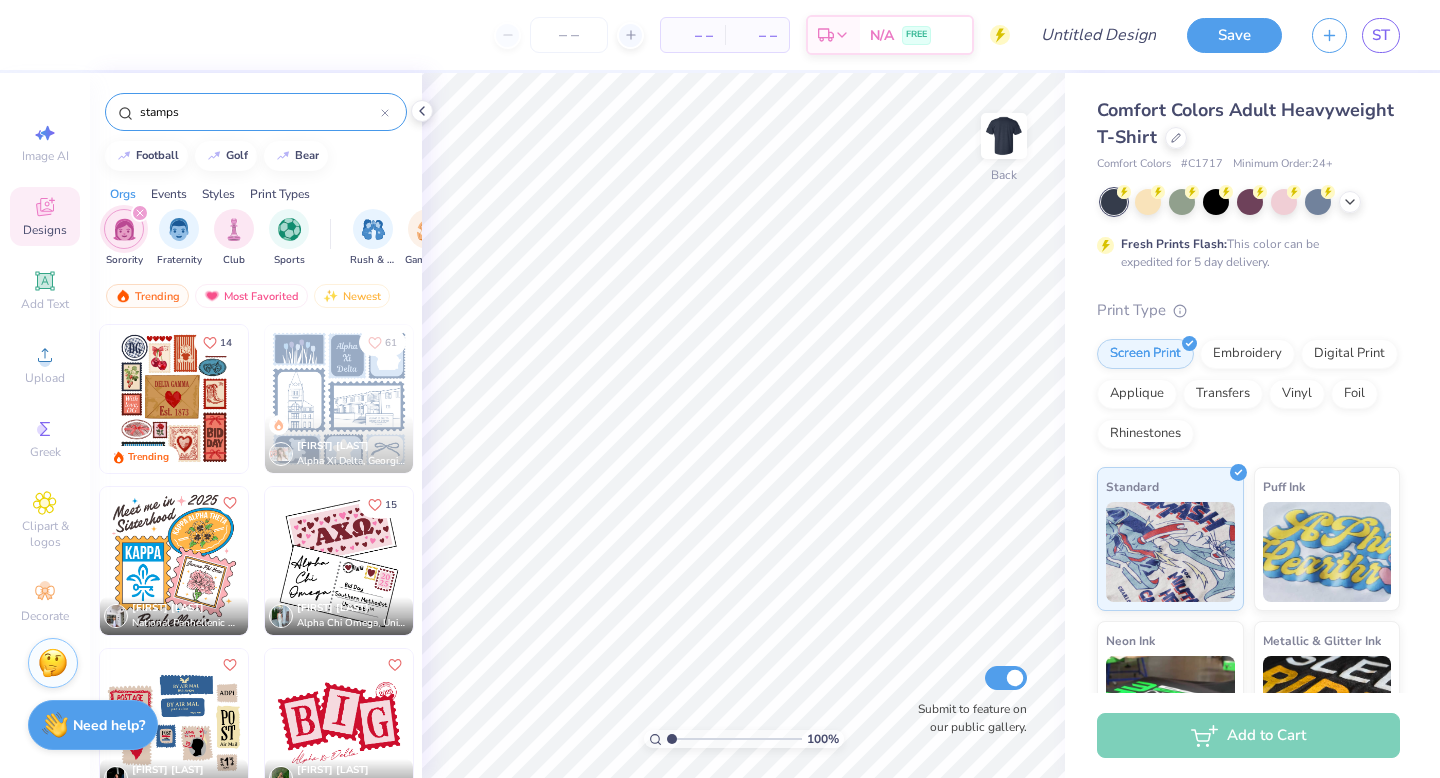 click at bounding box center (339, 399) 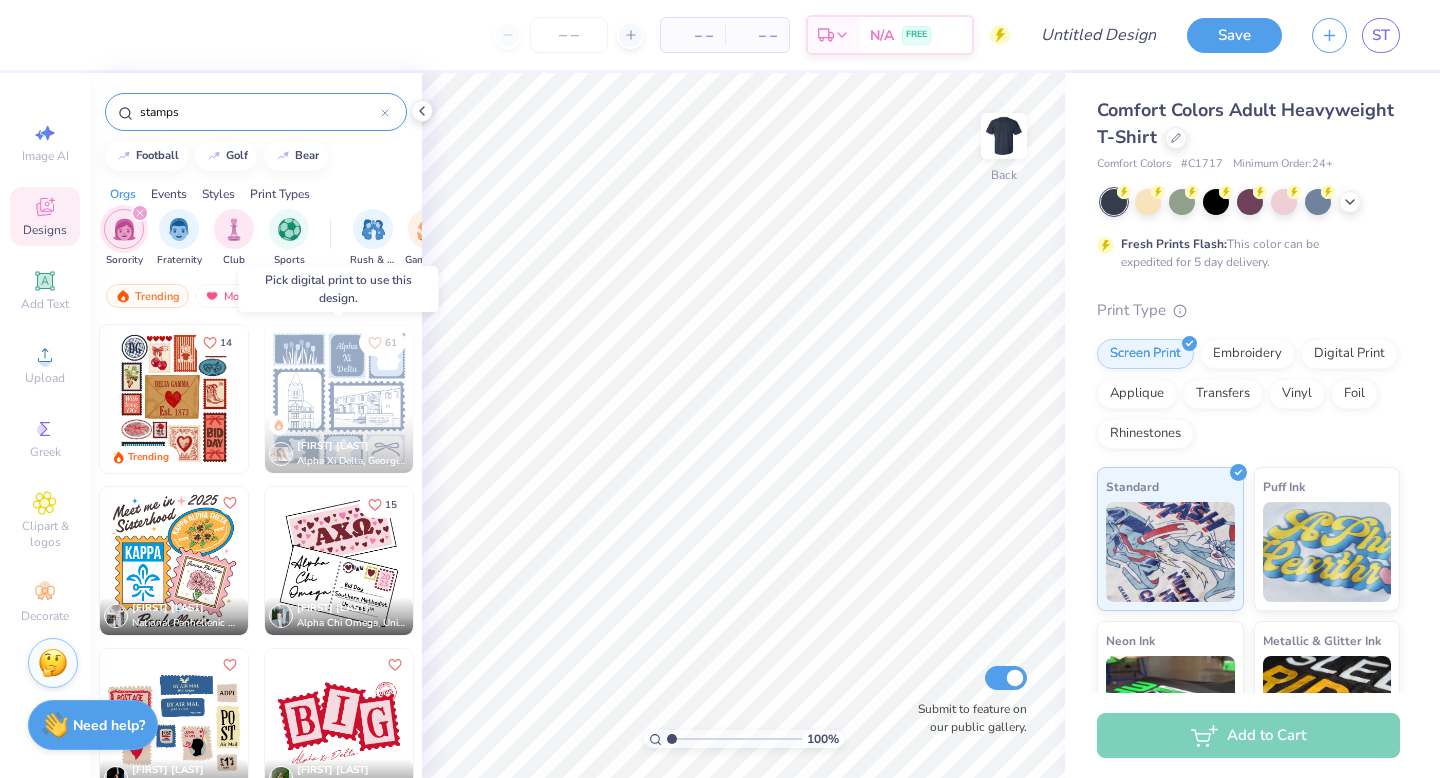 click at bounding box center [339, 399] 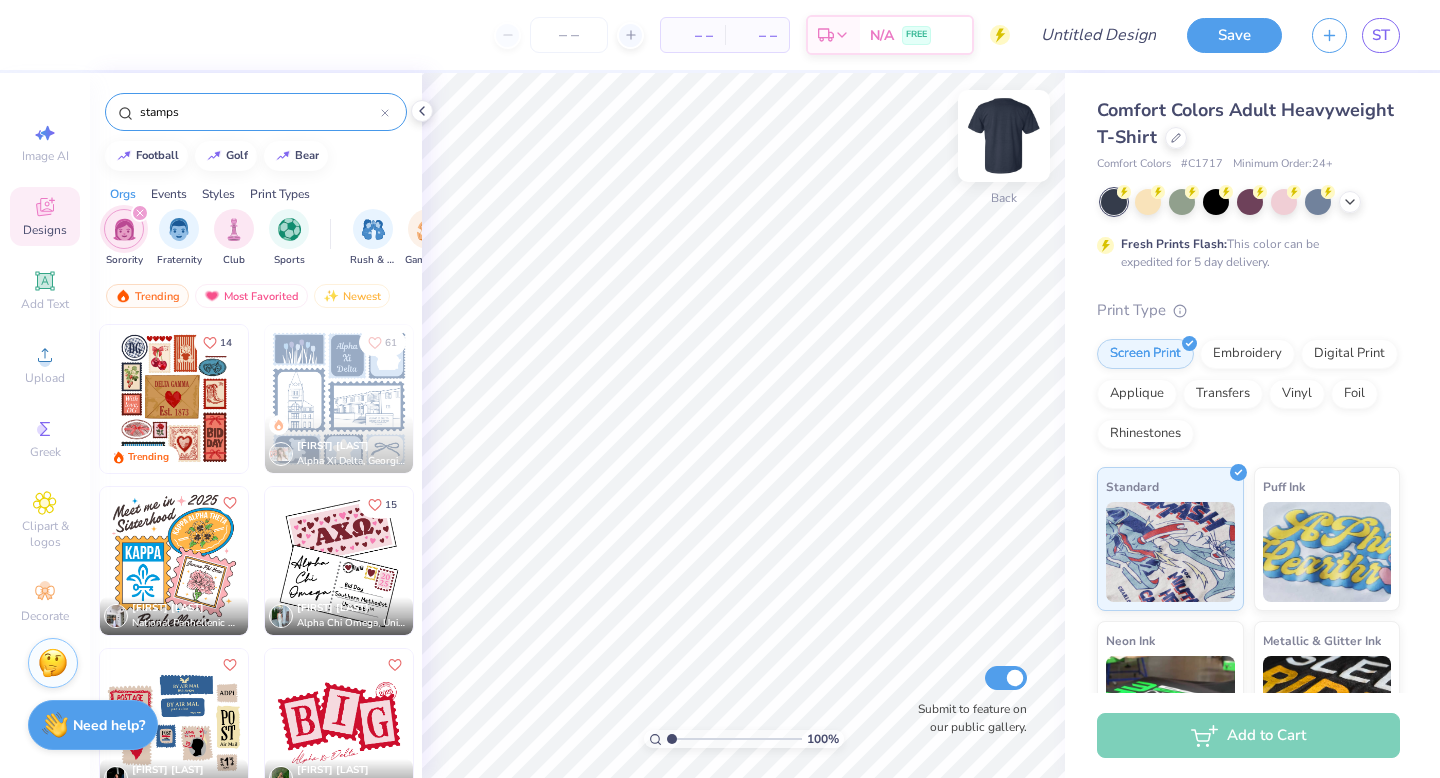 click at bounding box center (1004, 136) 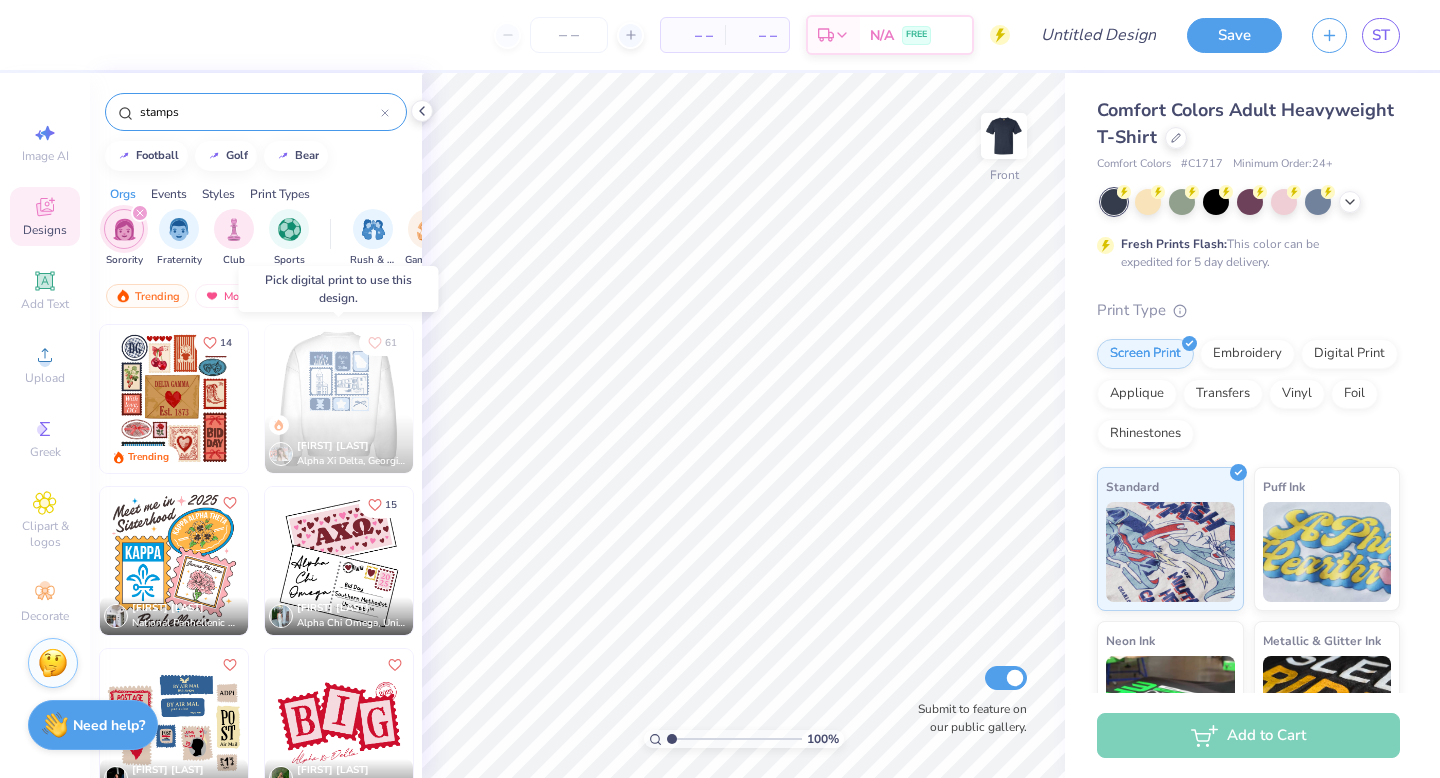 click at bounding box center (191, 399) 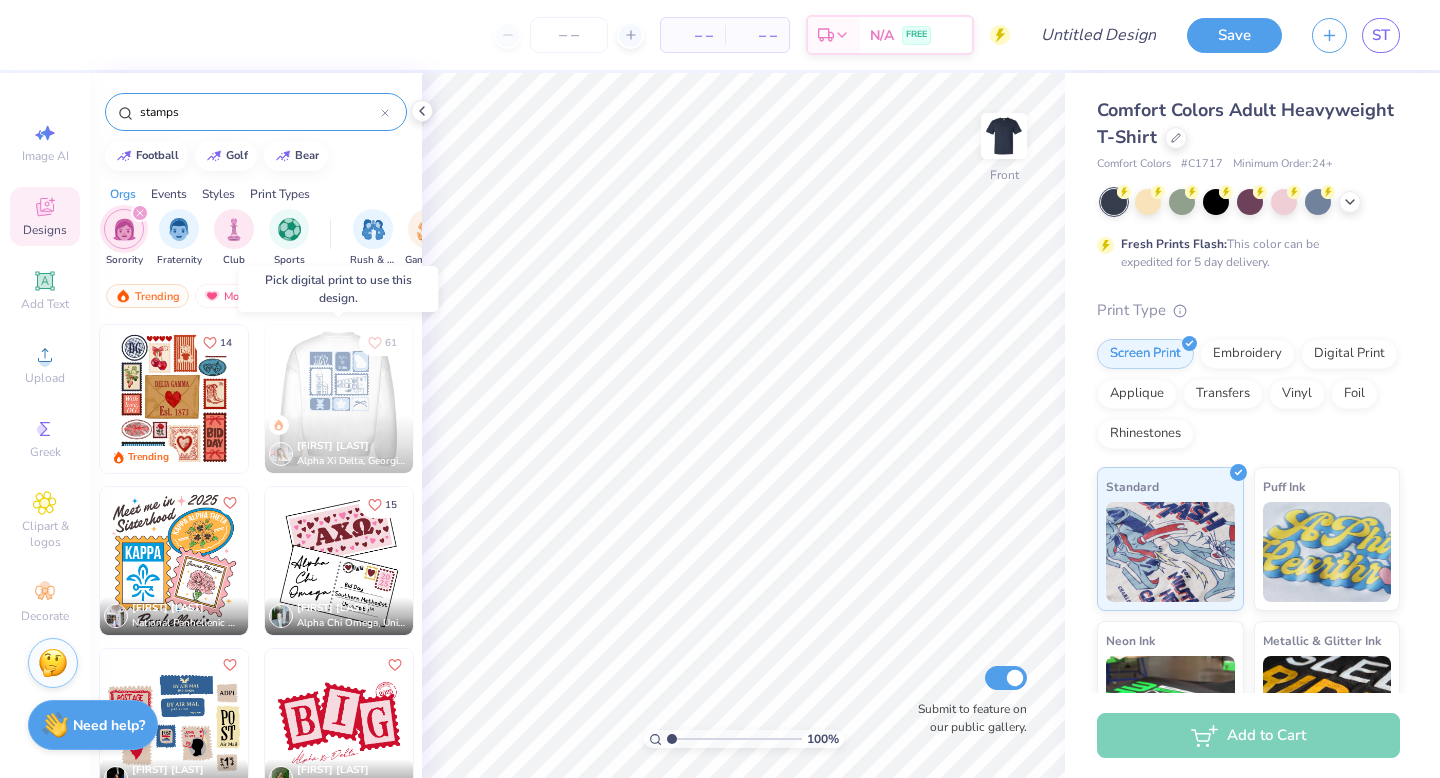 click at bounding box center [338, 399] 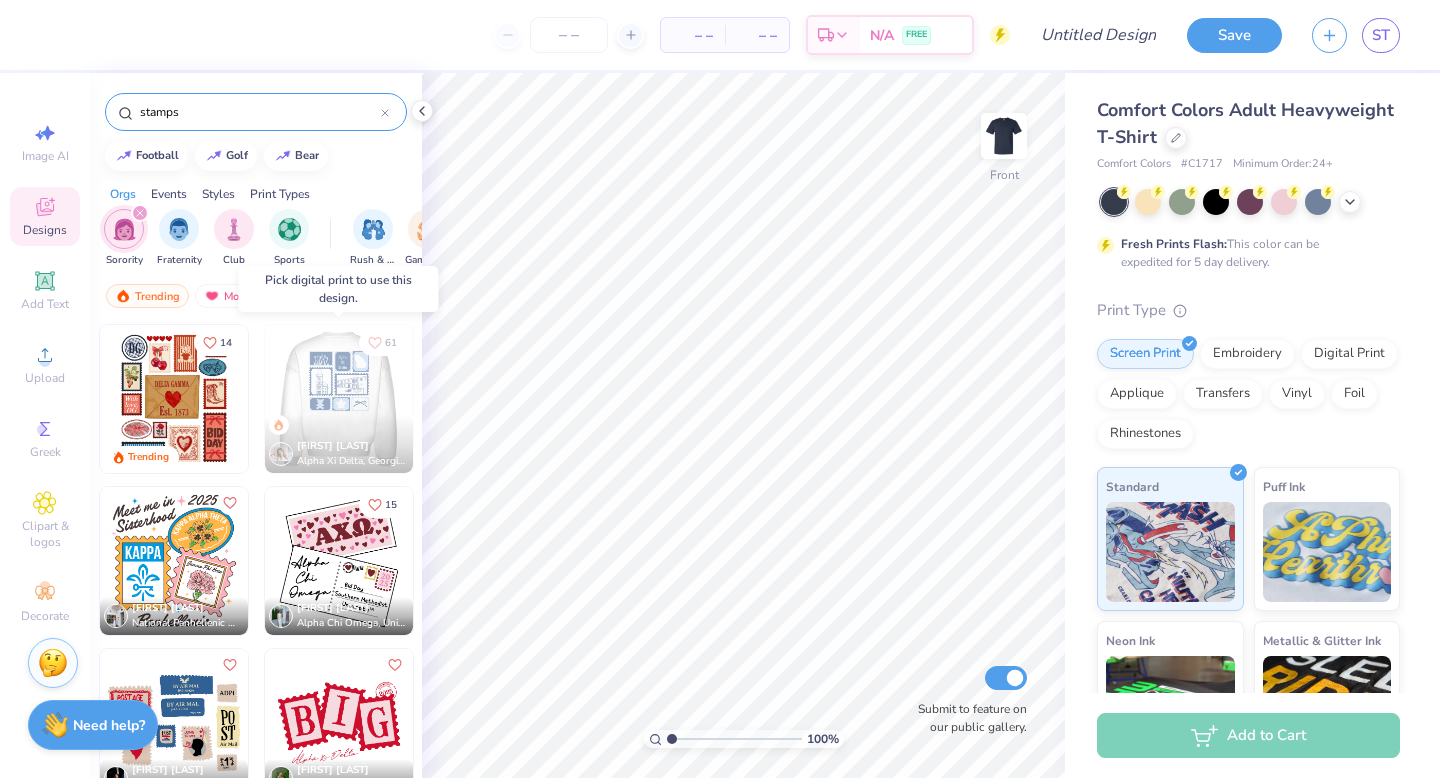 click at bounding box center [338, 399] 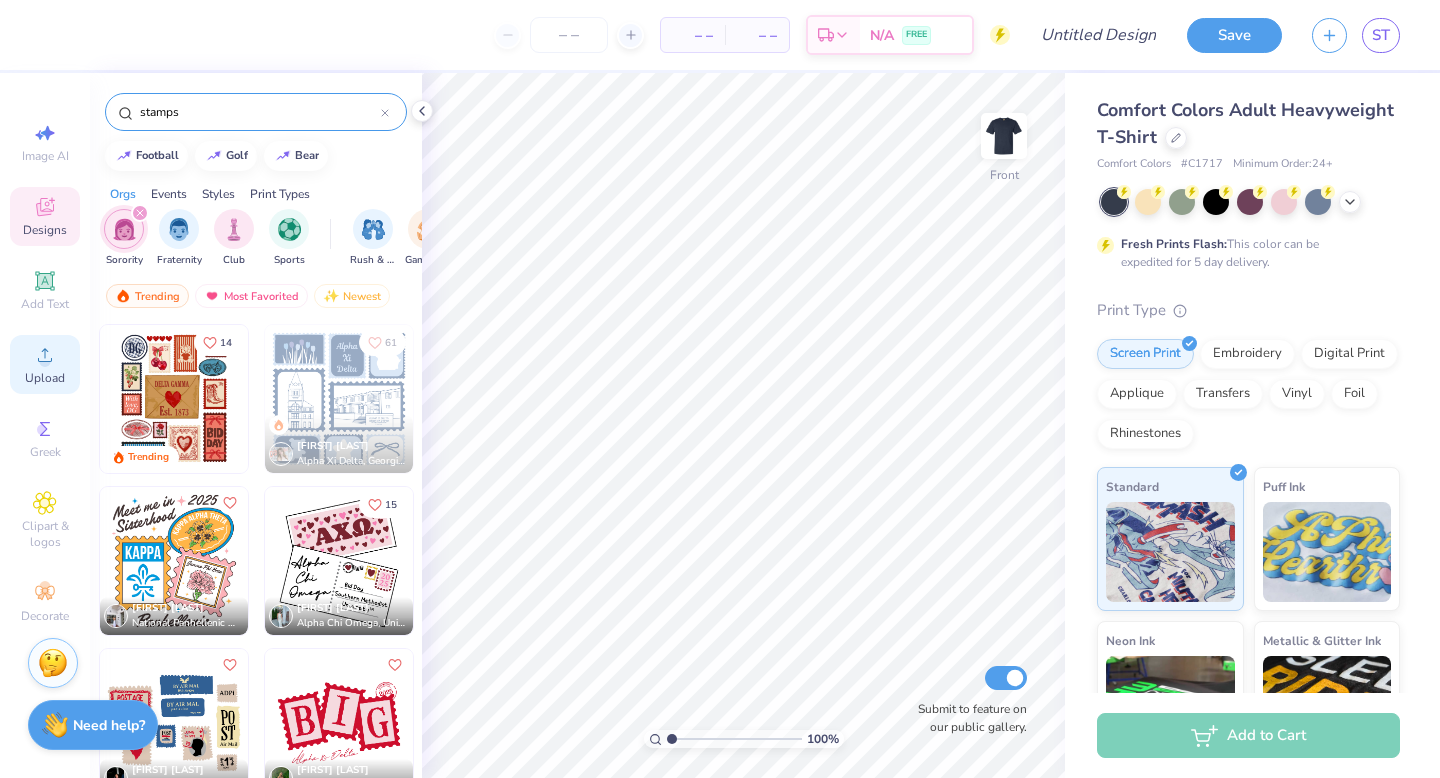 click 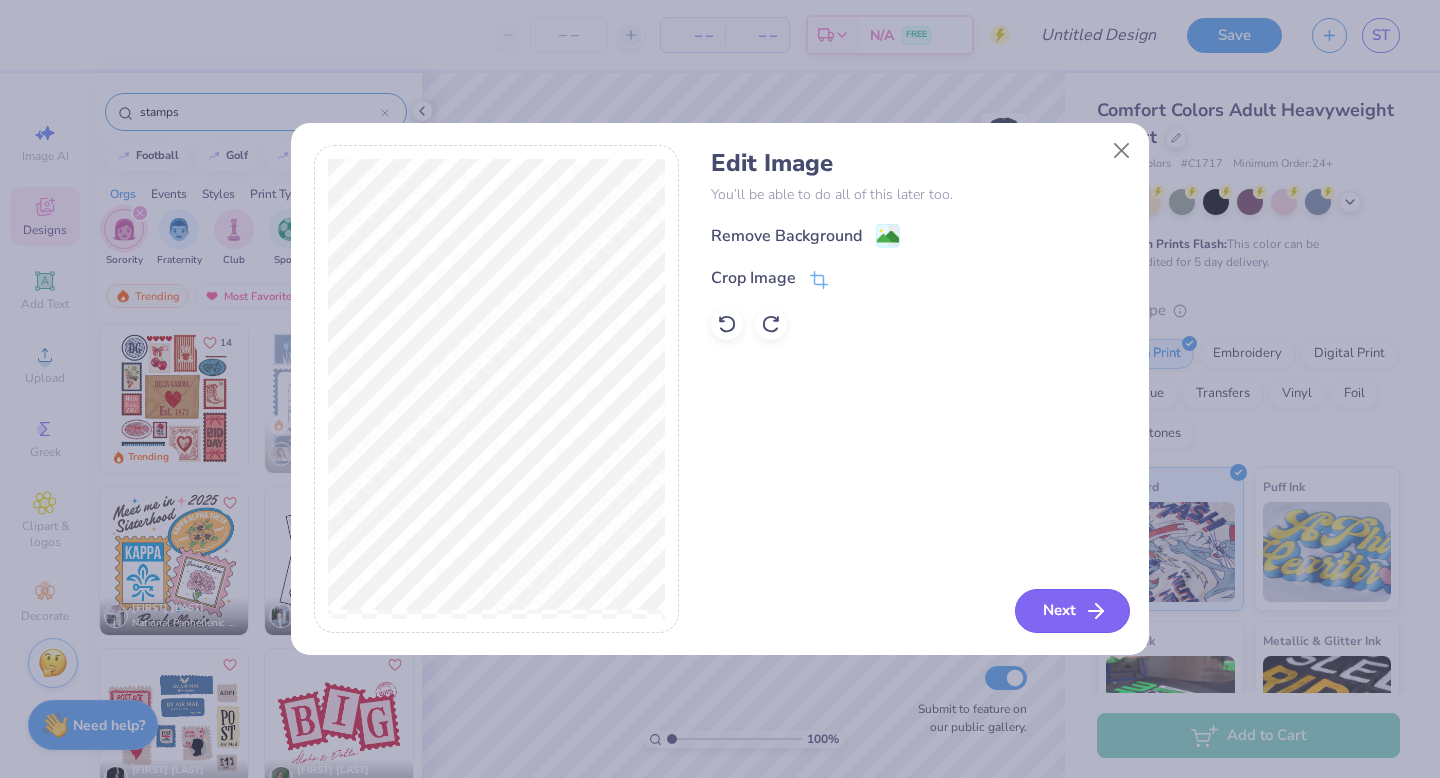 click on "Next" at bounding box center (1072, 611) 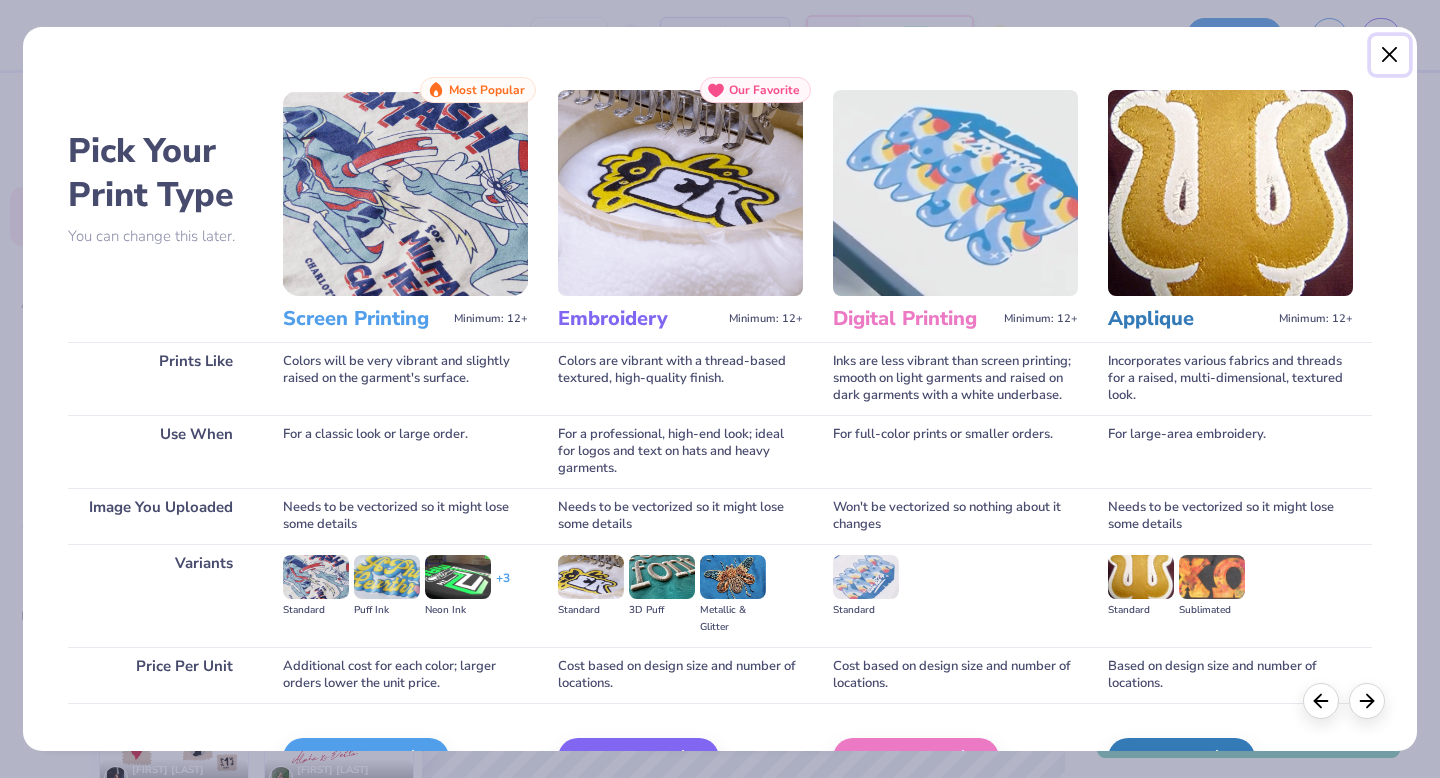 click at bounding box center (1390, 55) 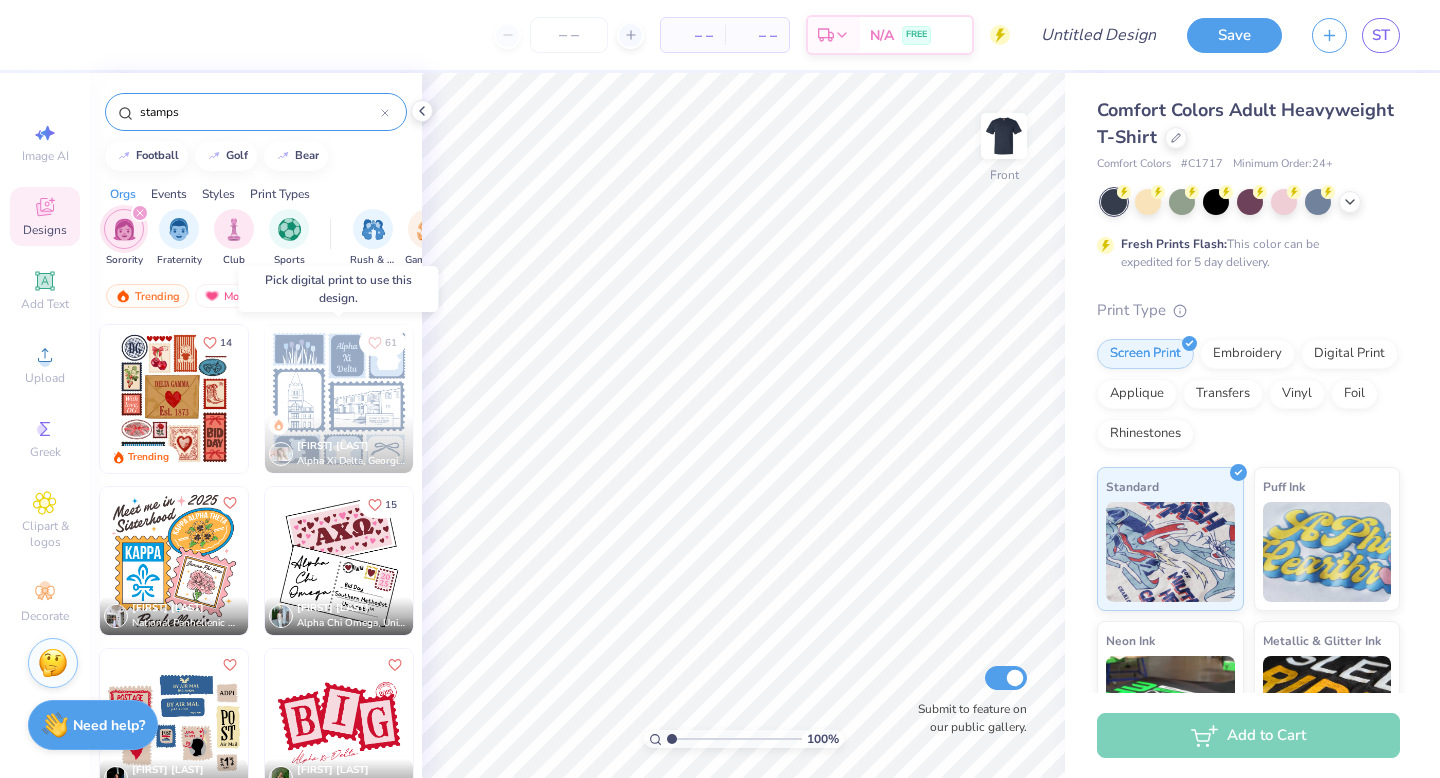 click at bounding box center [339, 399] 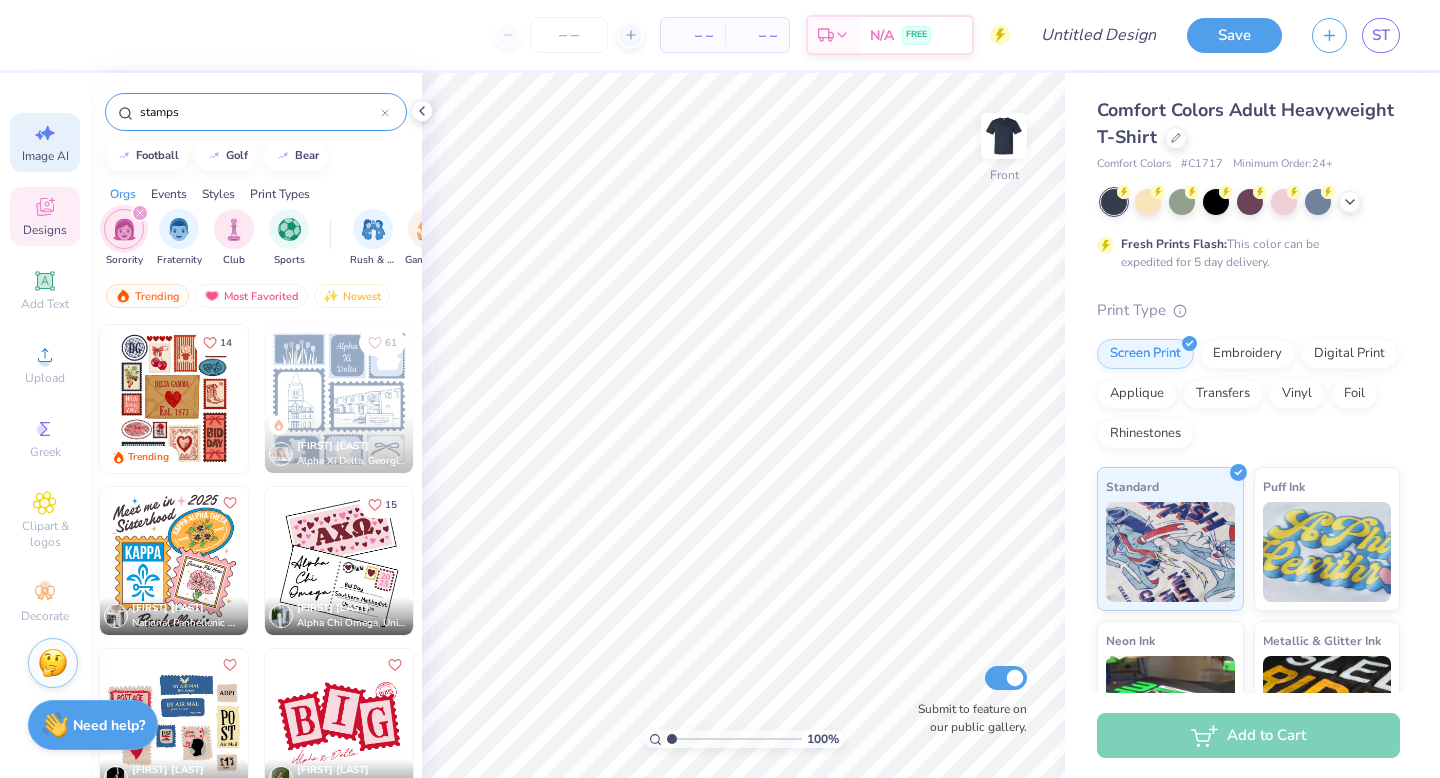 click 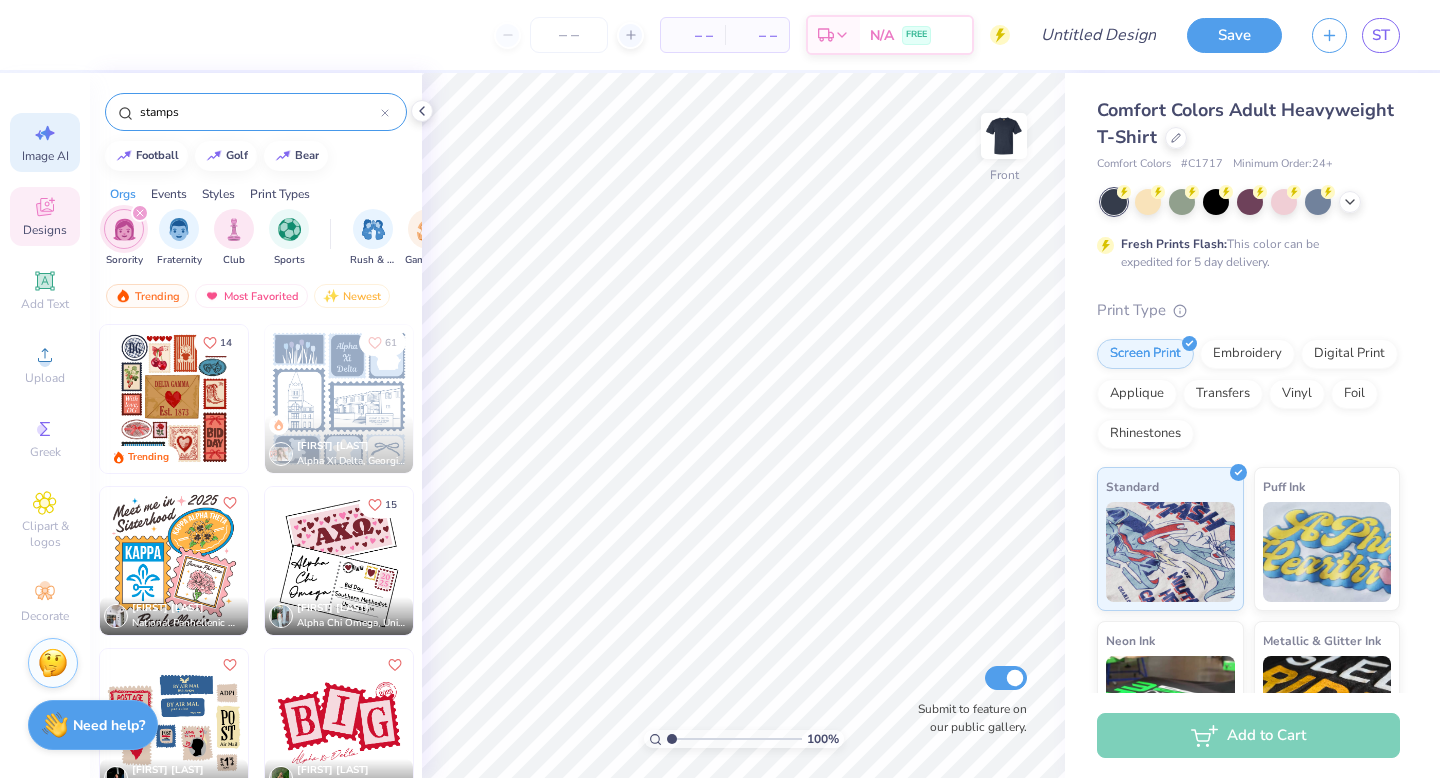 select on "4" 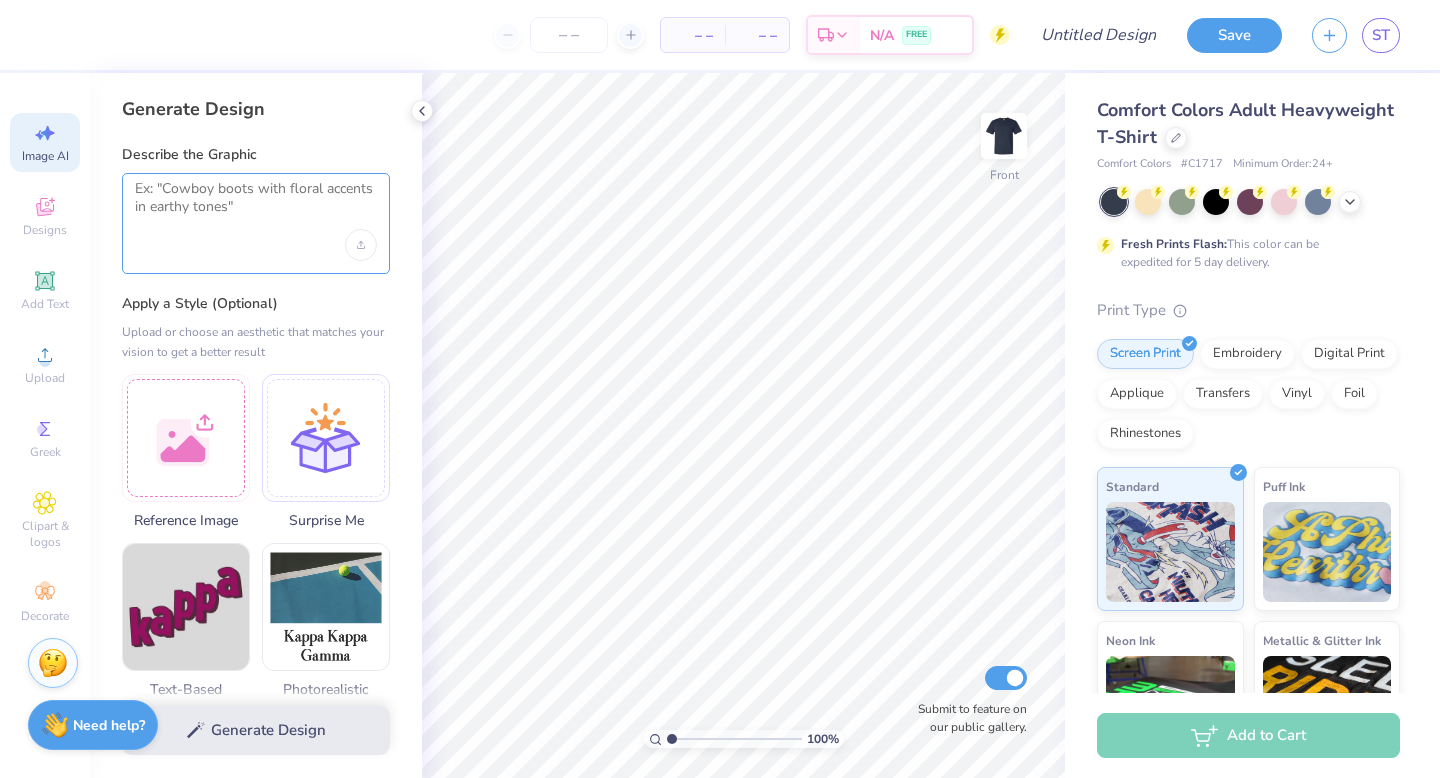 click at bounding box center [256, 205] 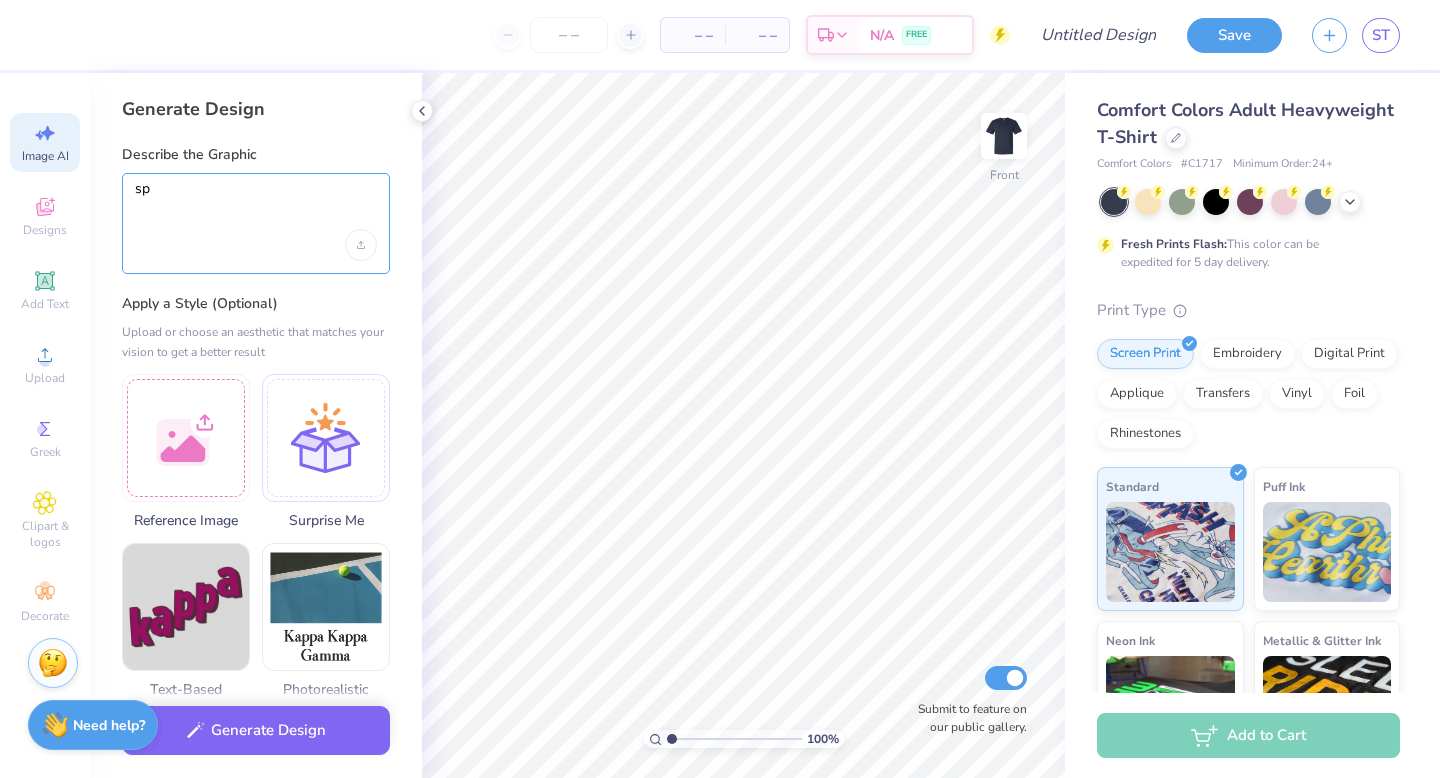 type on "s" 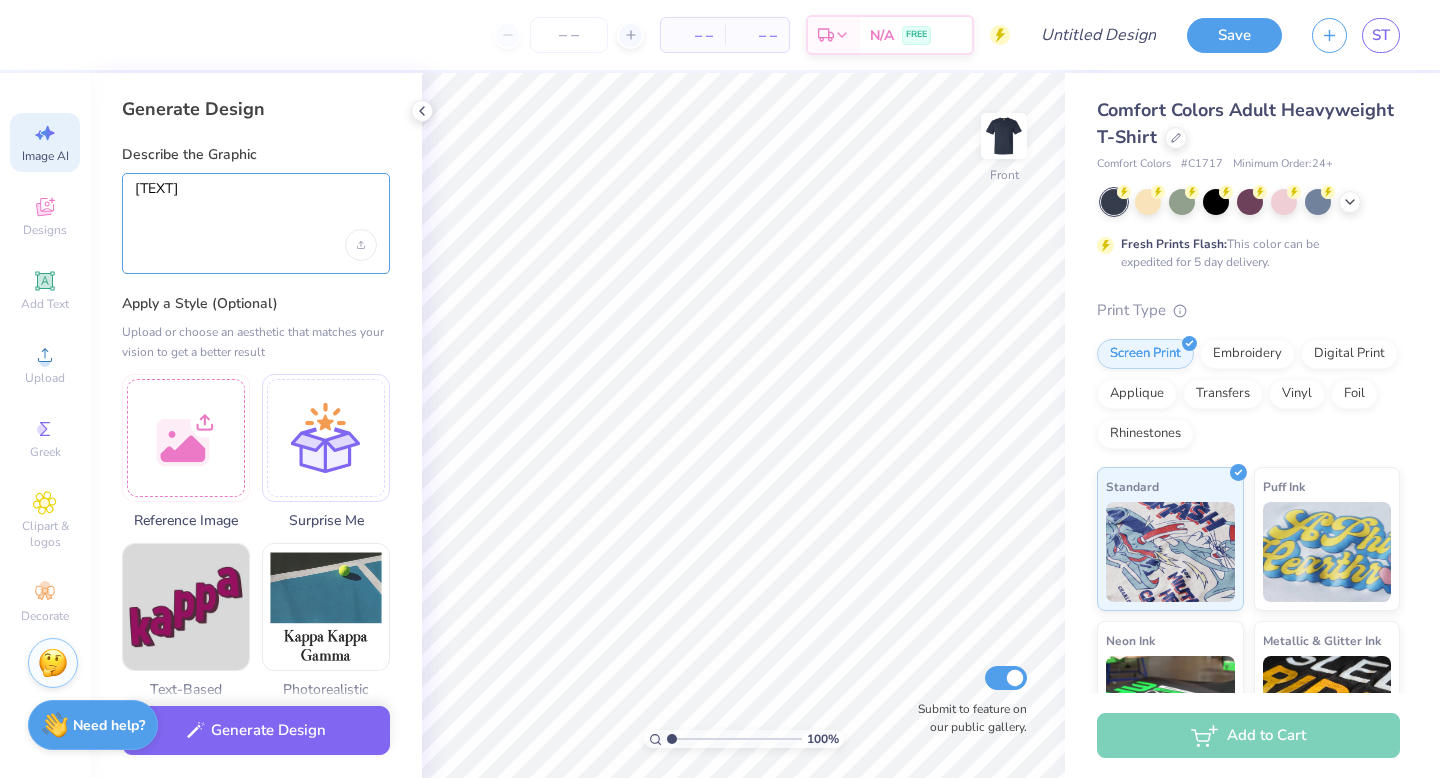 type on "cute stamps with graphic flowers" 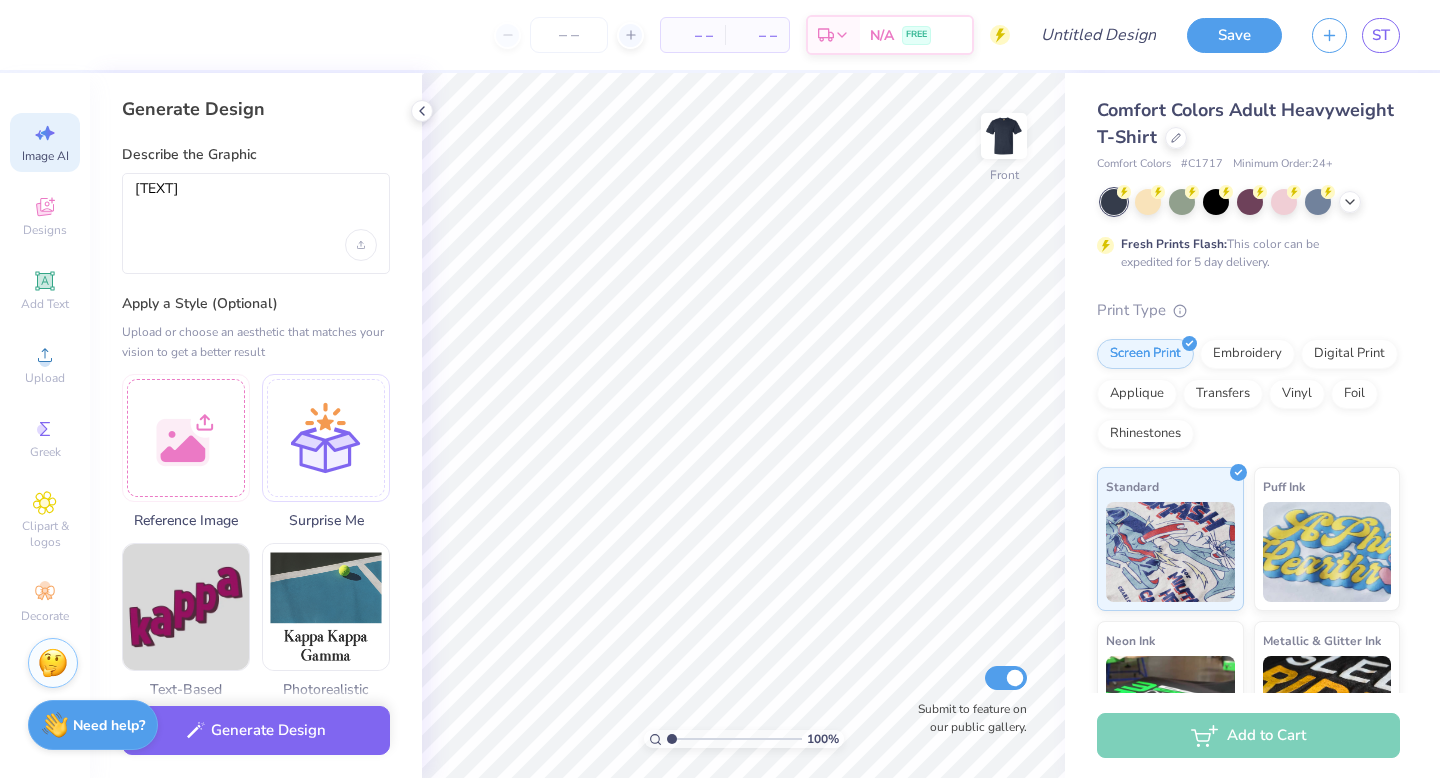 click on "Generate Design" at bounding box center [256, 730] 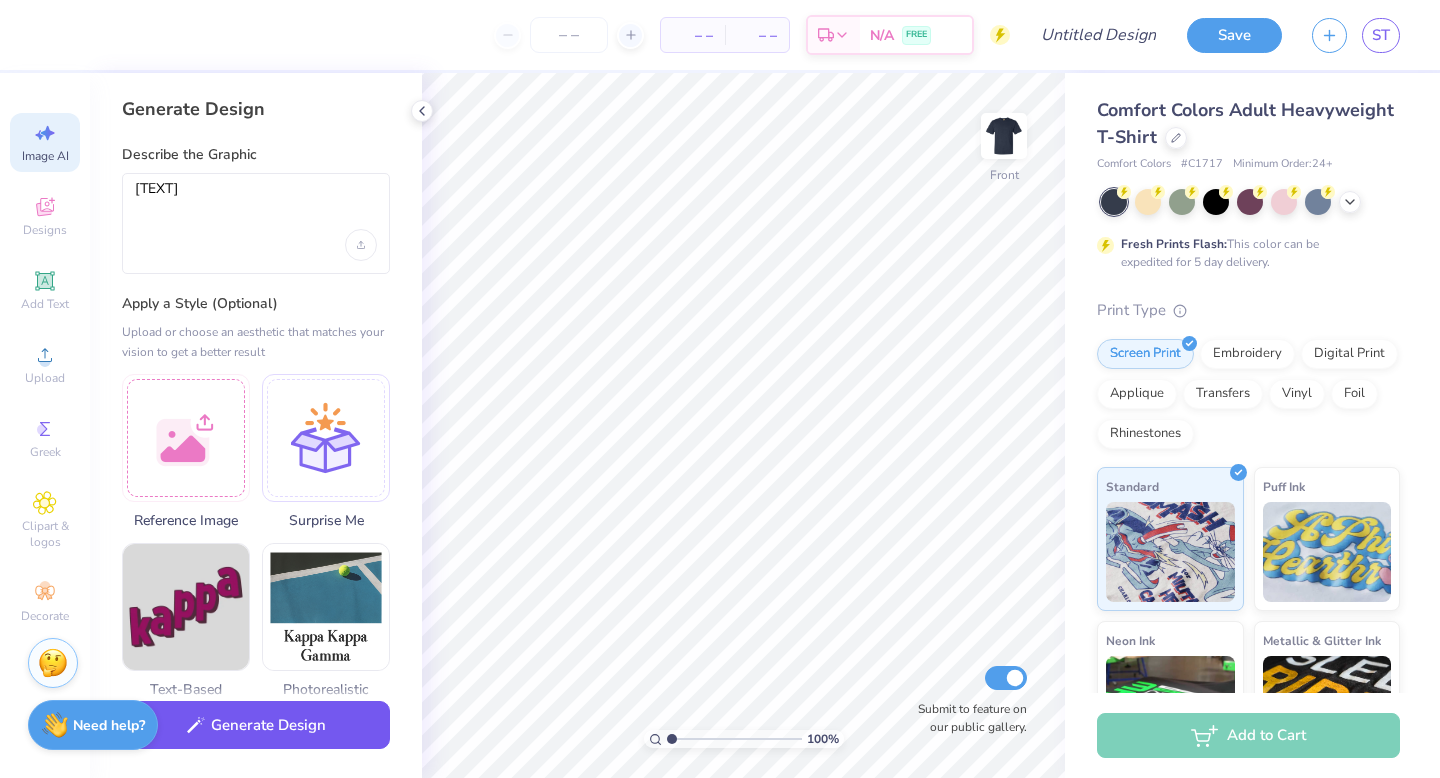 click on "Generate Design" at bounding box center [256, 725] 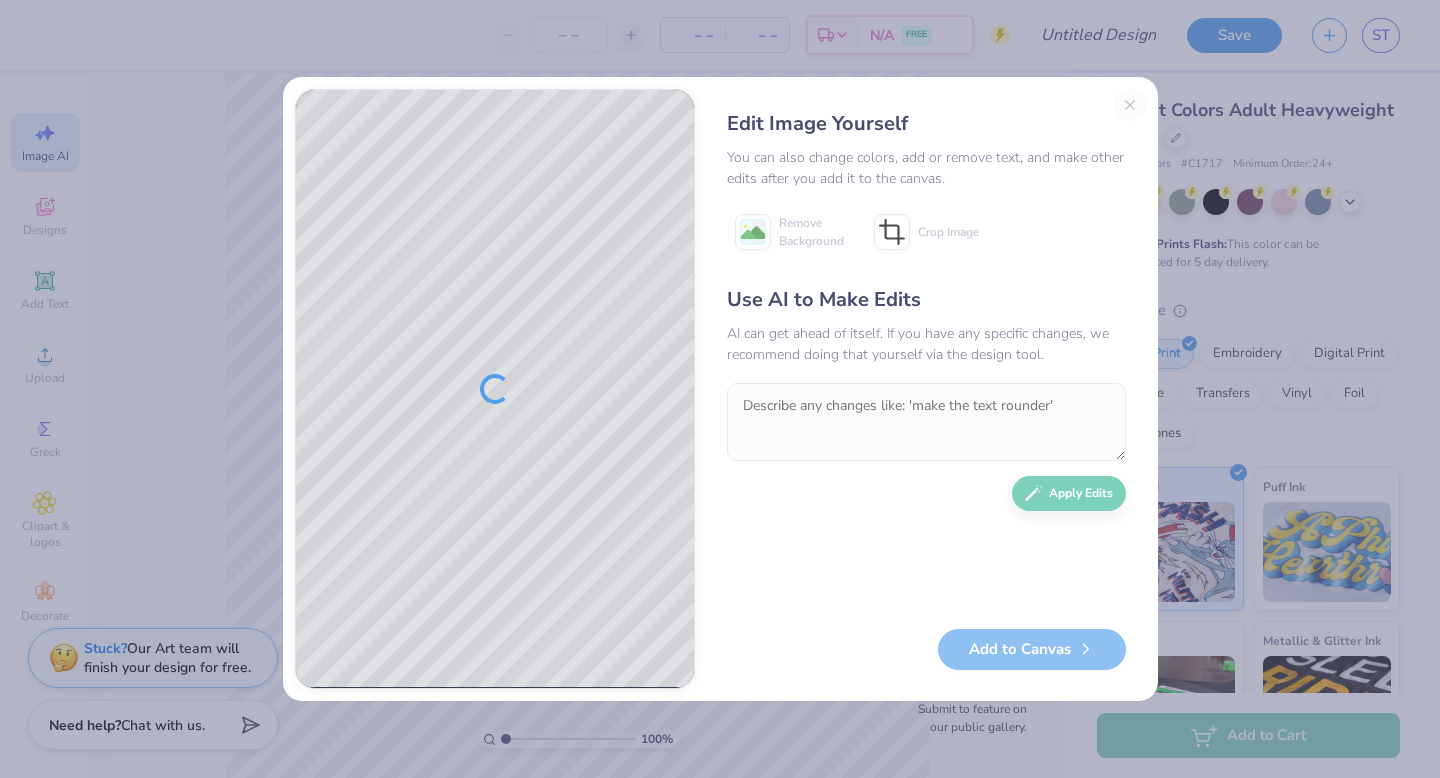 click on "Edit Image Yourself You can also change colors, add or remove text, and make other edits after you add it to the canvas. Remove Background Crop Image Use AI to Make Edits AI can get ahead of itself. If you have any specific changes, we recommend doing that yourself via the design tool. Apply Edits Add to Canvas" at bounding box center (926, 389) 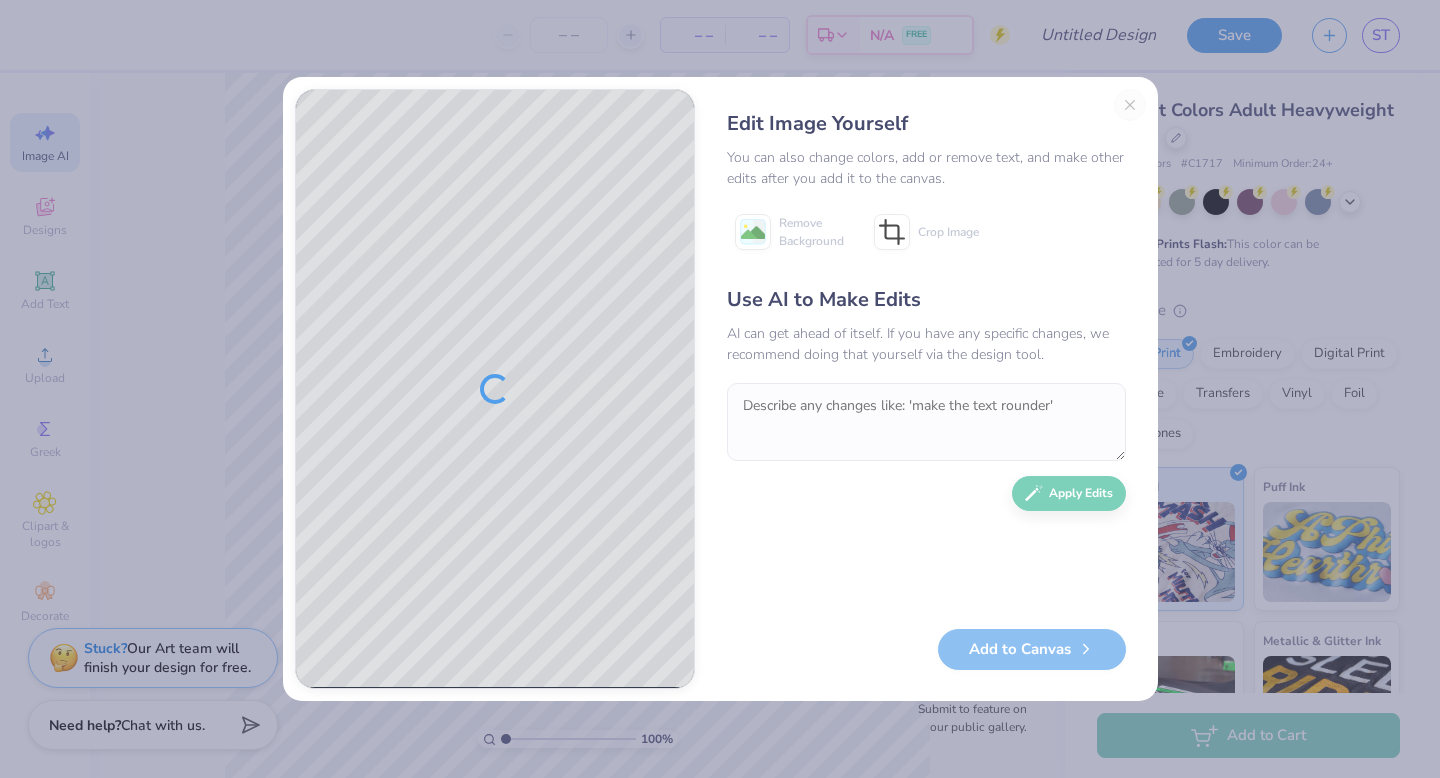 click on "Edit Image Yourself You can also change colors, add or remove text, and make other edits after you add it to the canvas. Remove Background Crop Image Use AI to Make Edits AI can get ahead of itself. If you have any specific changes, we recommend doing that yourself via the design tool. Apply Edits Add to Canvas" at bounding box center (926, 389) 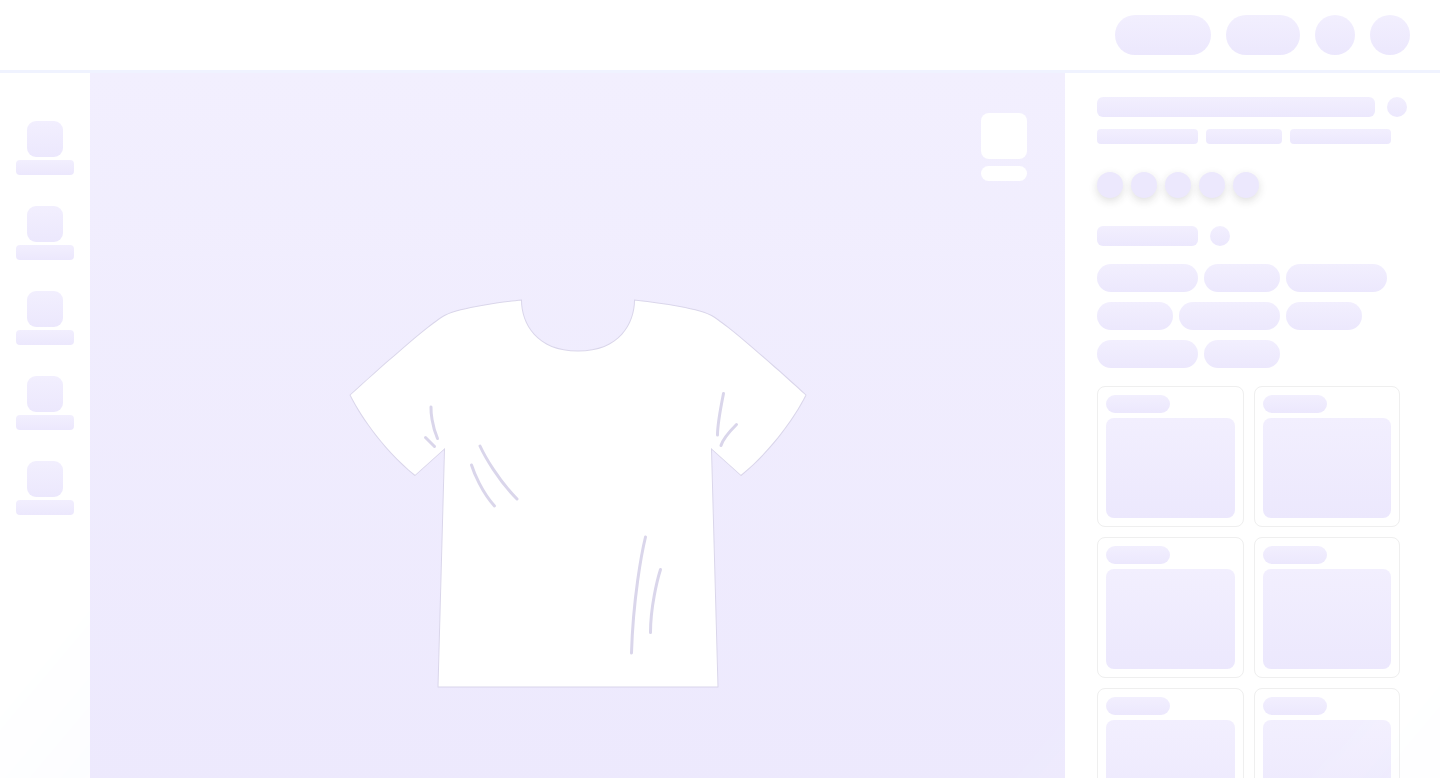 scroll, scrollTop: 0, scrollLeft: 0, axis: both 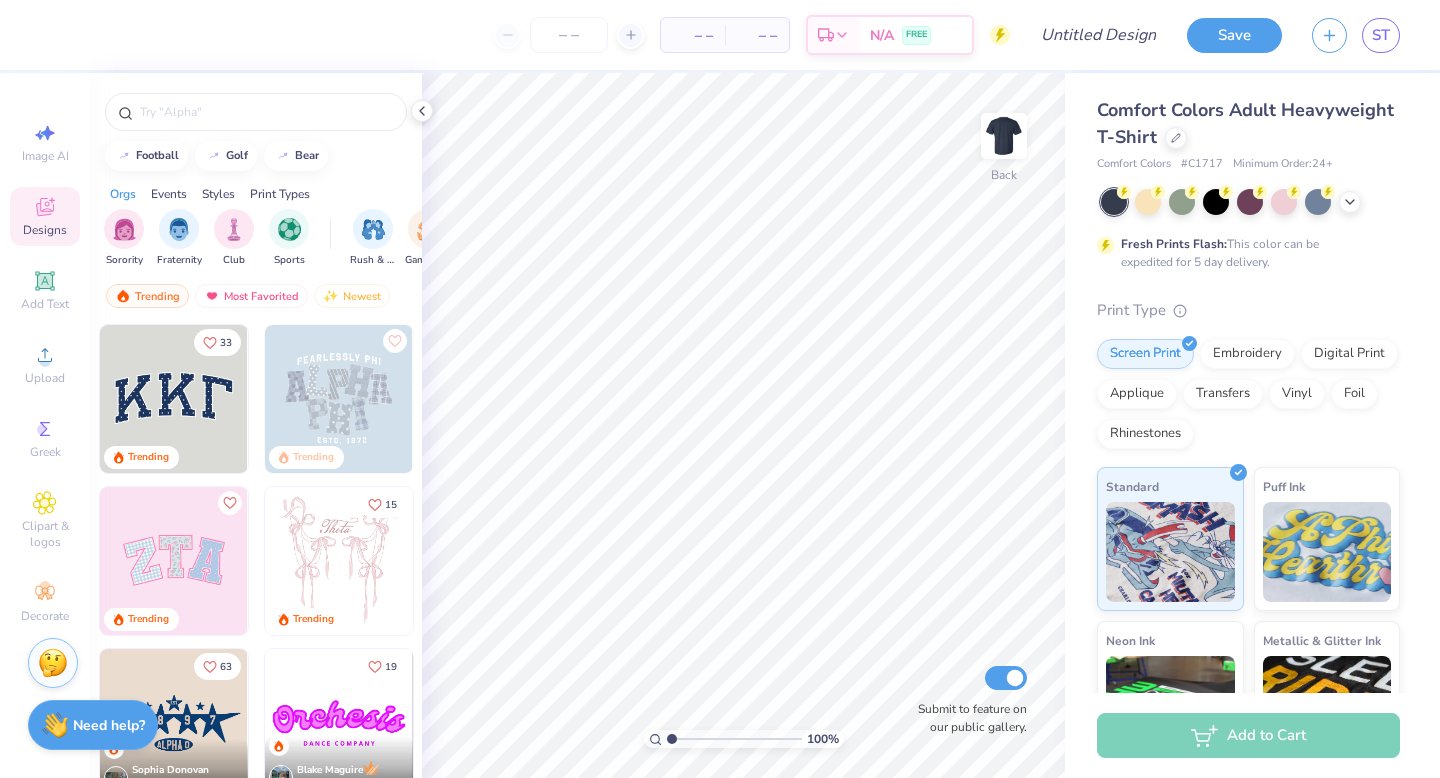 click on "Trending" at bounding box center [174, 459] 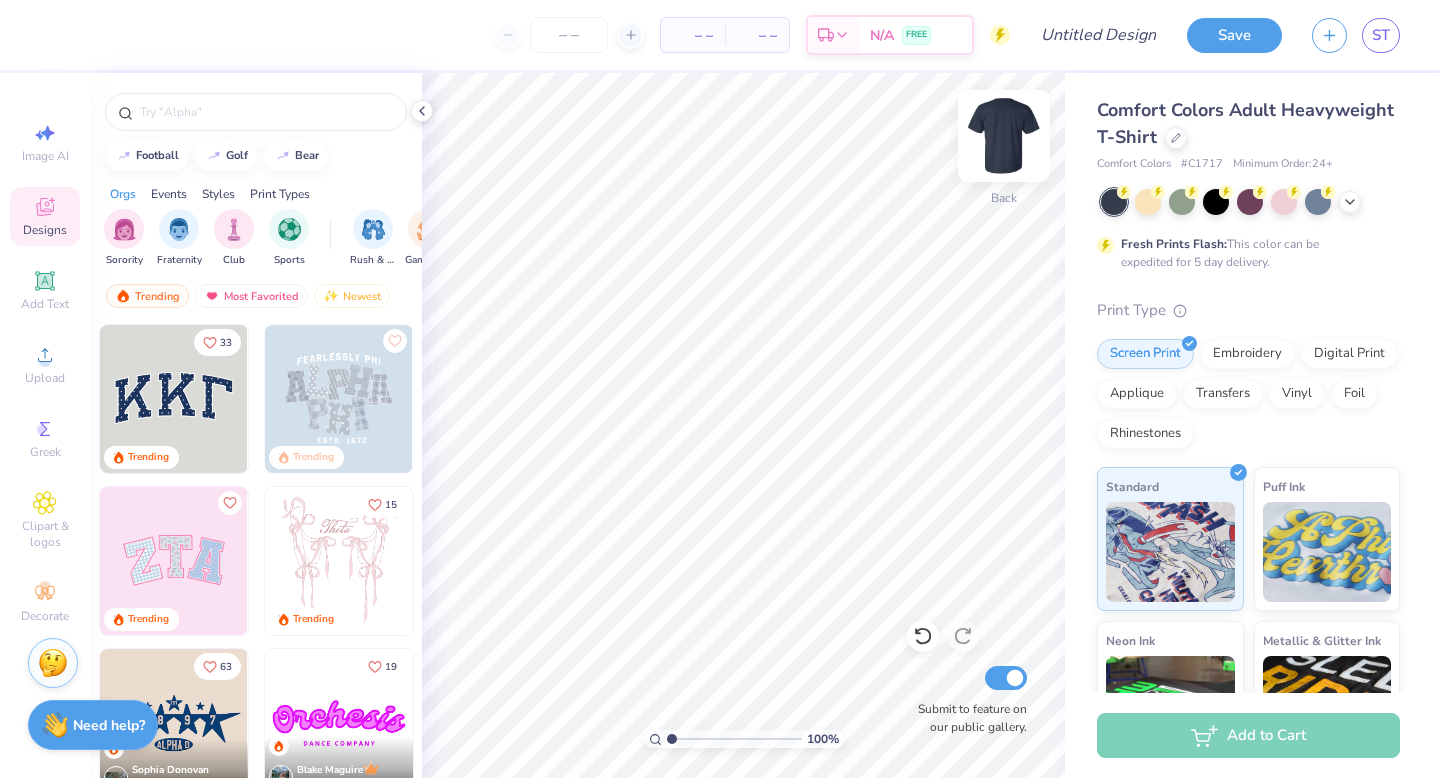 click at bounding box center [1004, 136] 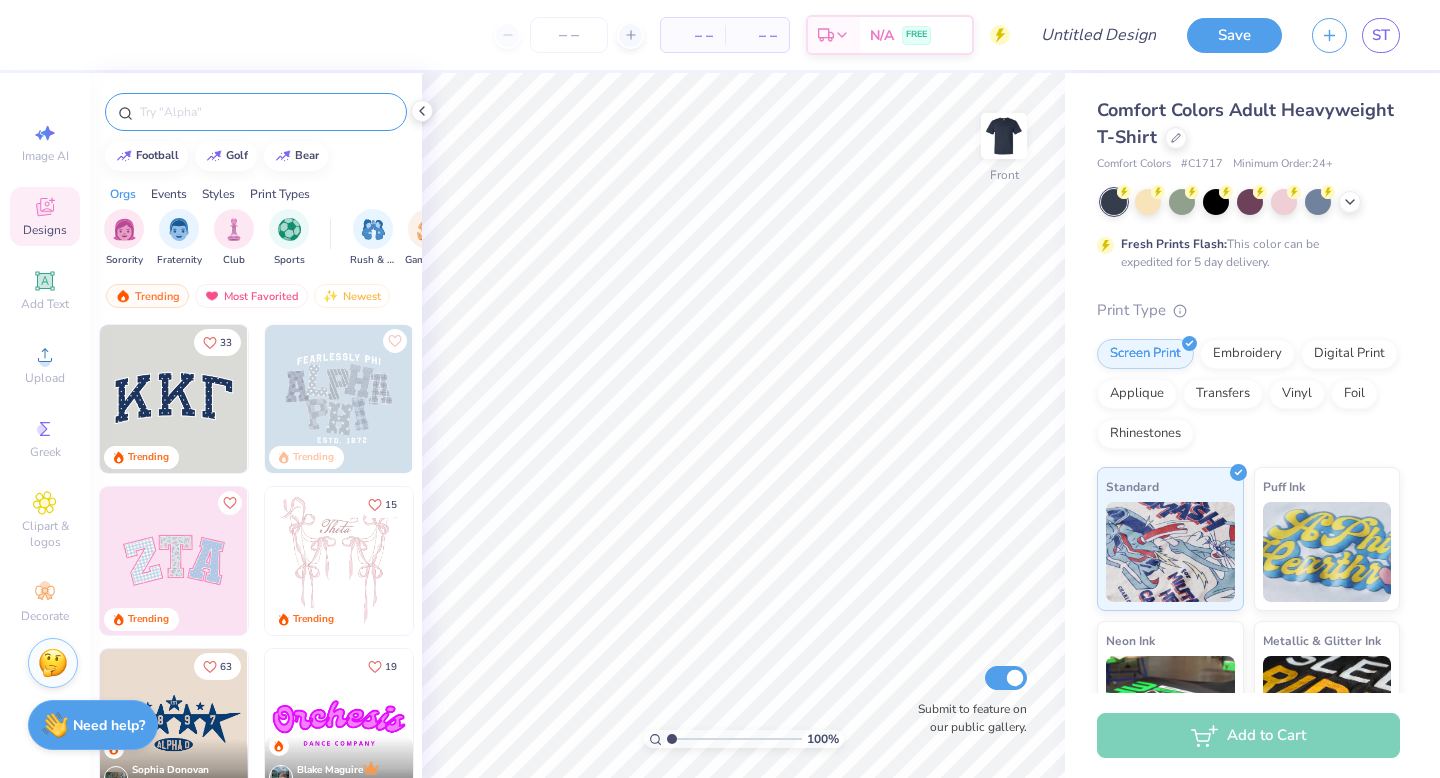 click at bounding box center [266, 112] 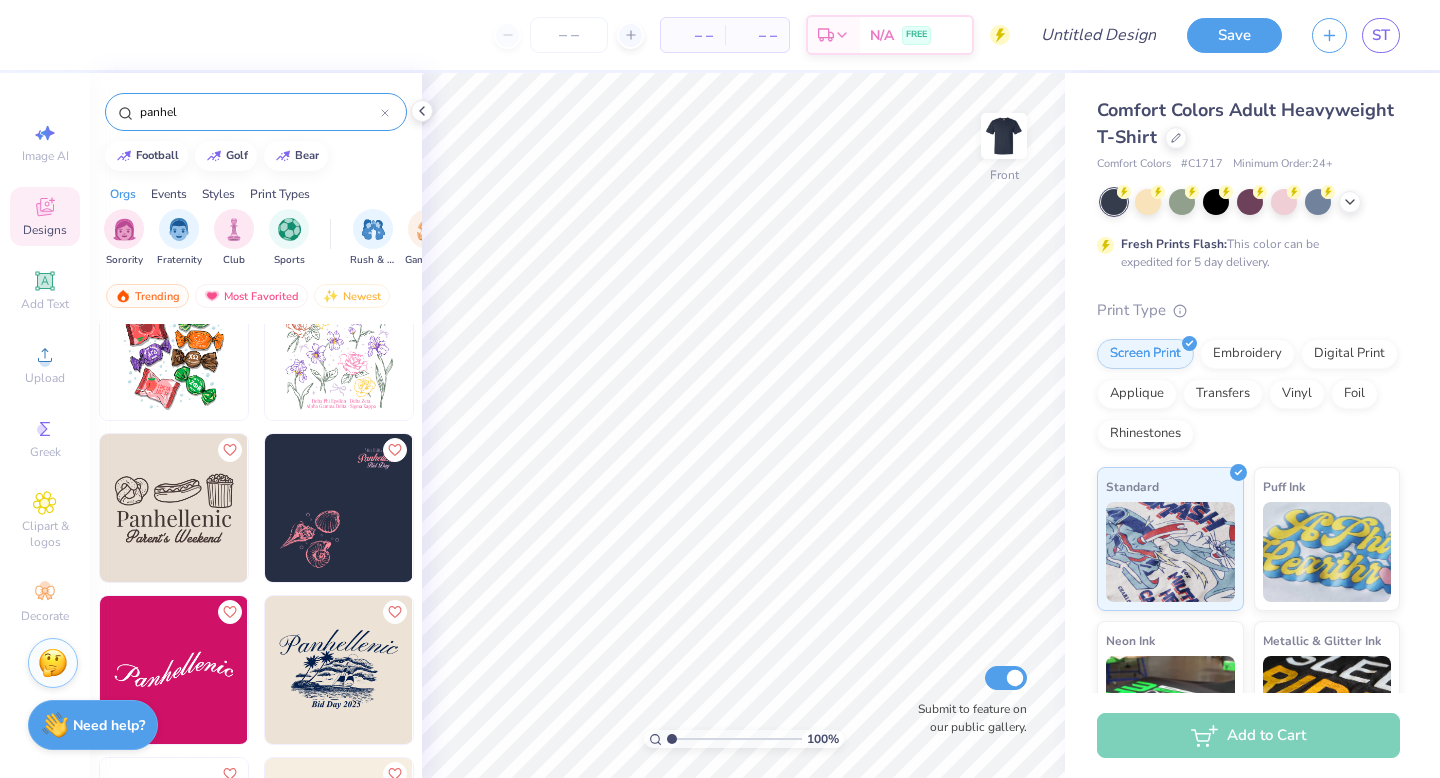 scroll, scrollTop: 643, scrollLeft: 0, axis: vertical 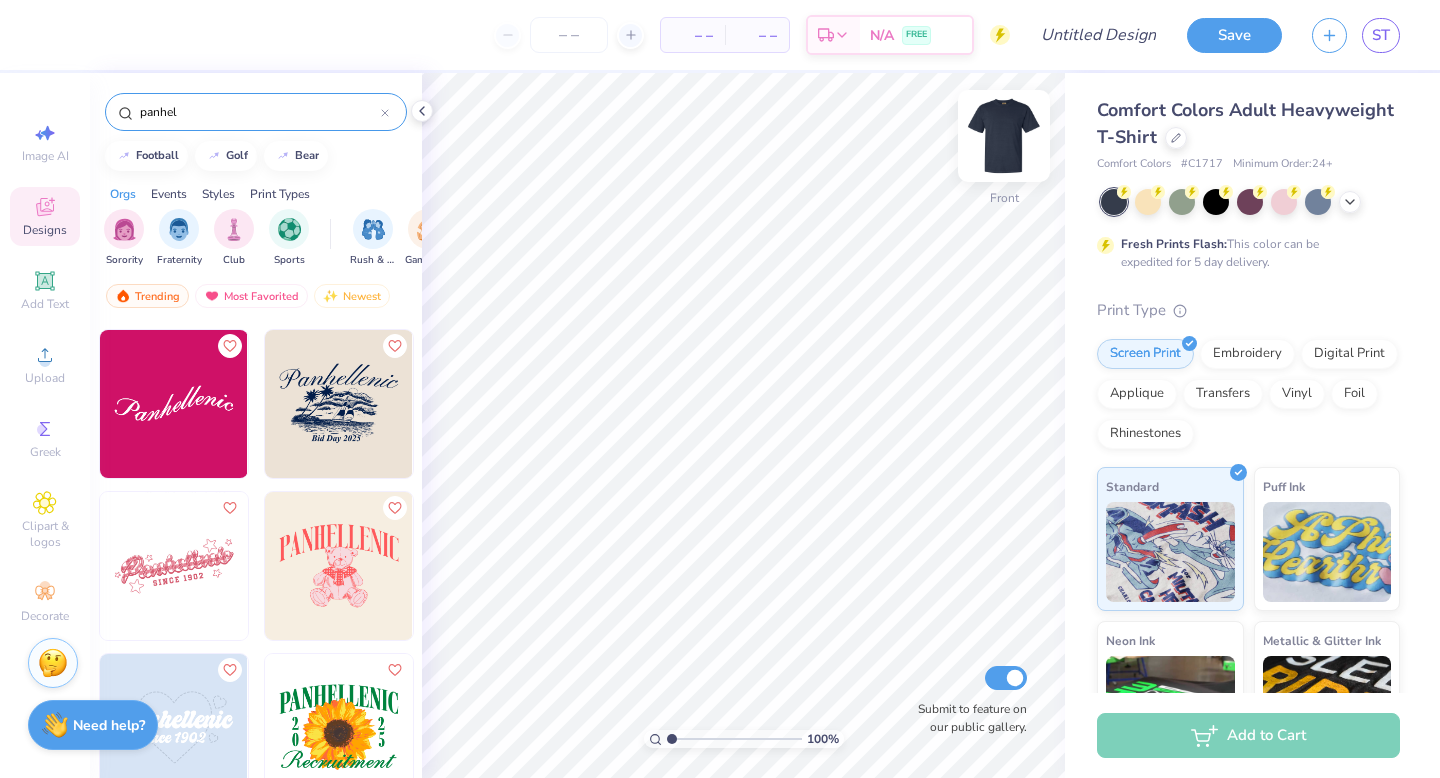 click at bounding box center [1004, 136] 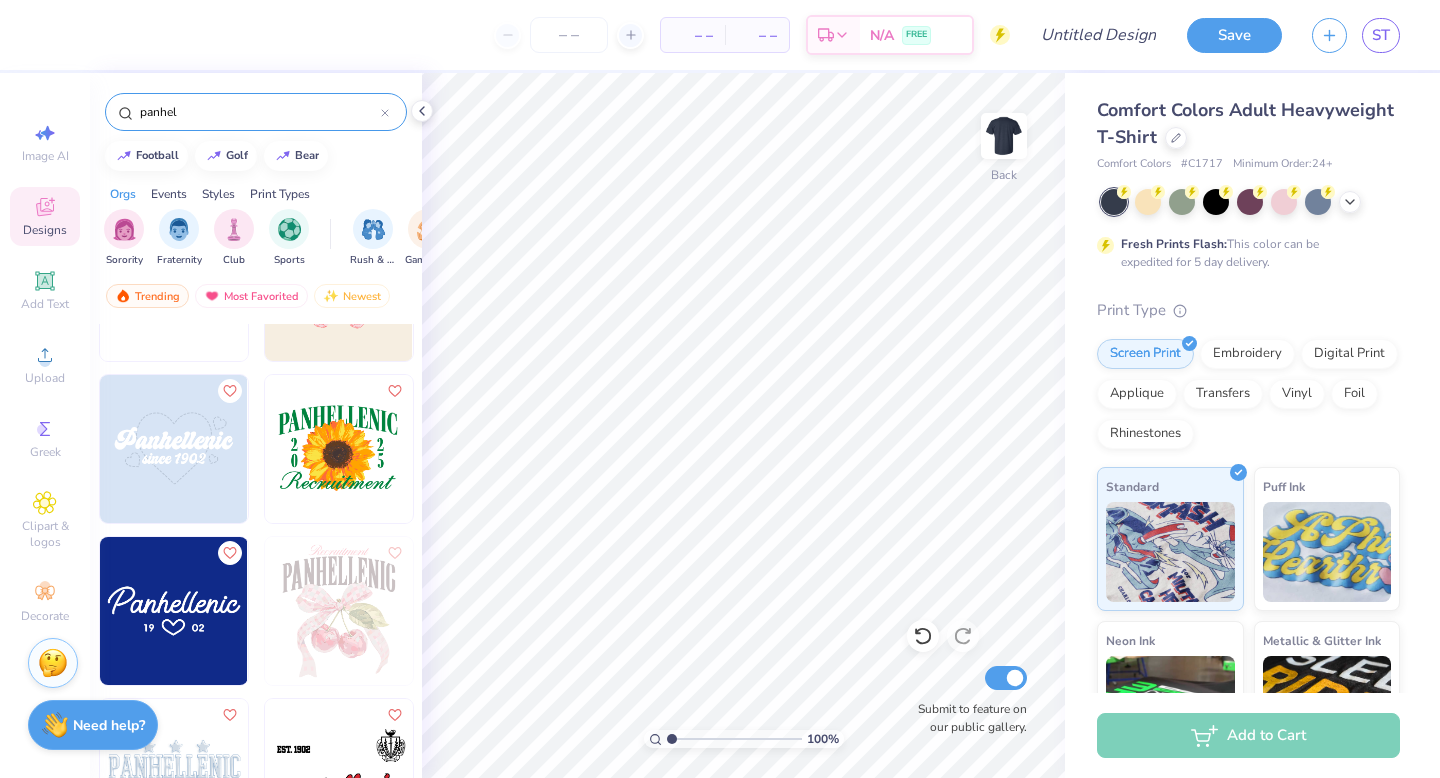scroll, scrollTop: 924, scrollLeft: 0, axis: vertical 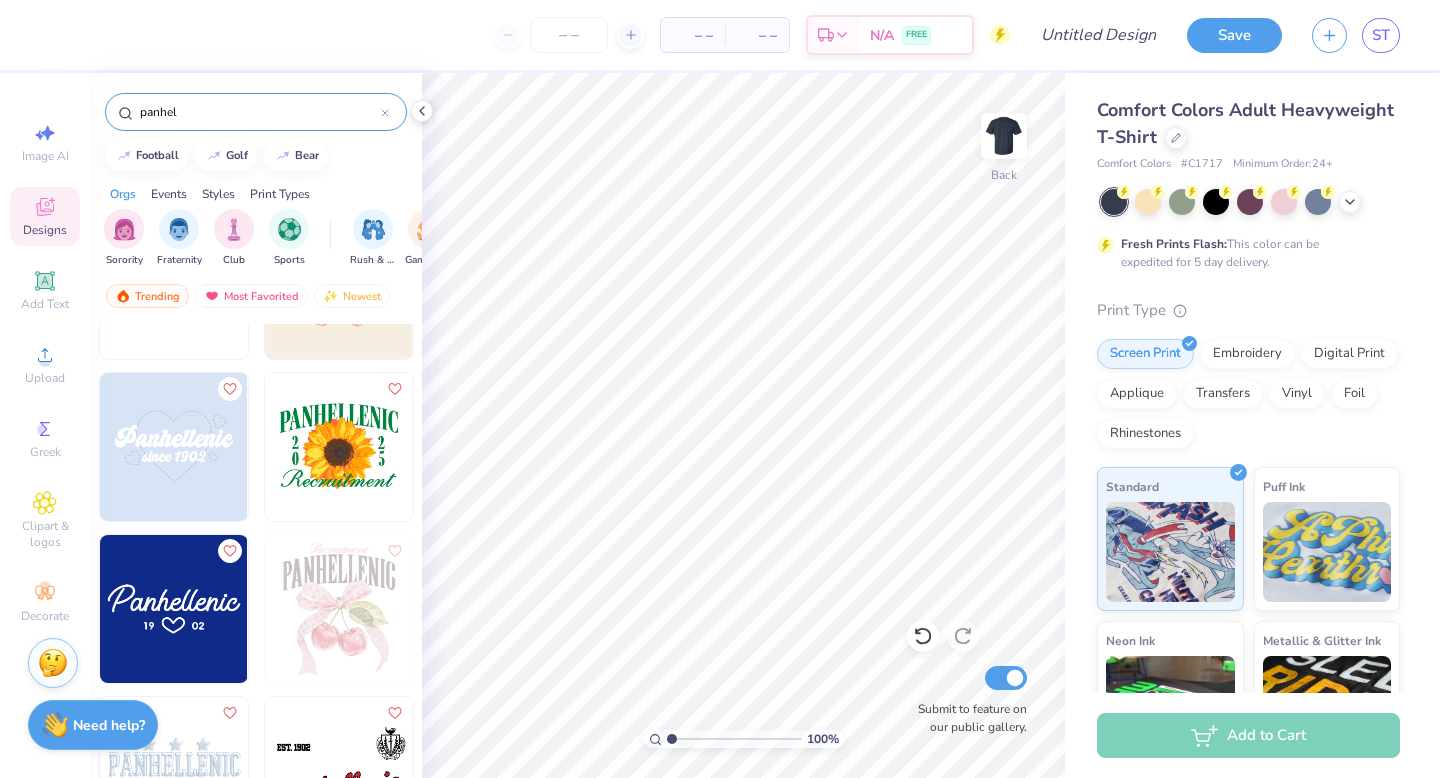 click on "panhel" at bounding box center [259, 112] 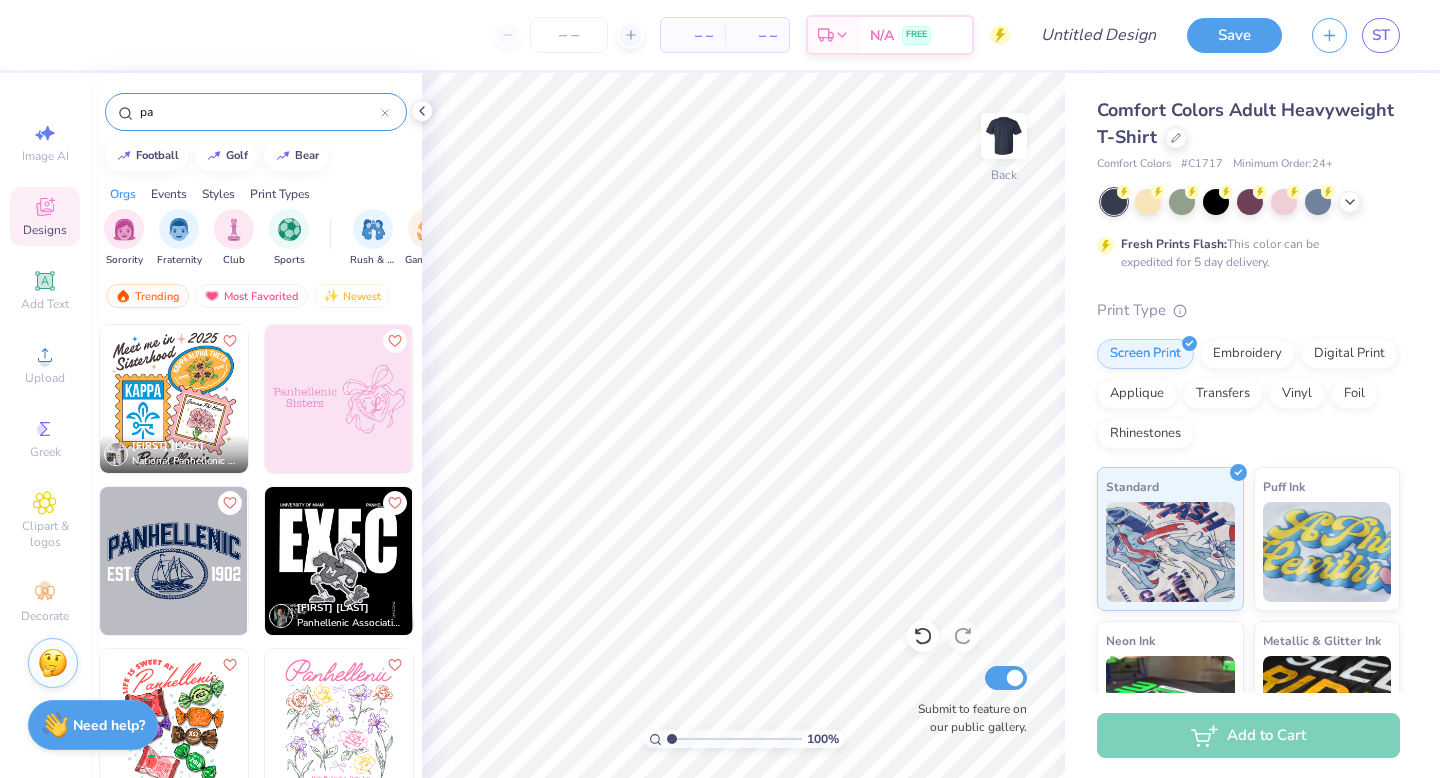 type on "p" 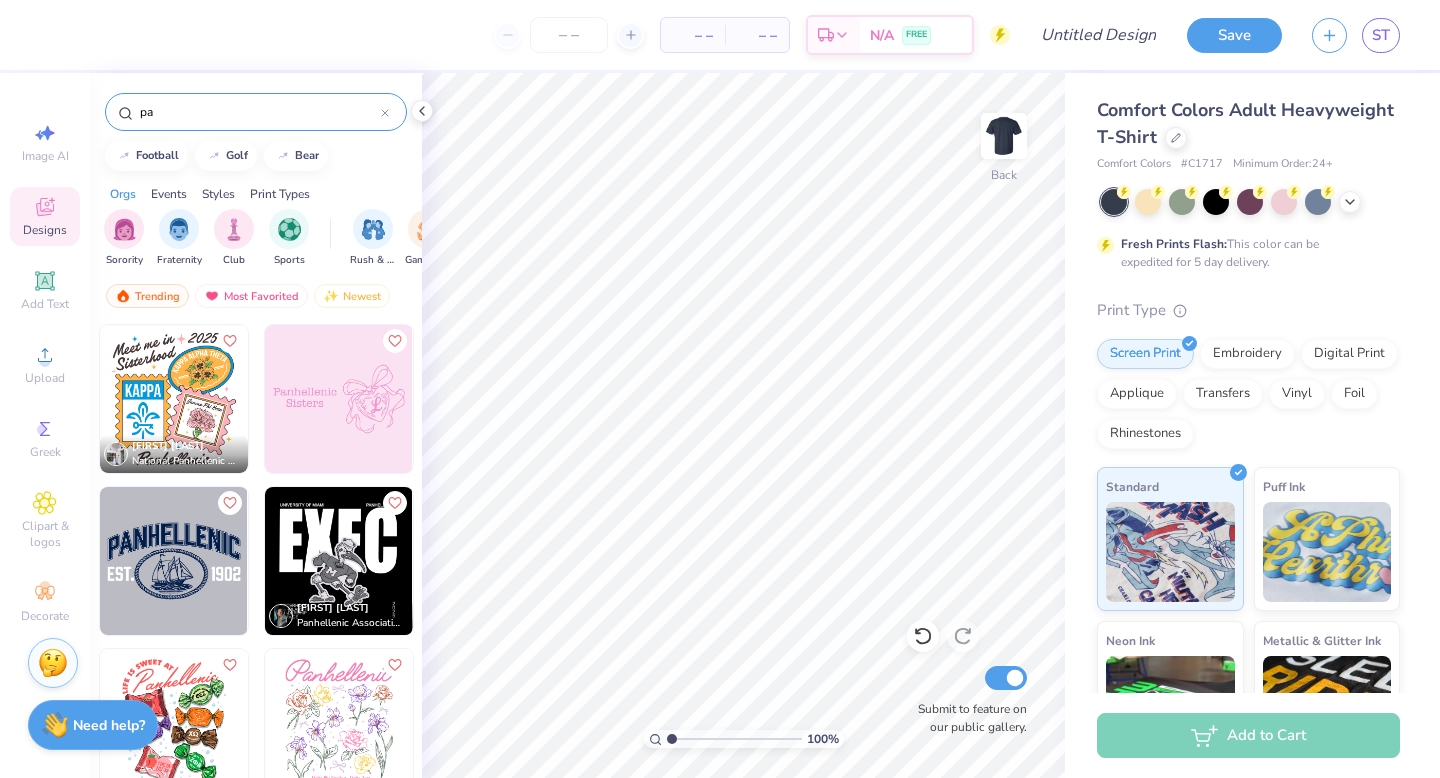 type on "p" 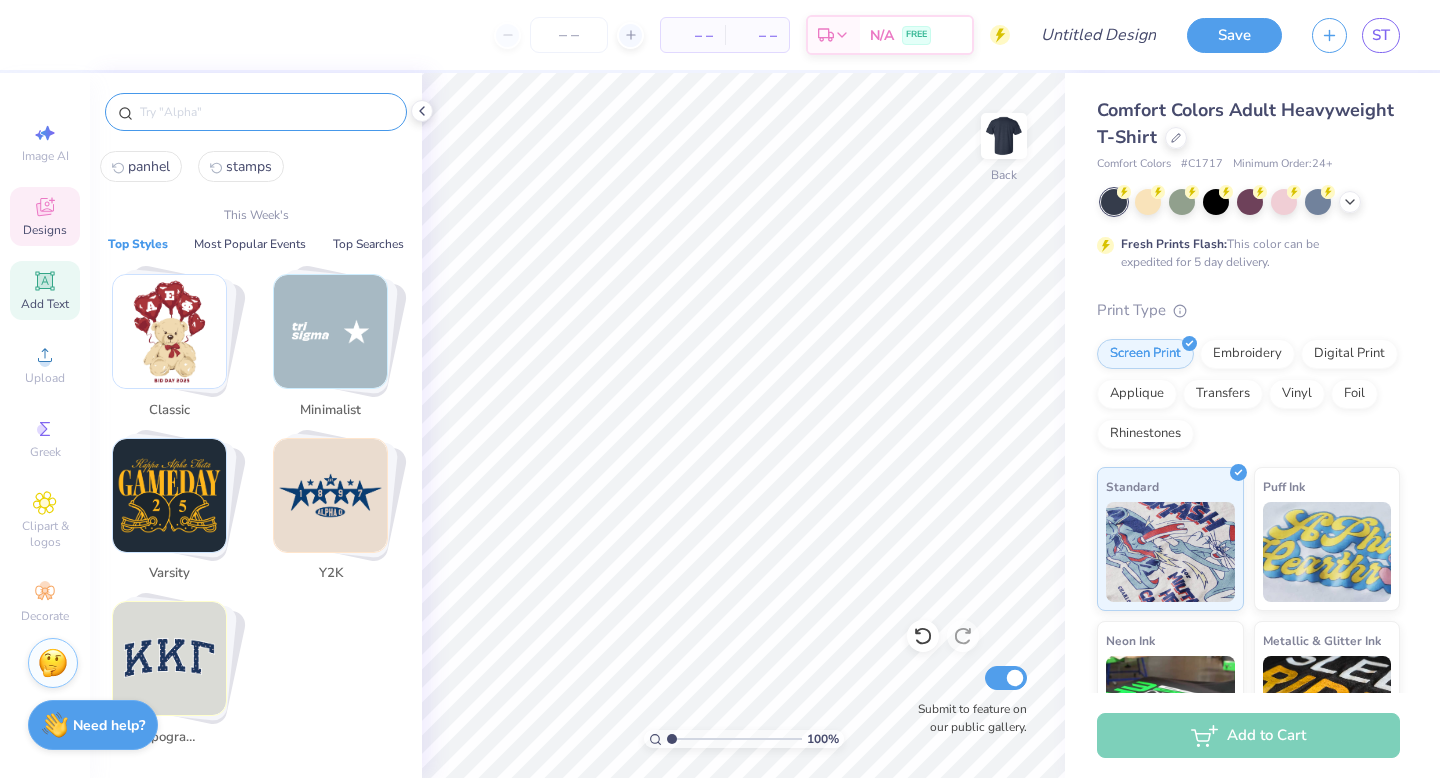 type 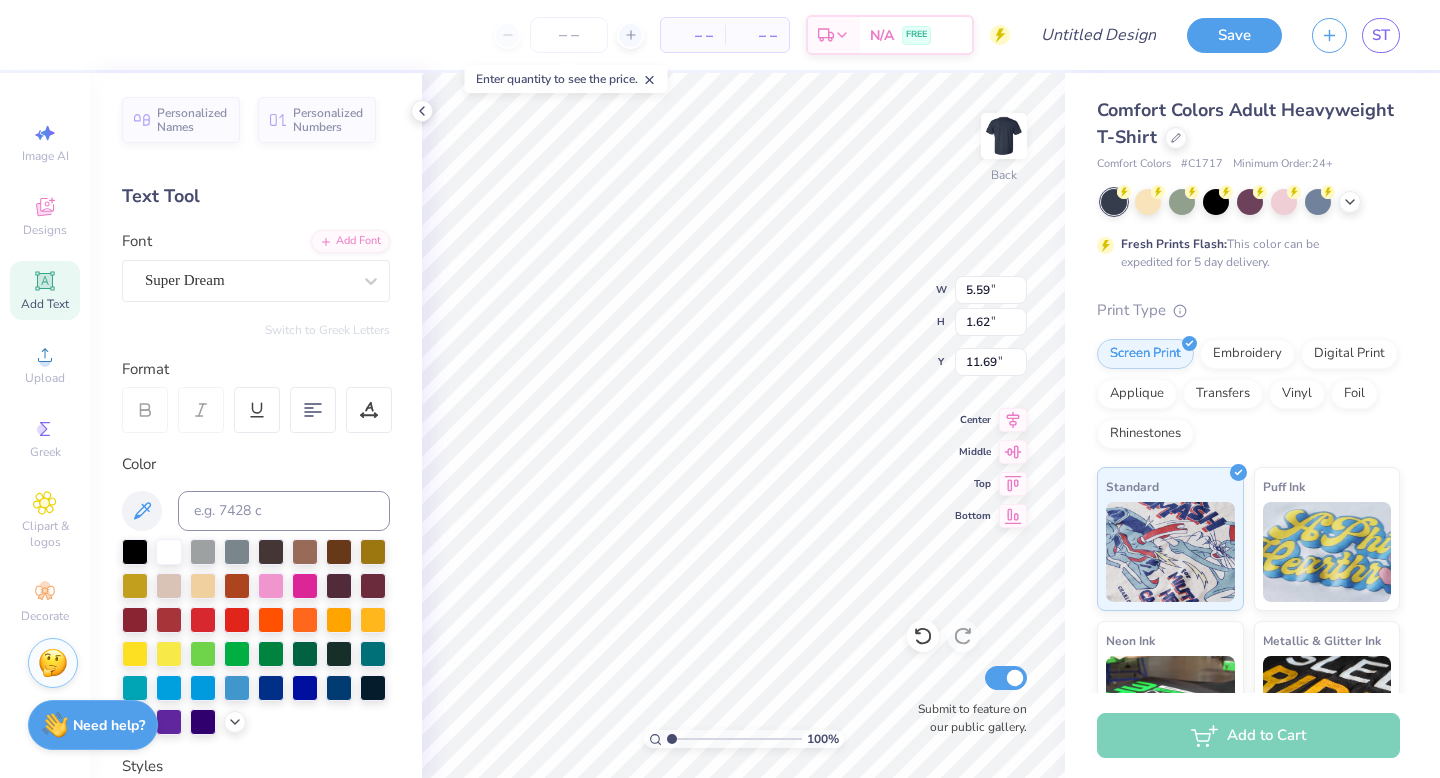 type on "3.52" 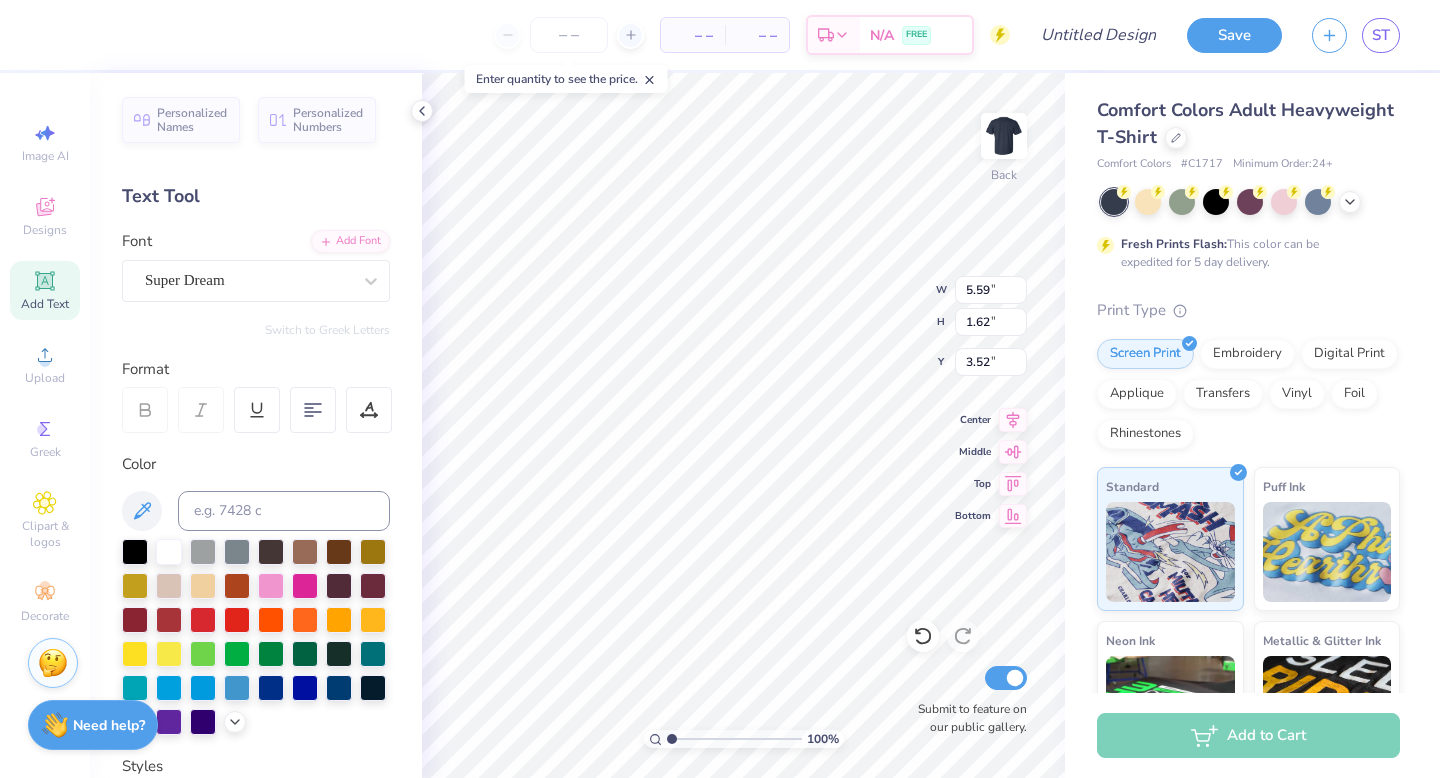 scroll, scrollTop: 1, scrollLeft: 3, axis: both 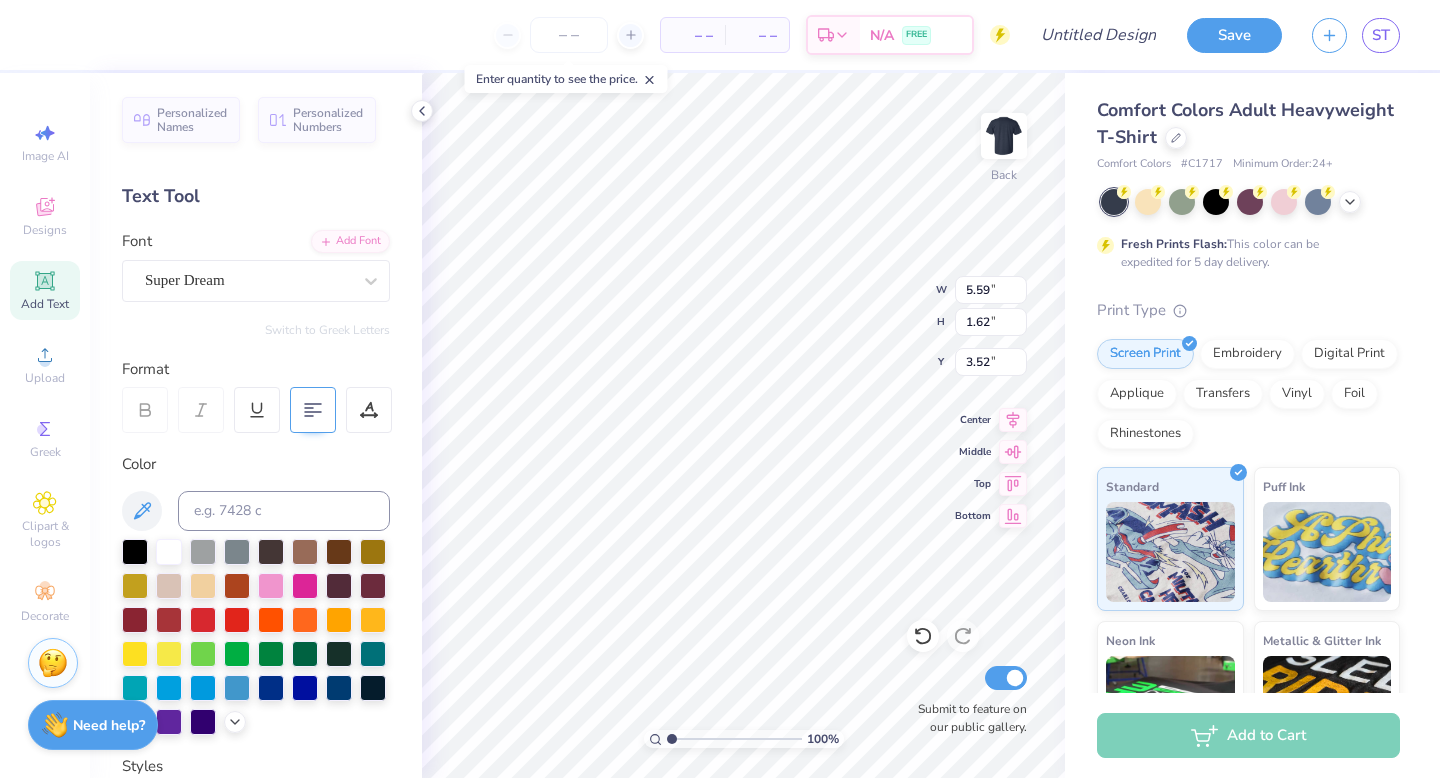 click 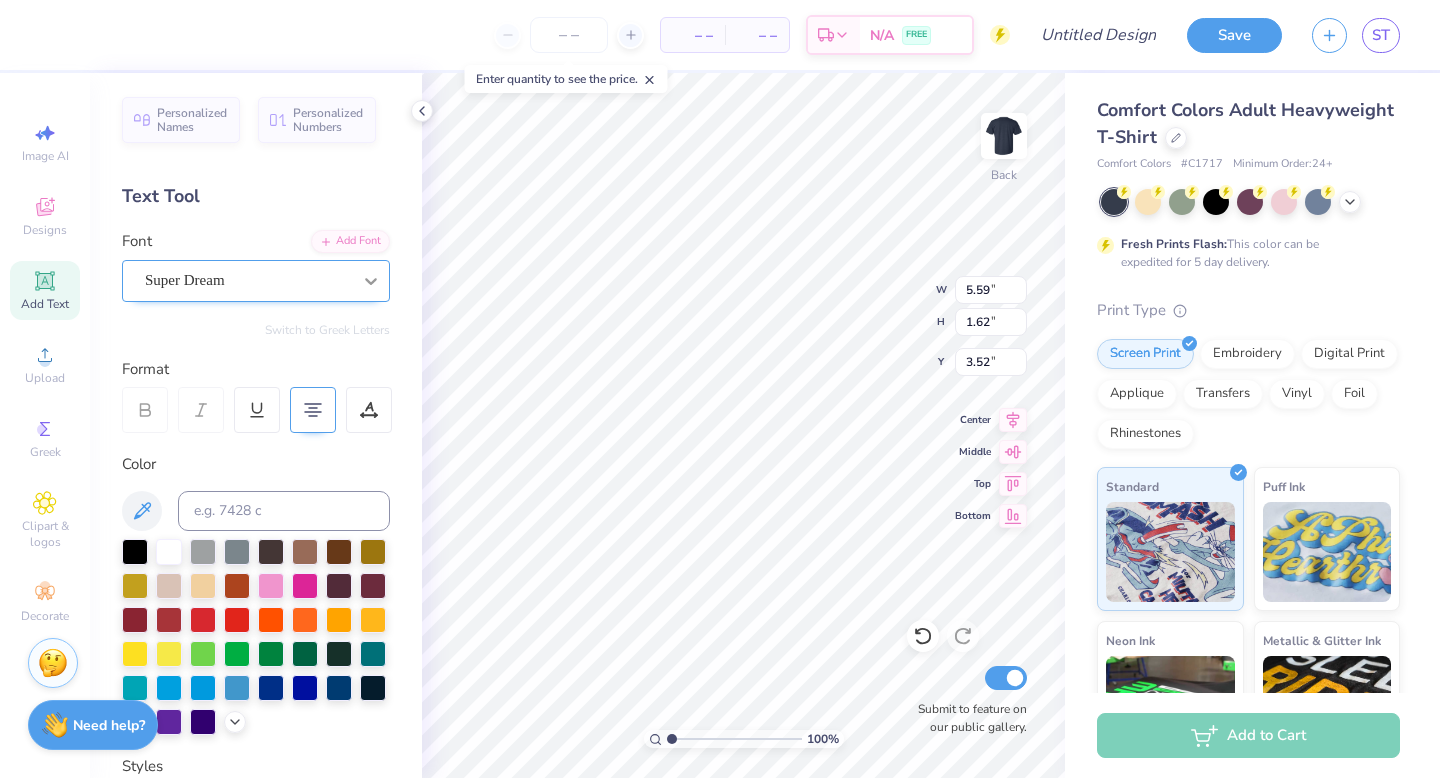 click 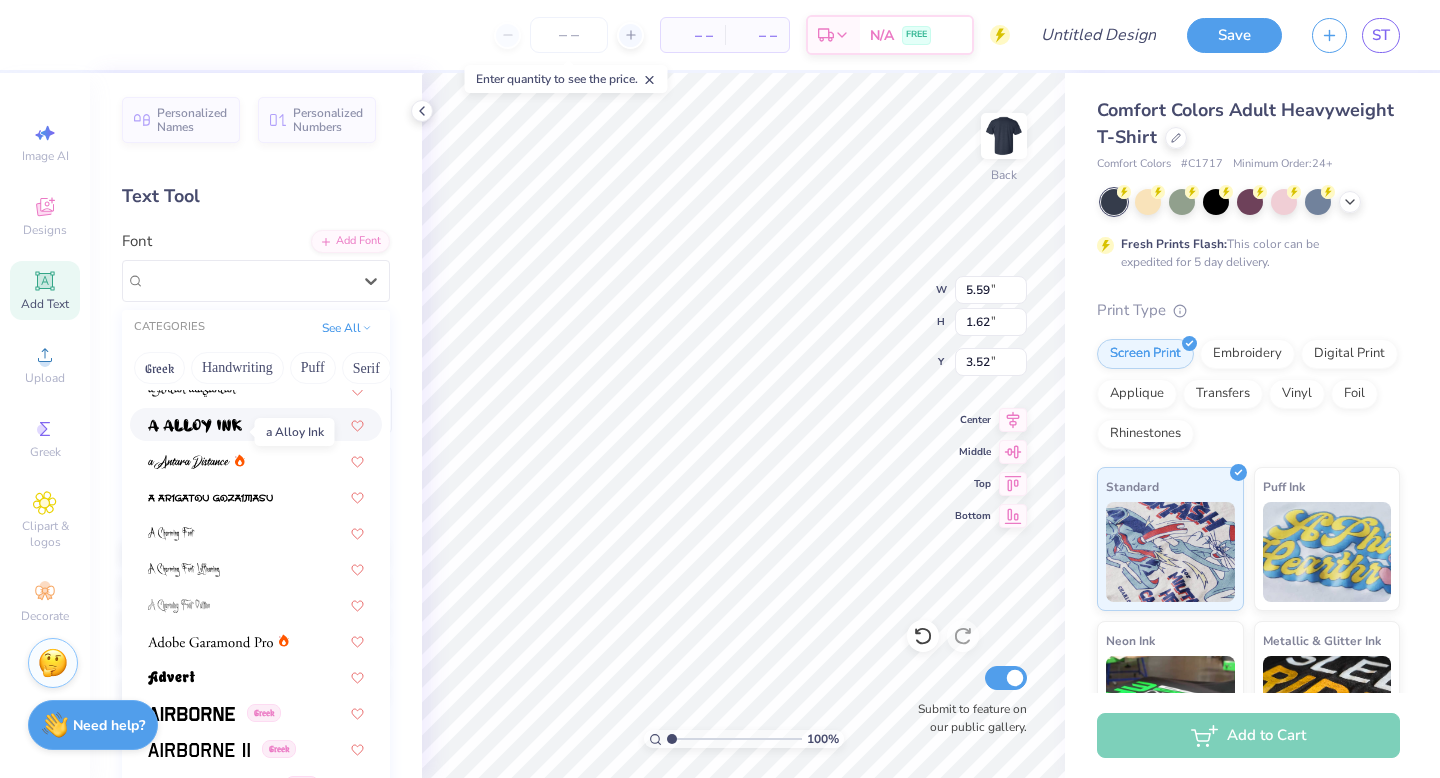 scroll, scrollTop: 53, scrollLeft: 0, axis: vertical 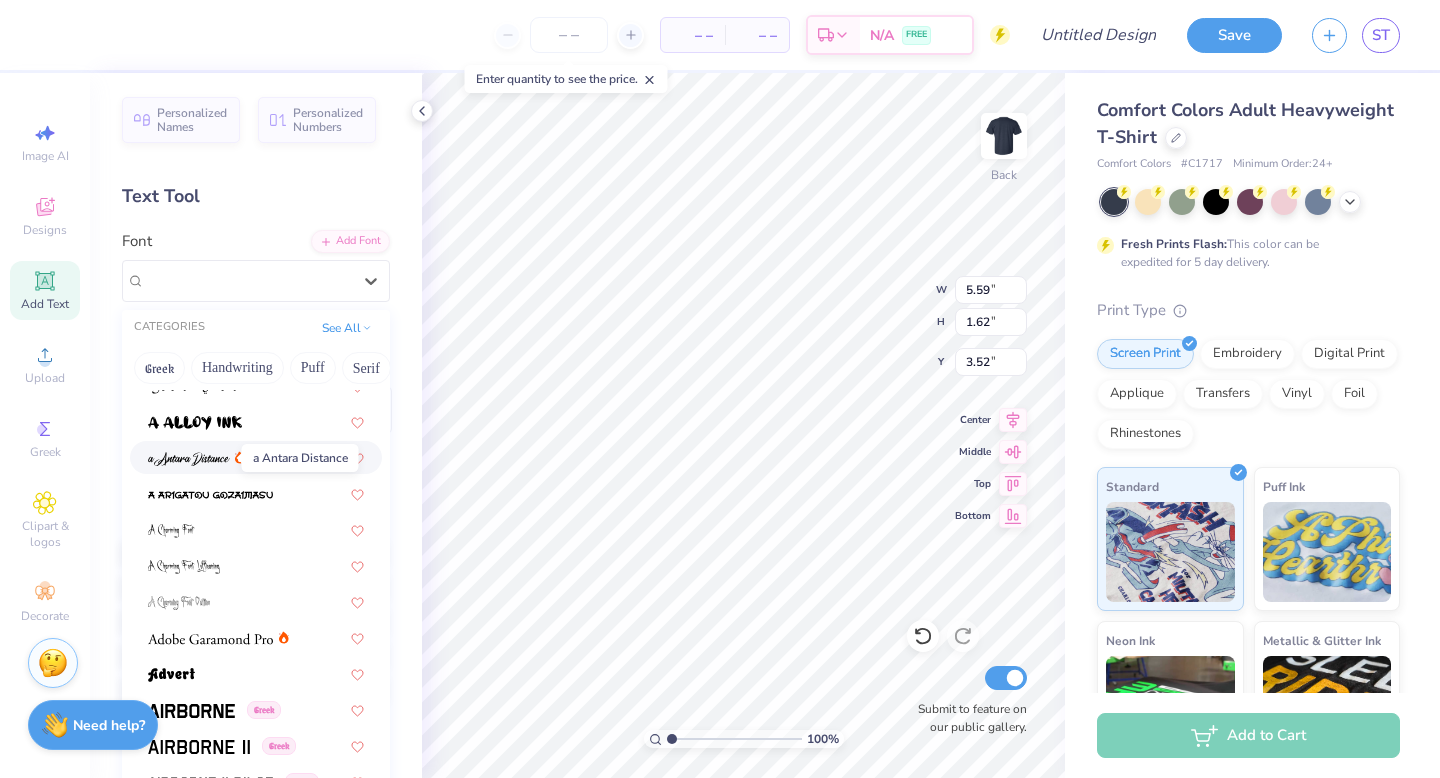 click at bounding box center [189, 459] 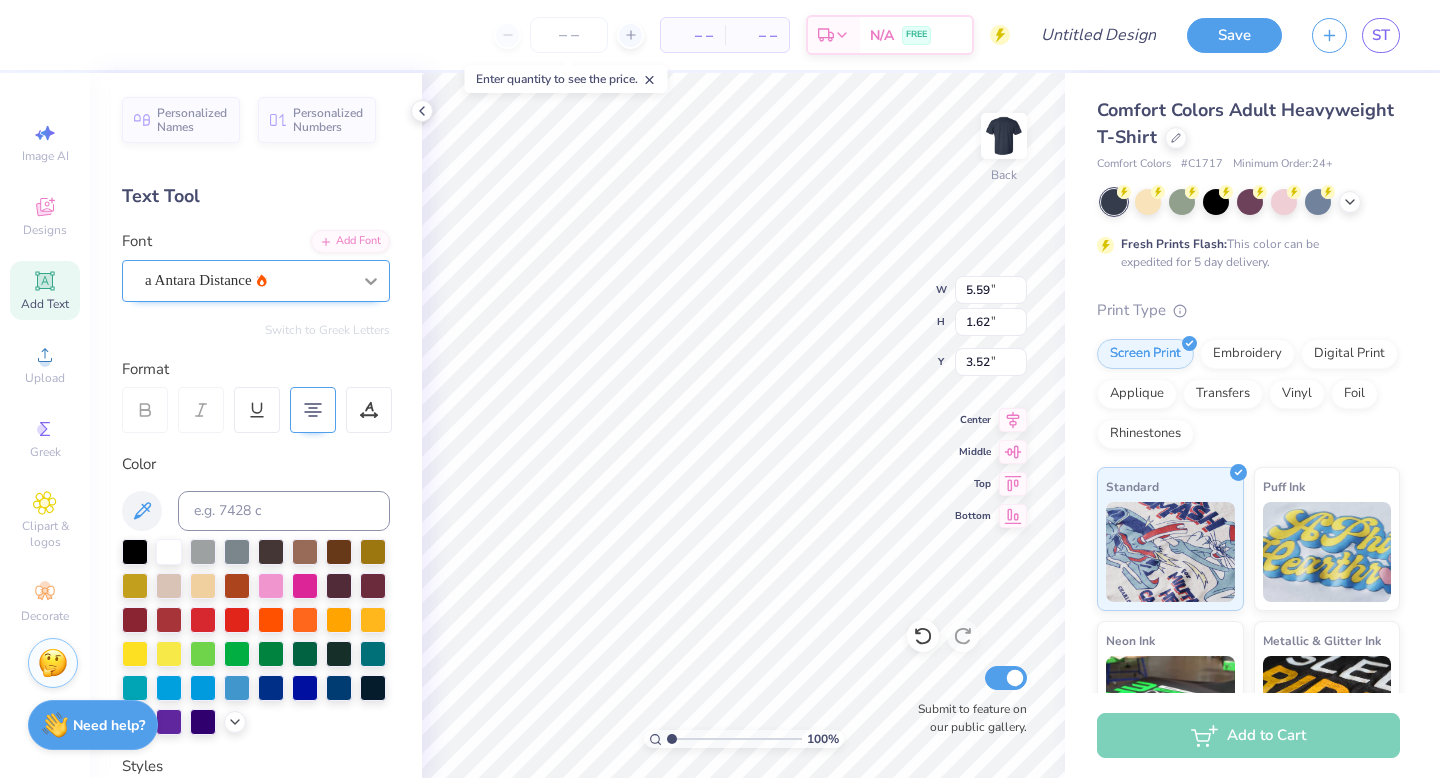 click at bounding box center [371, 281] 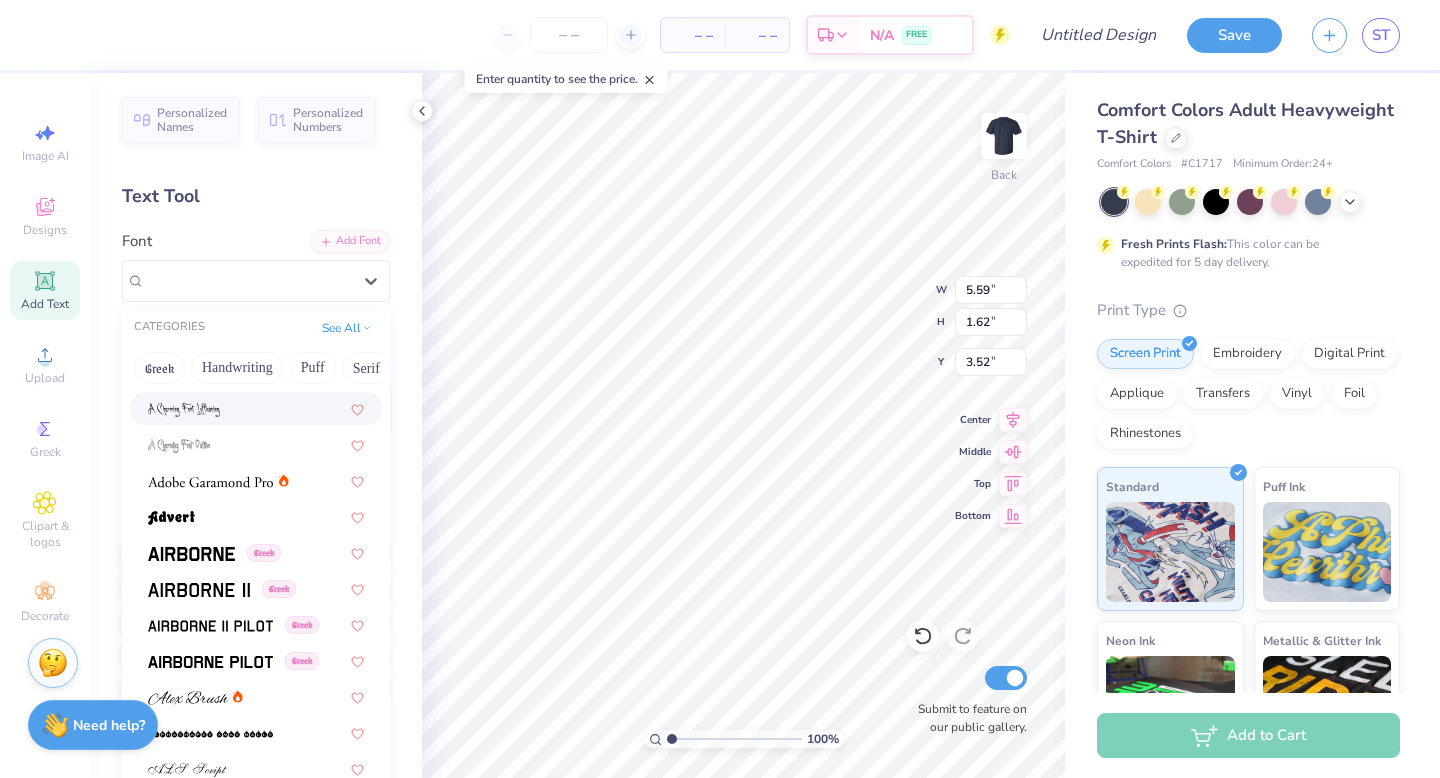 scroll, scrollTop: 221, scrollLeft: 0, axis: vertical 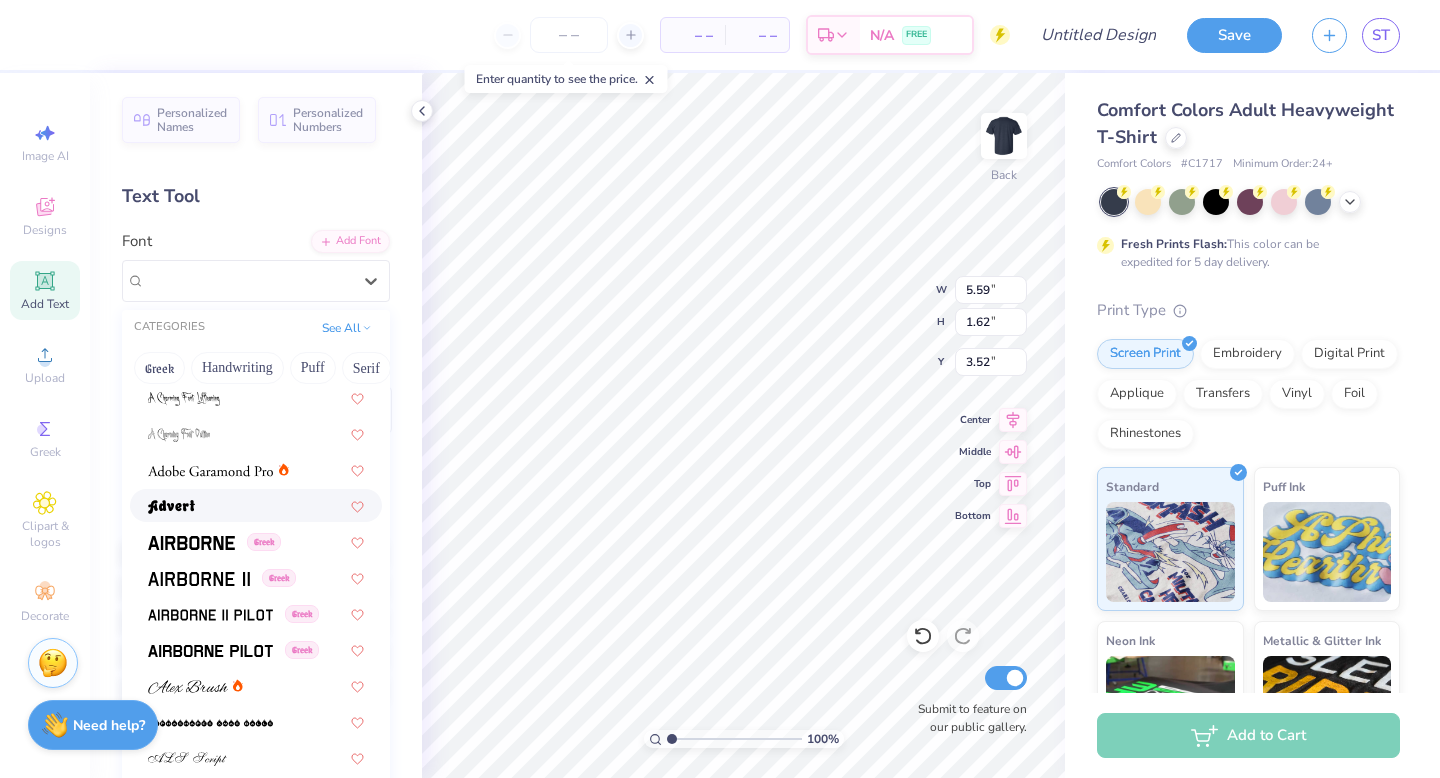 click at bounding box center (256, 505) 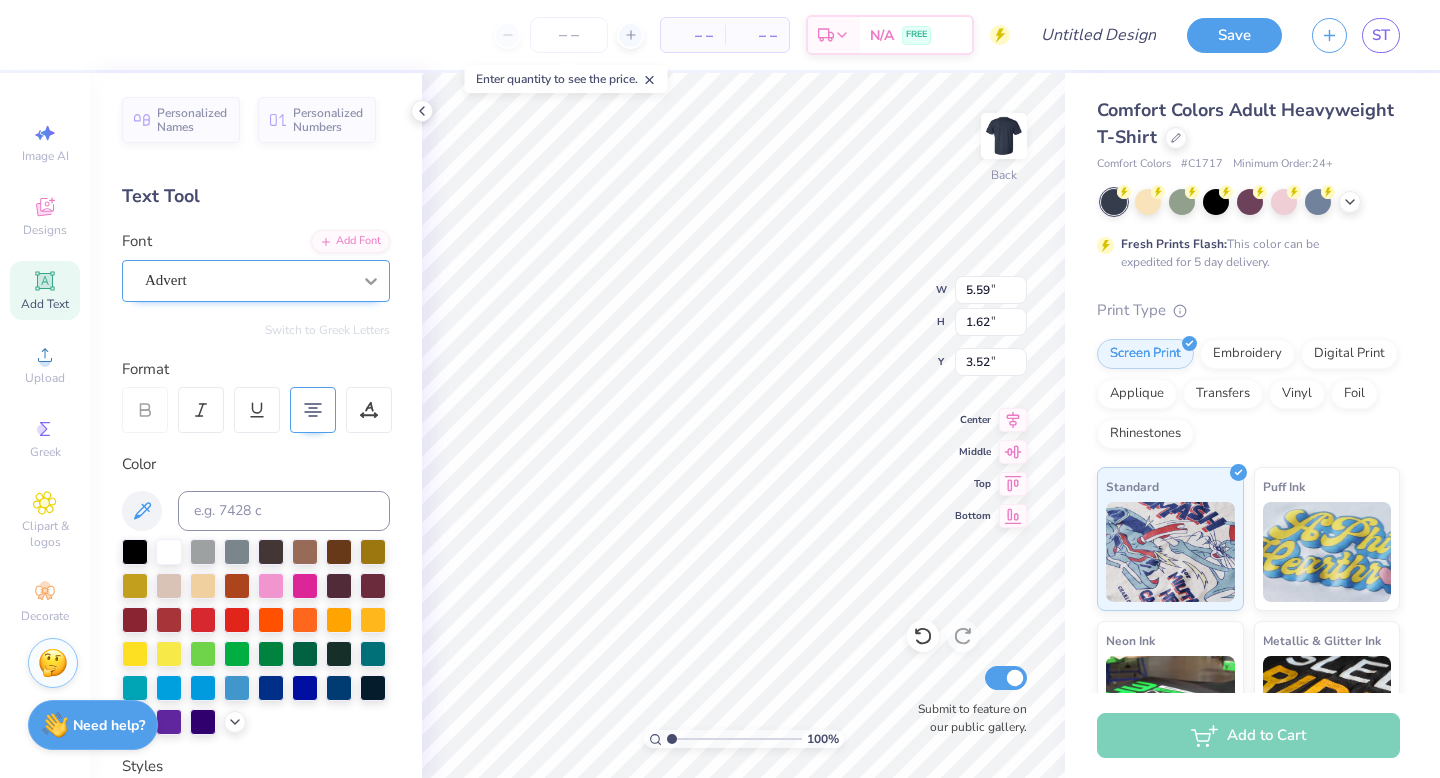 click 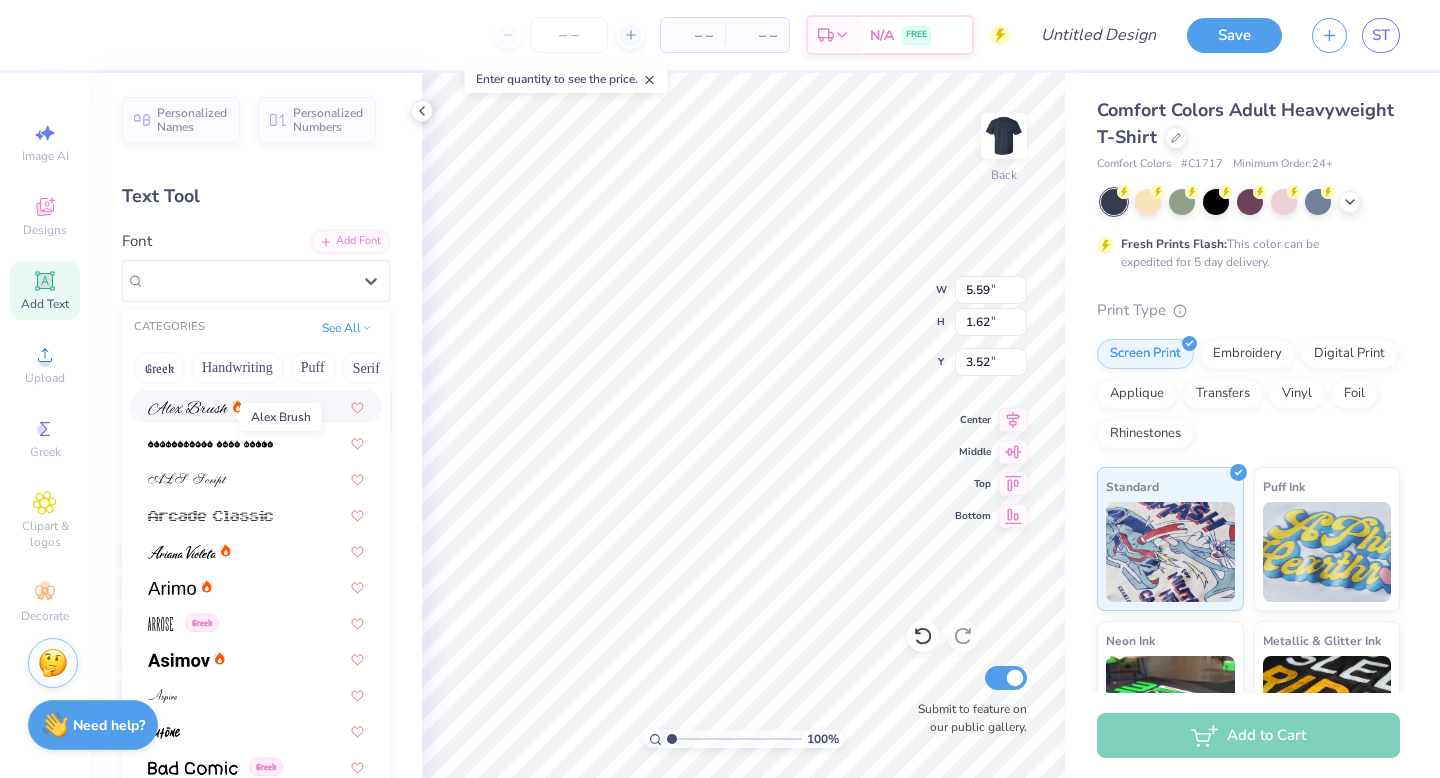 scroll, scrollTop: 502, scrollLeft: 0, axis: vertical 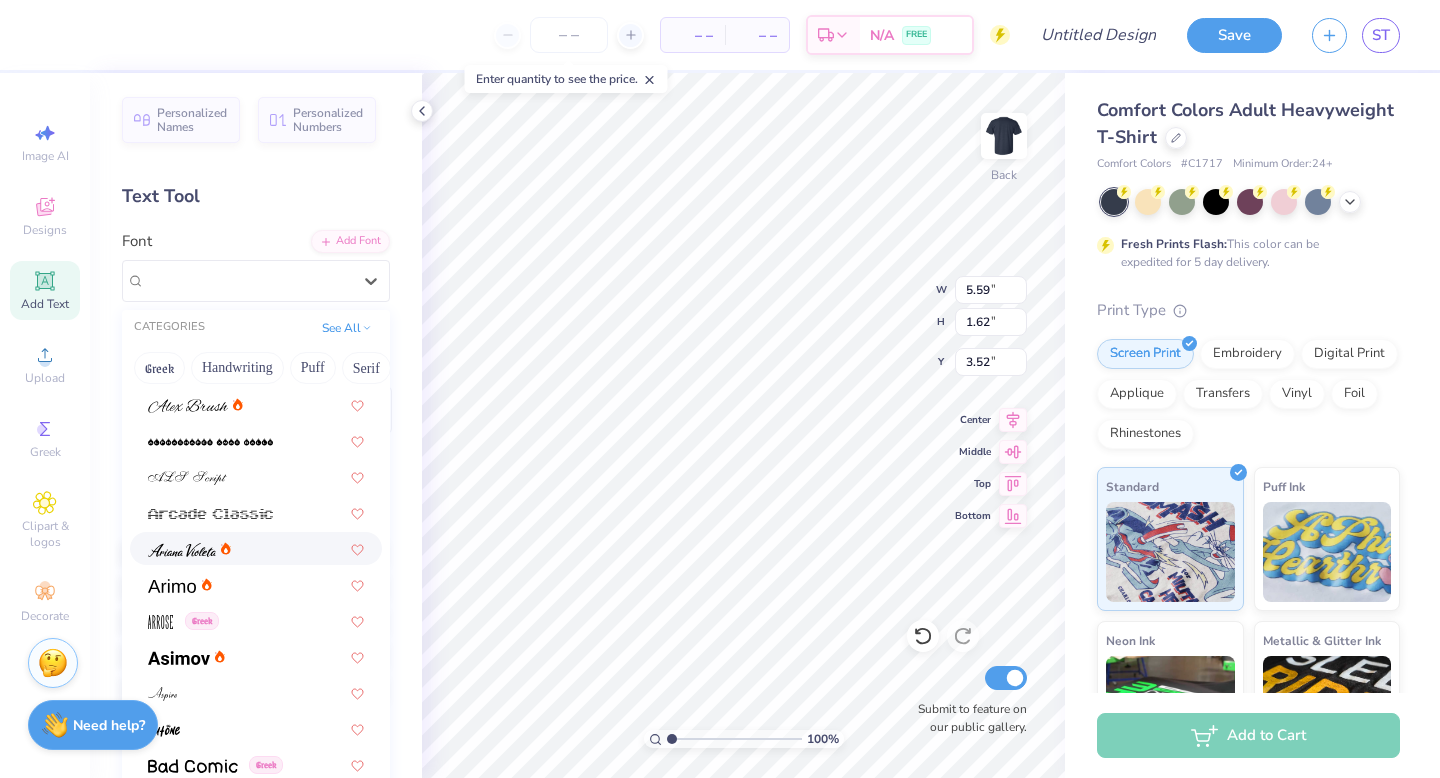 click at bounding box center (256, 548) 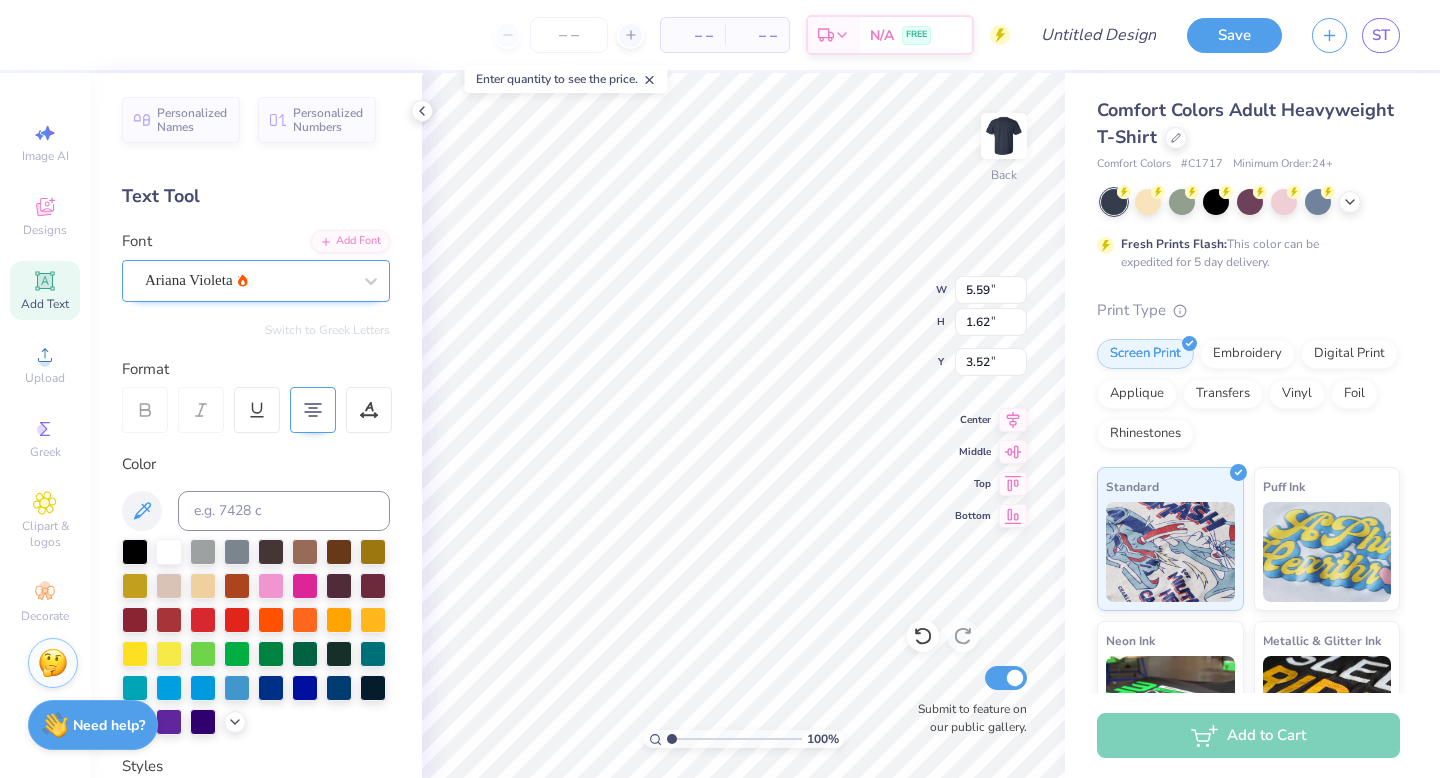 click on "Ariana Violeta" at bounding box center [248, 280] 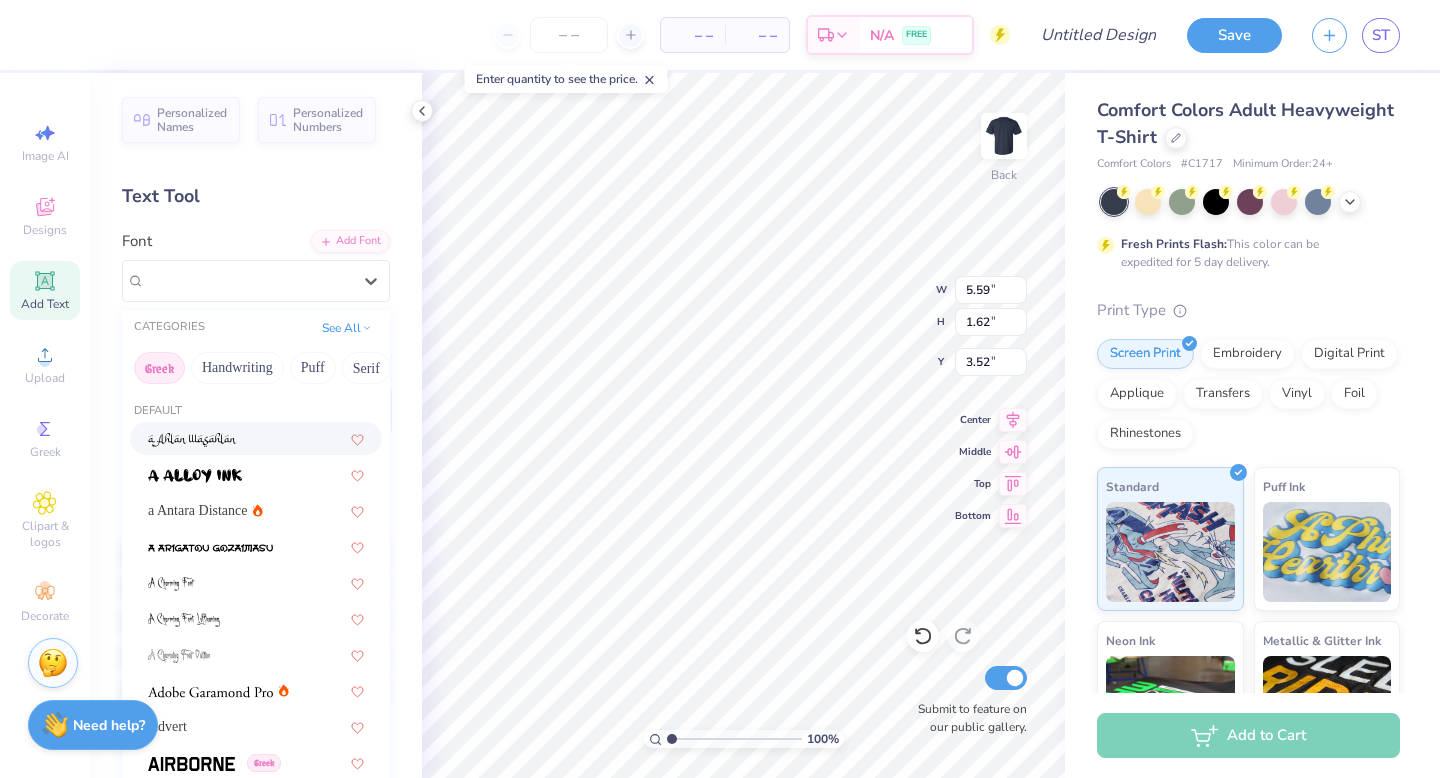 click on "Greek" at bounding box center [159, 368] 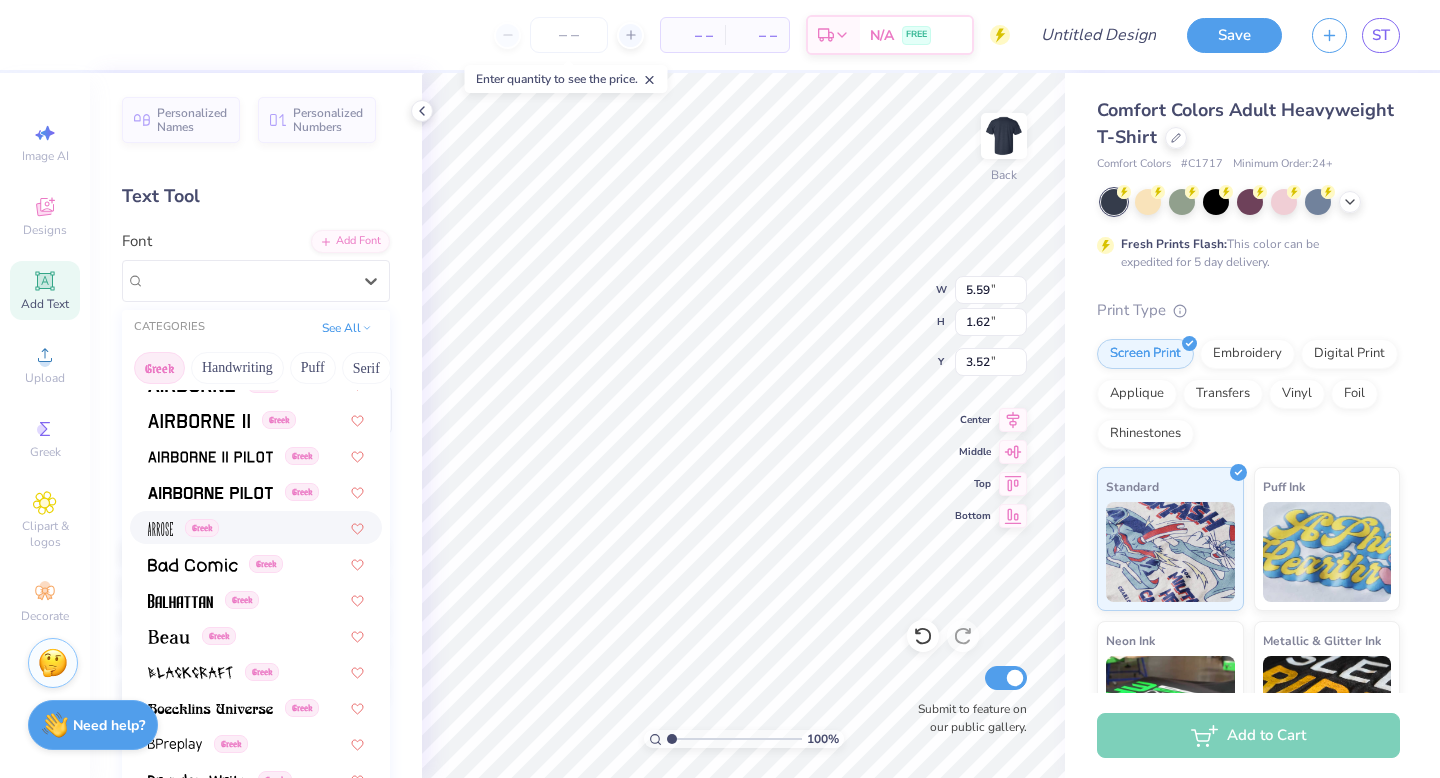 scroll, scrollTop: 61, scrollLeft: 0, axis: vertical 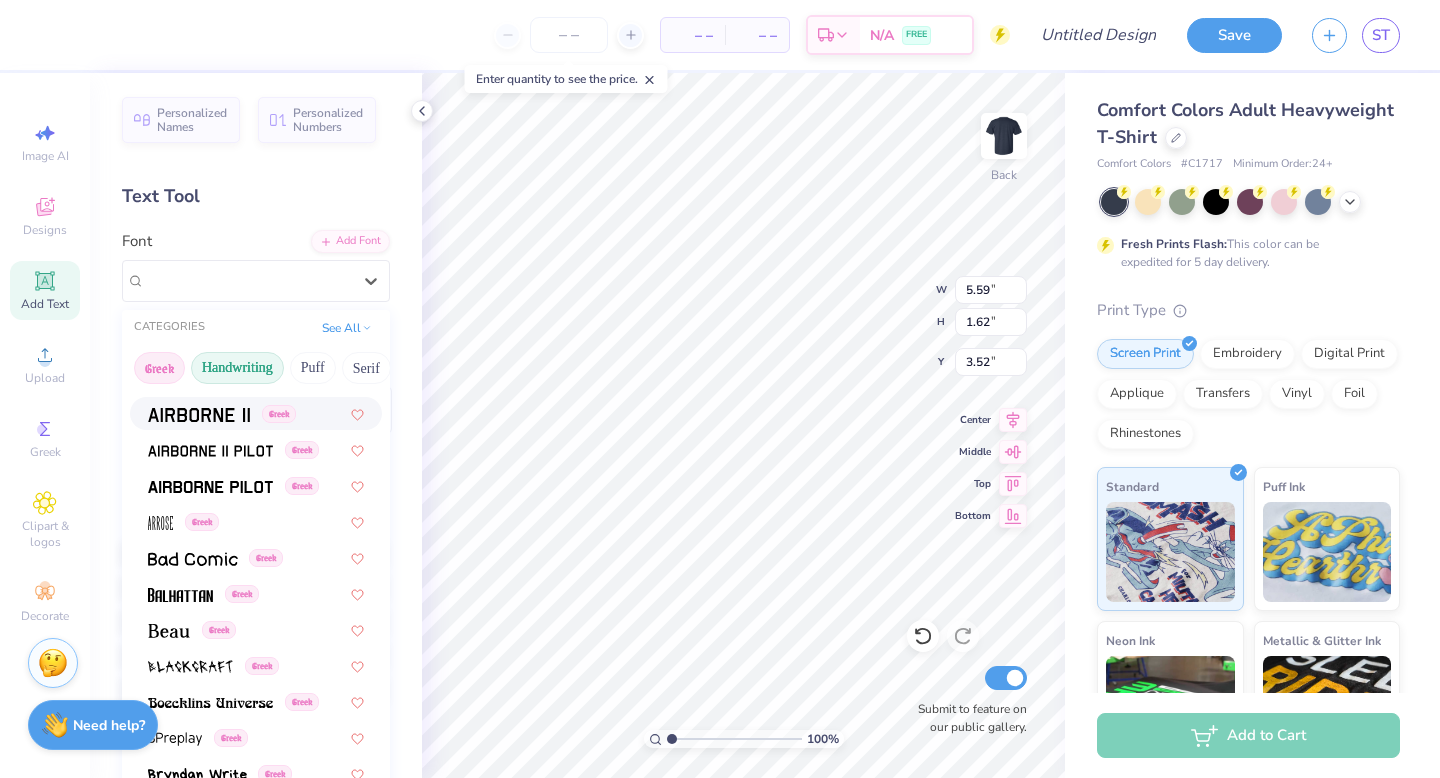 click on "Handwriting" at bounding box center [237, 368] 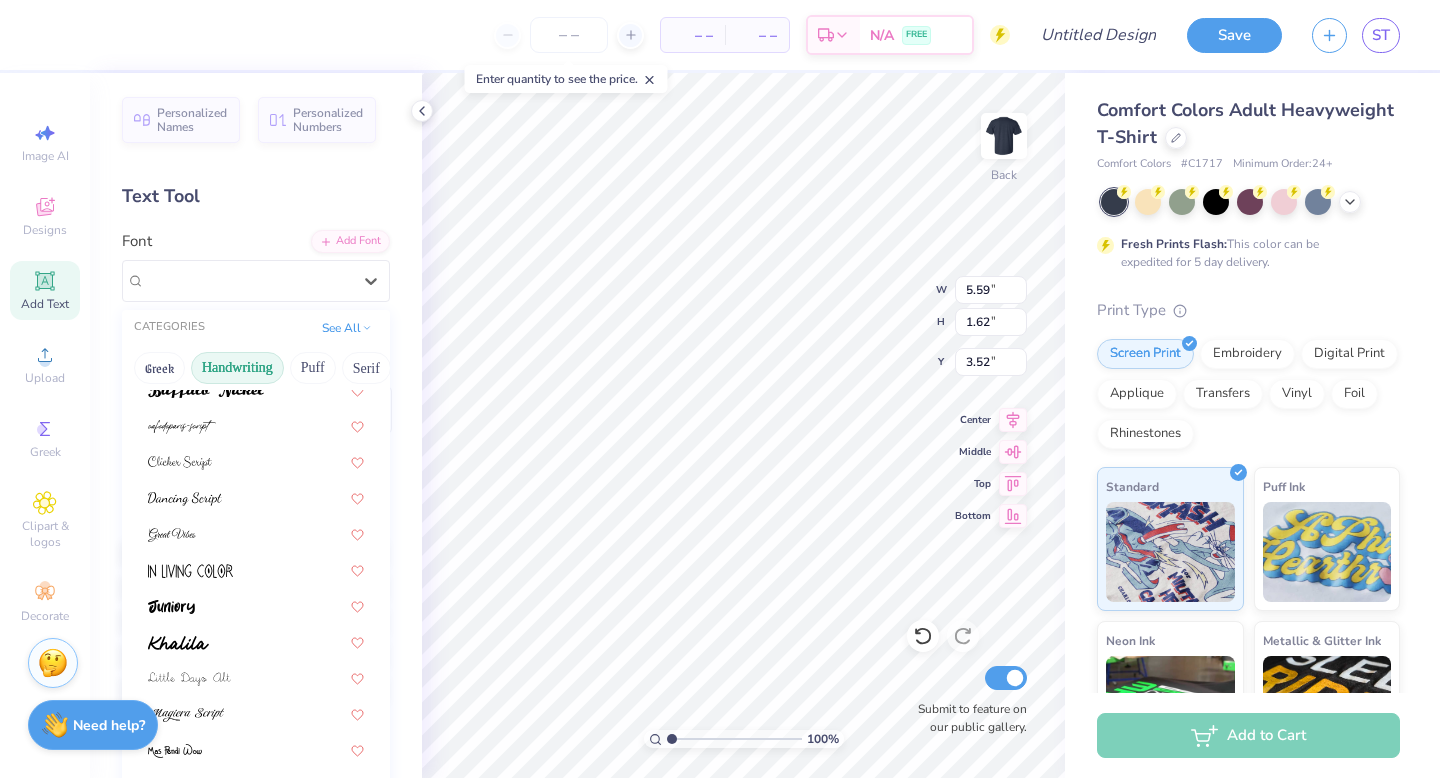 scroll, scrollTop: 278, scrollLeft: 0, axis: vertical 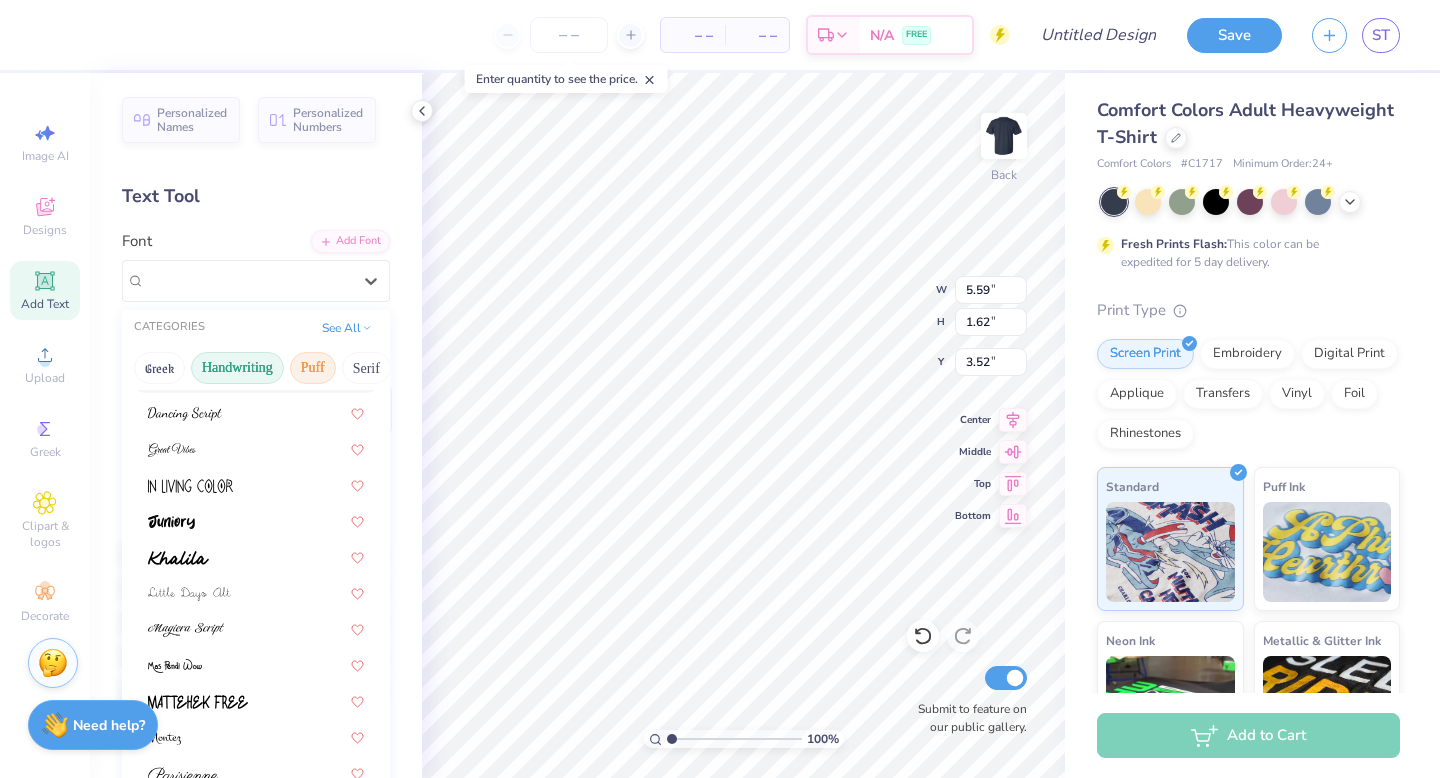 click on "Puff" at bounding box center (313, 368) 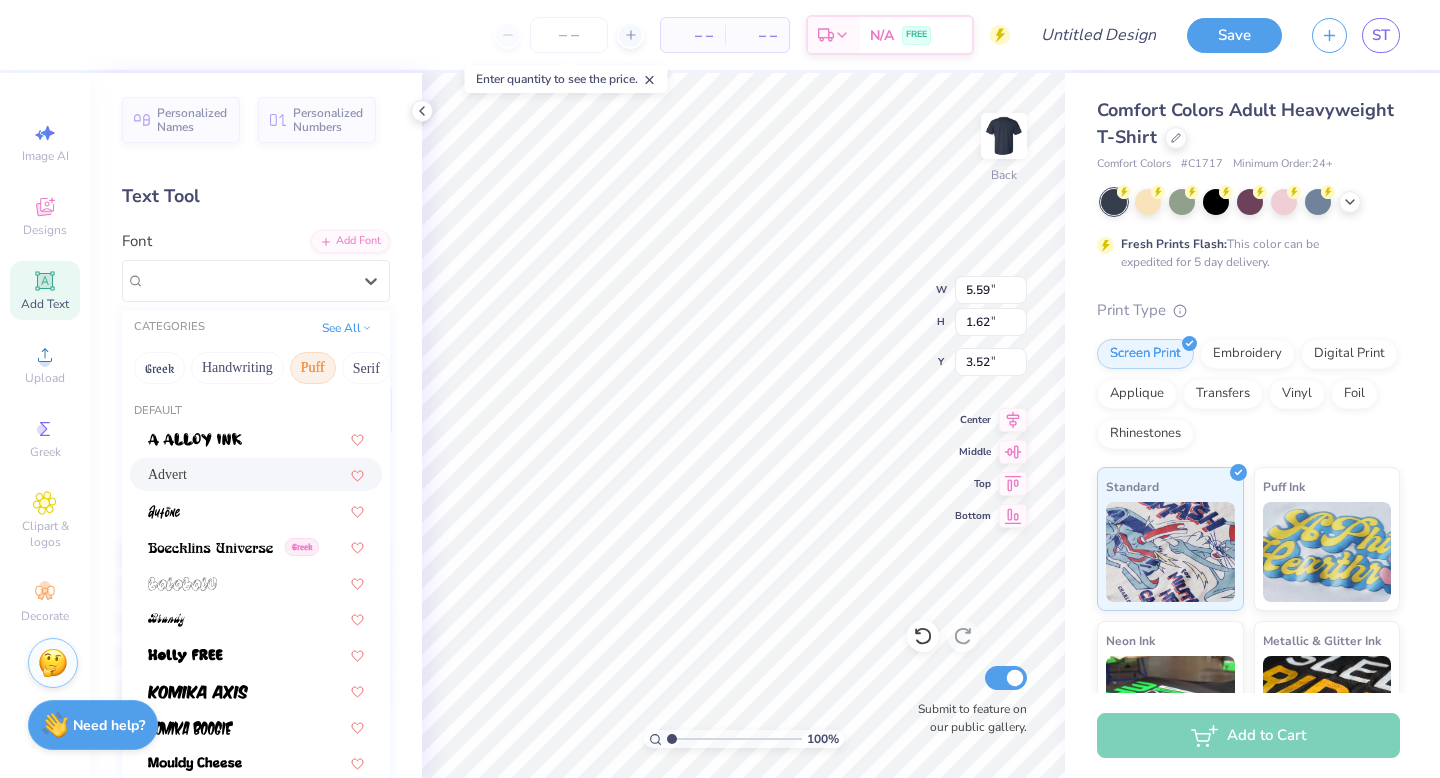 click on "Advert" at bounding box center (256, 474) 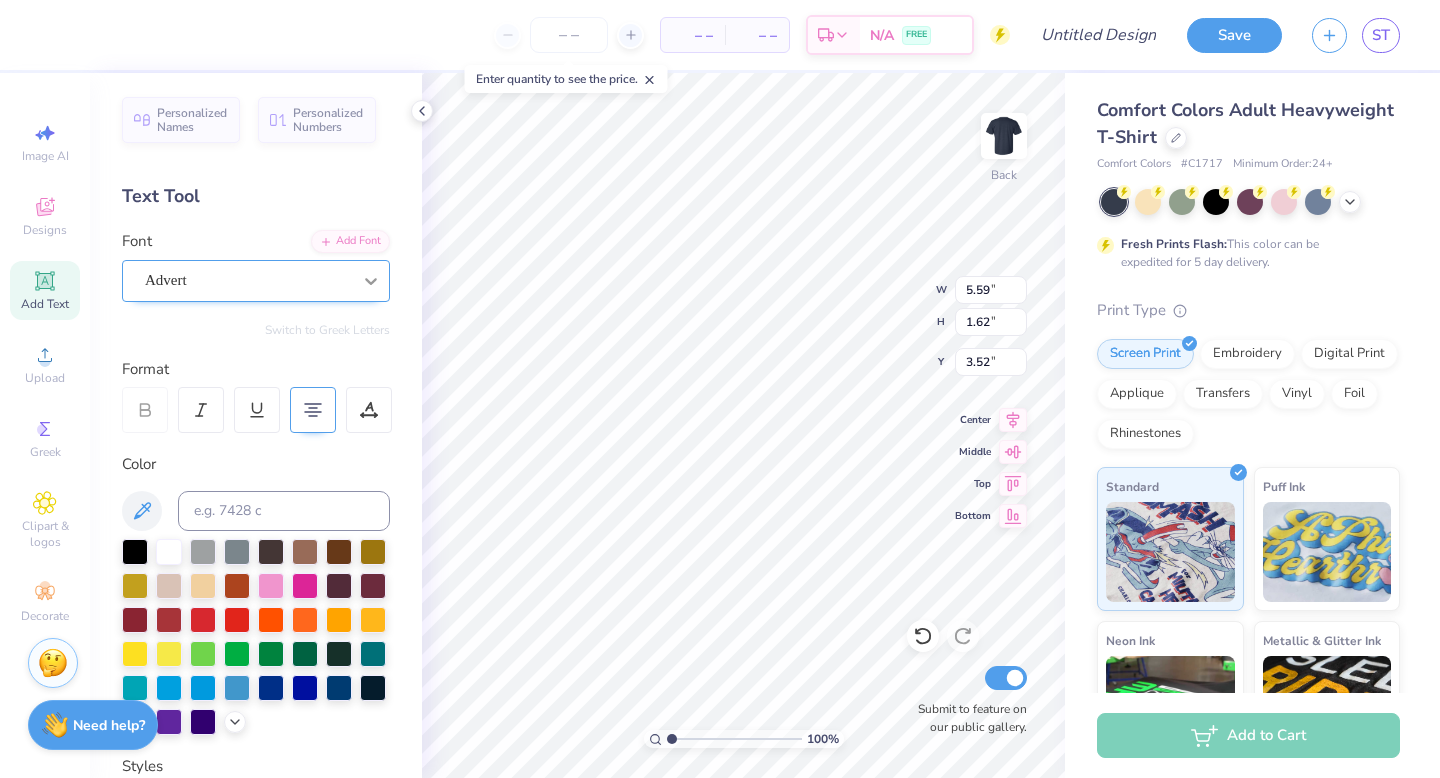 click at bounding box center [371, 281] 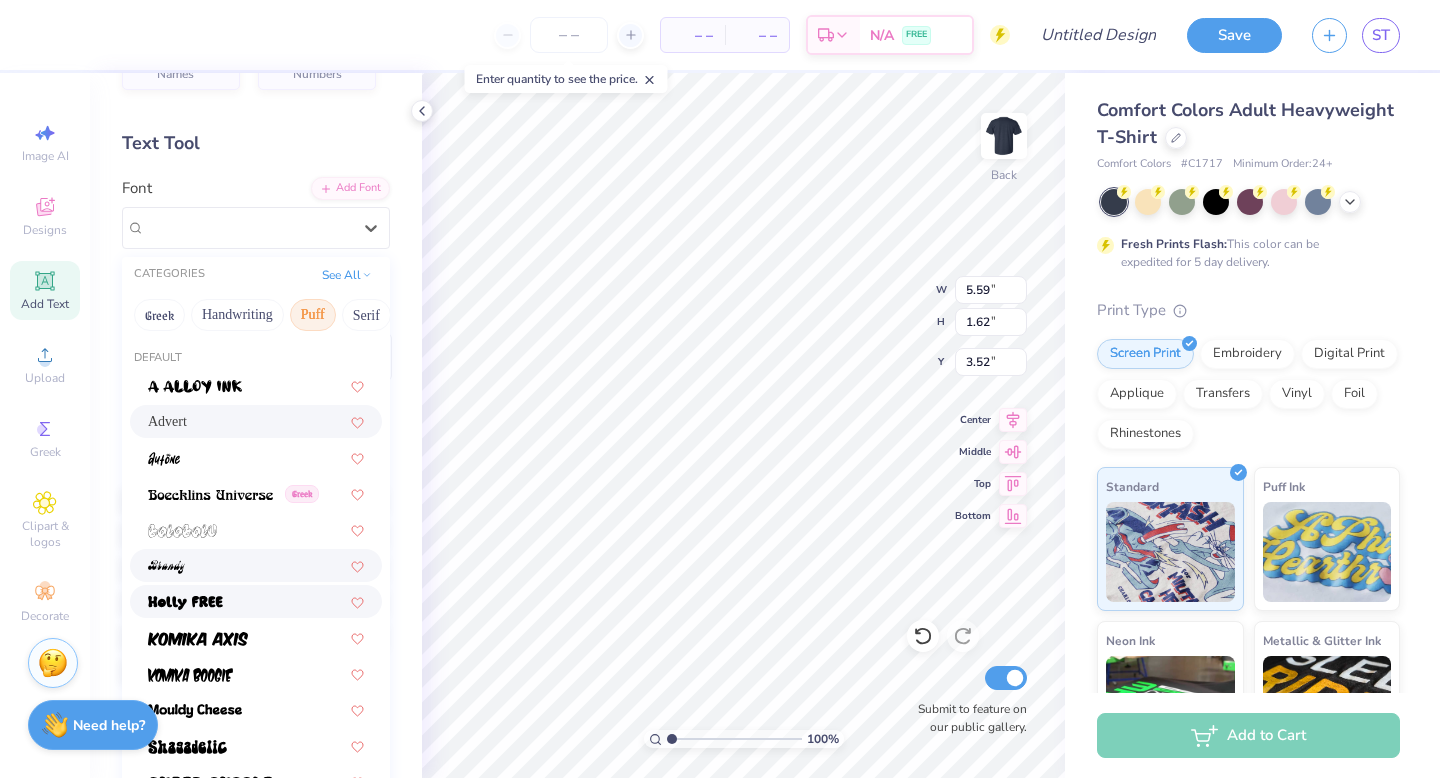 scroll, scrollTop: 55, scrollLeft: 0, axis: vertical 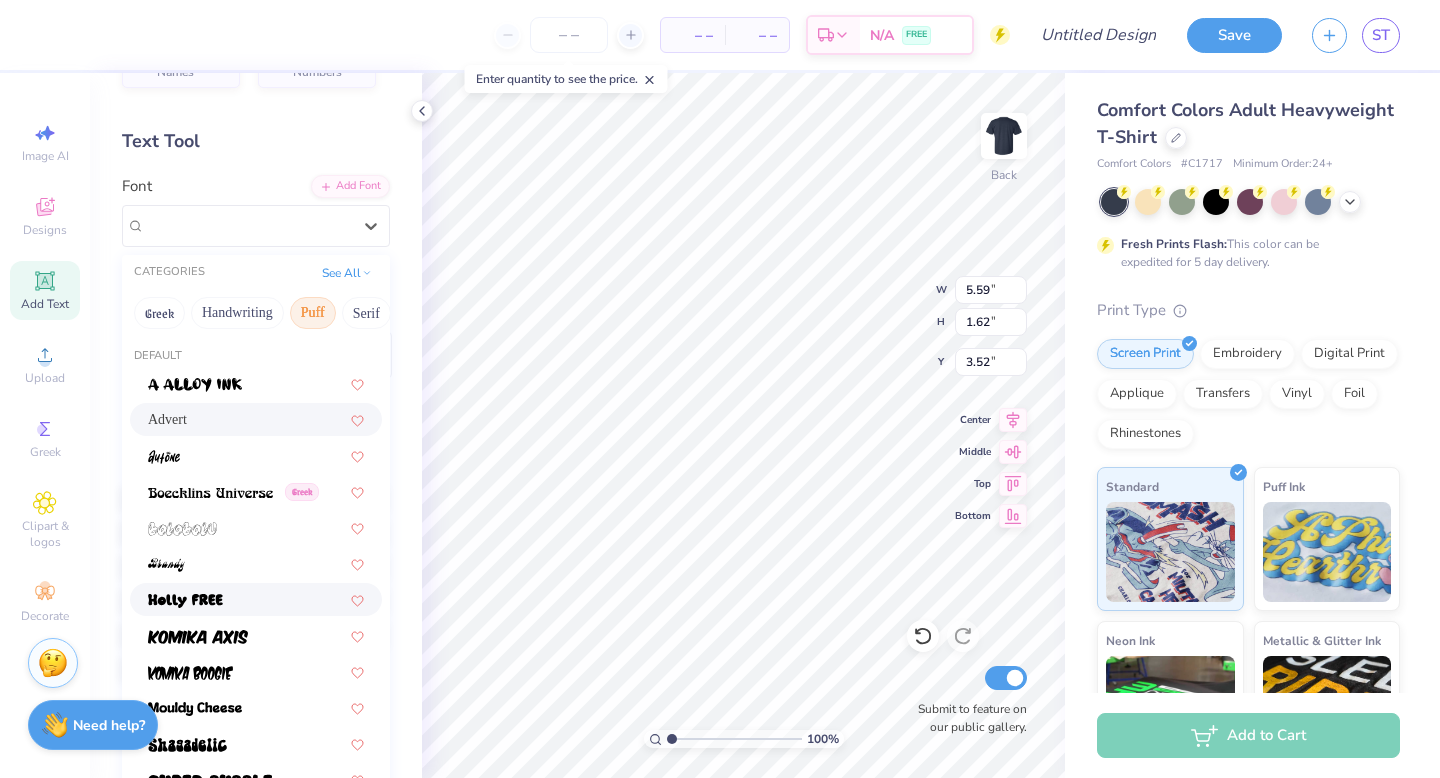 click at bounding box center (256, 599) 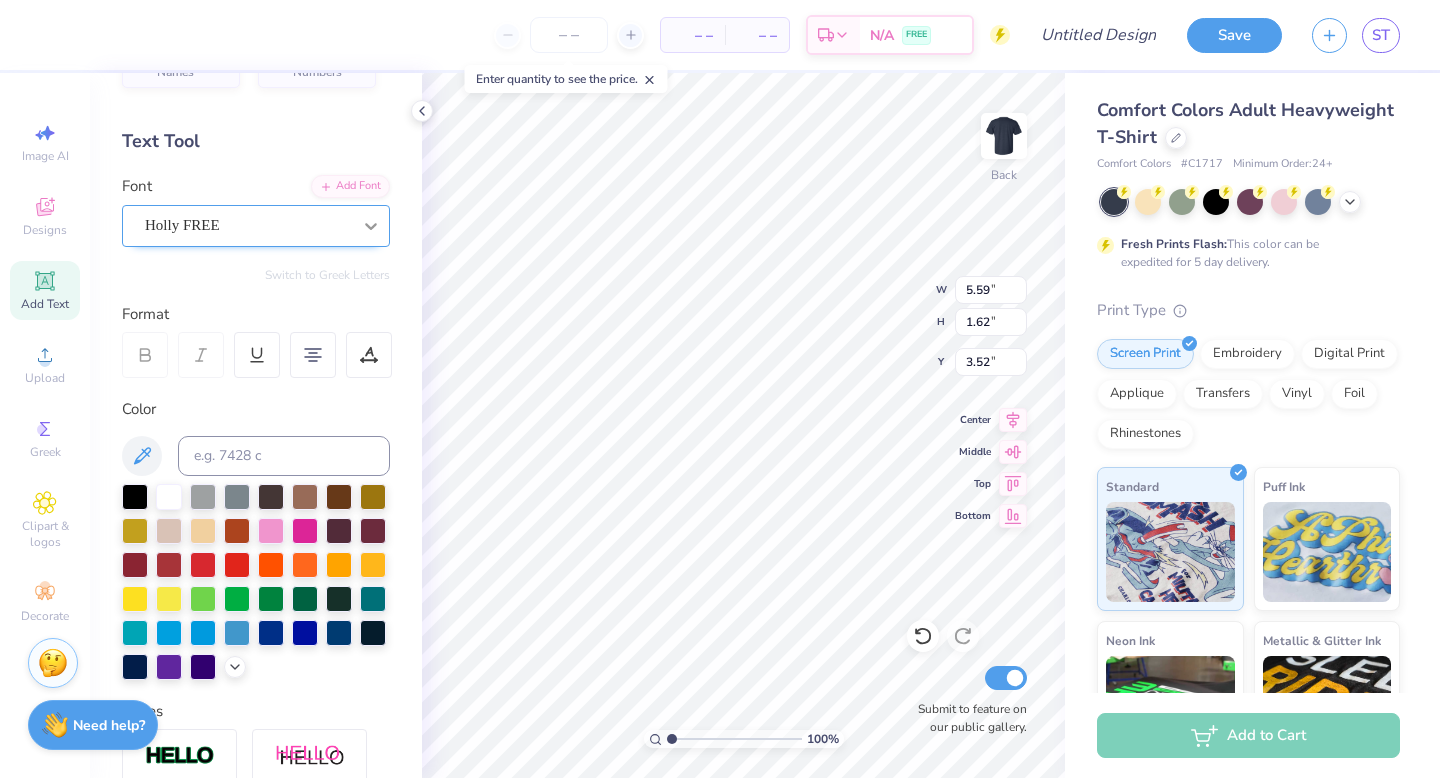 click 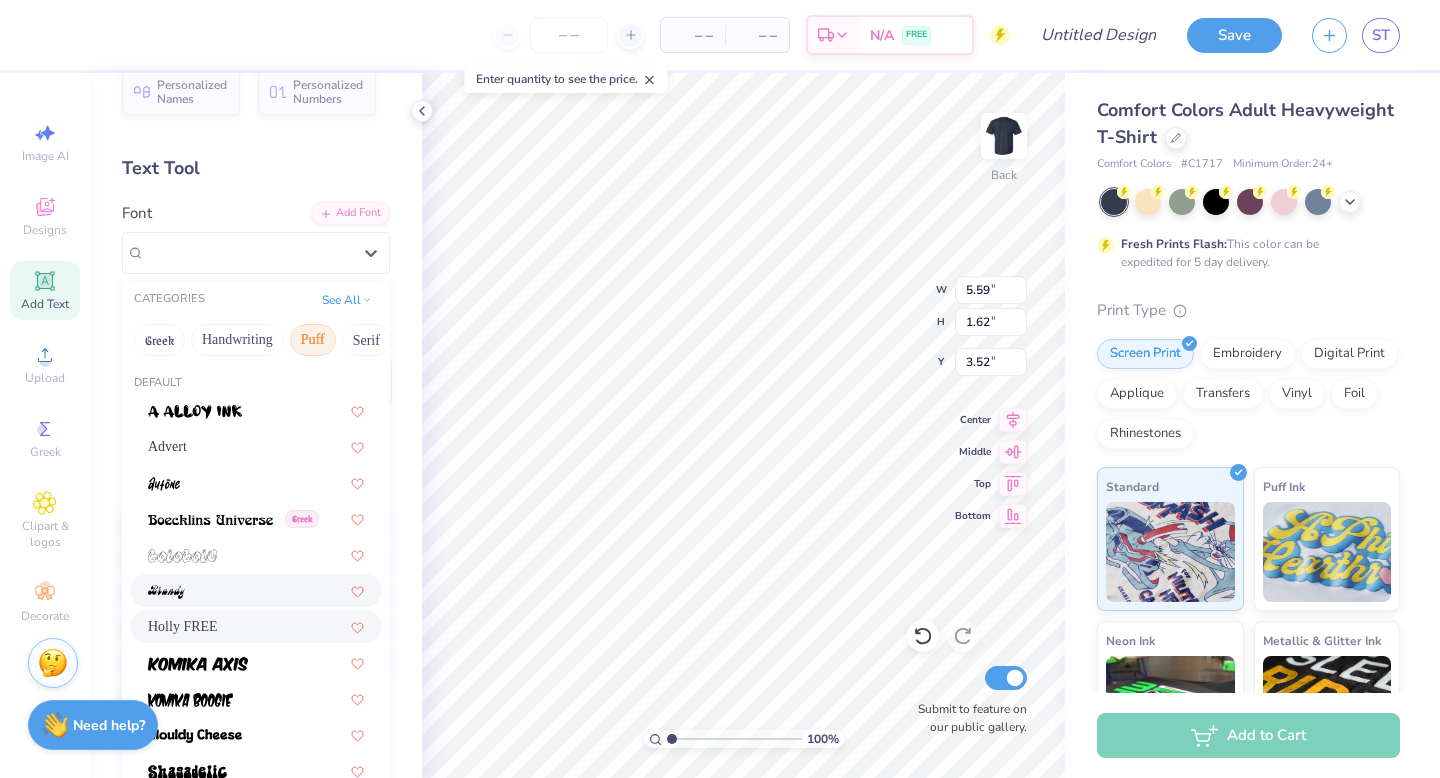 scroll, scrollTop: 0, scrollLeft: 0, axis: both 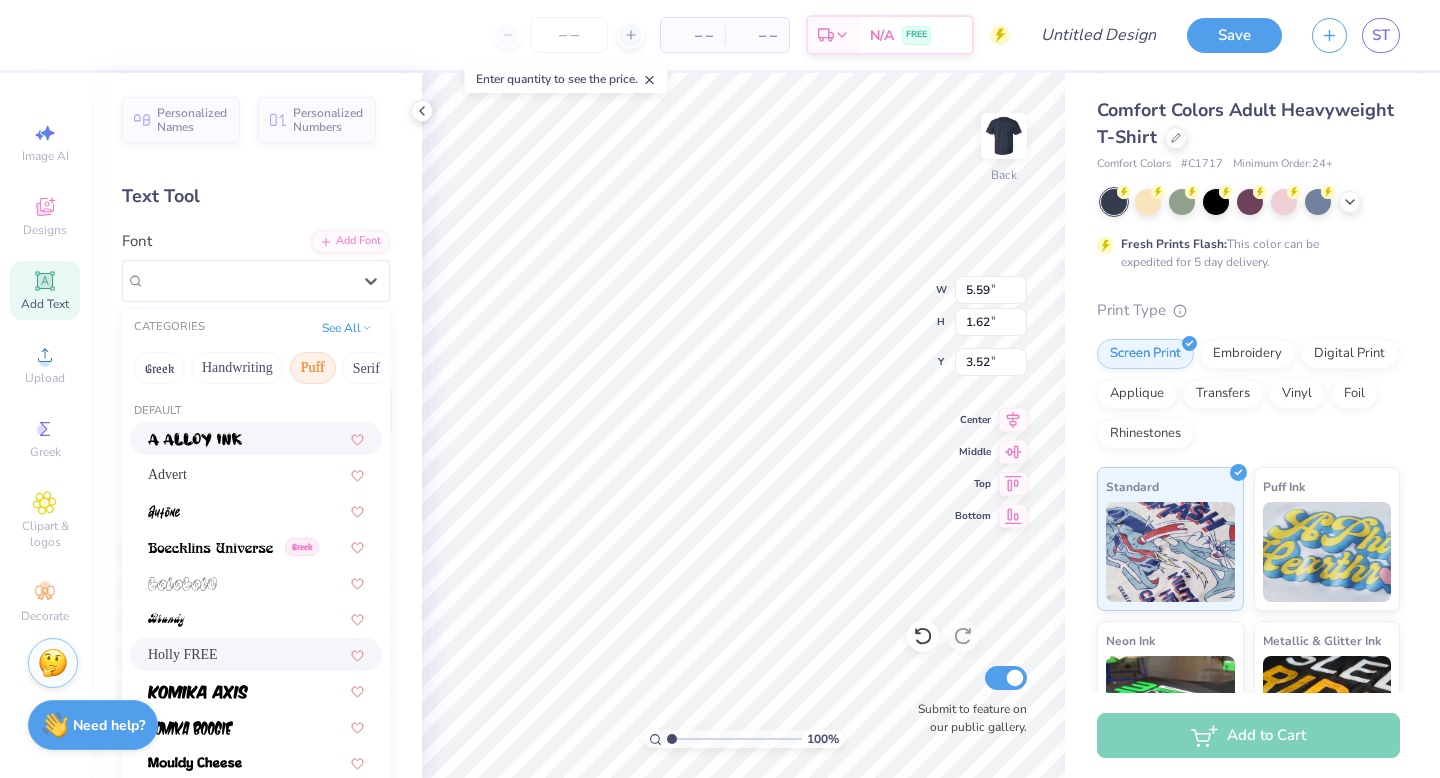 click at bounding box center (256, 438) 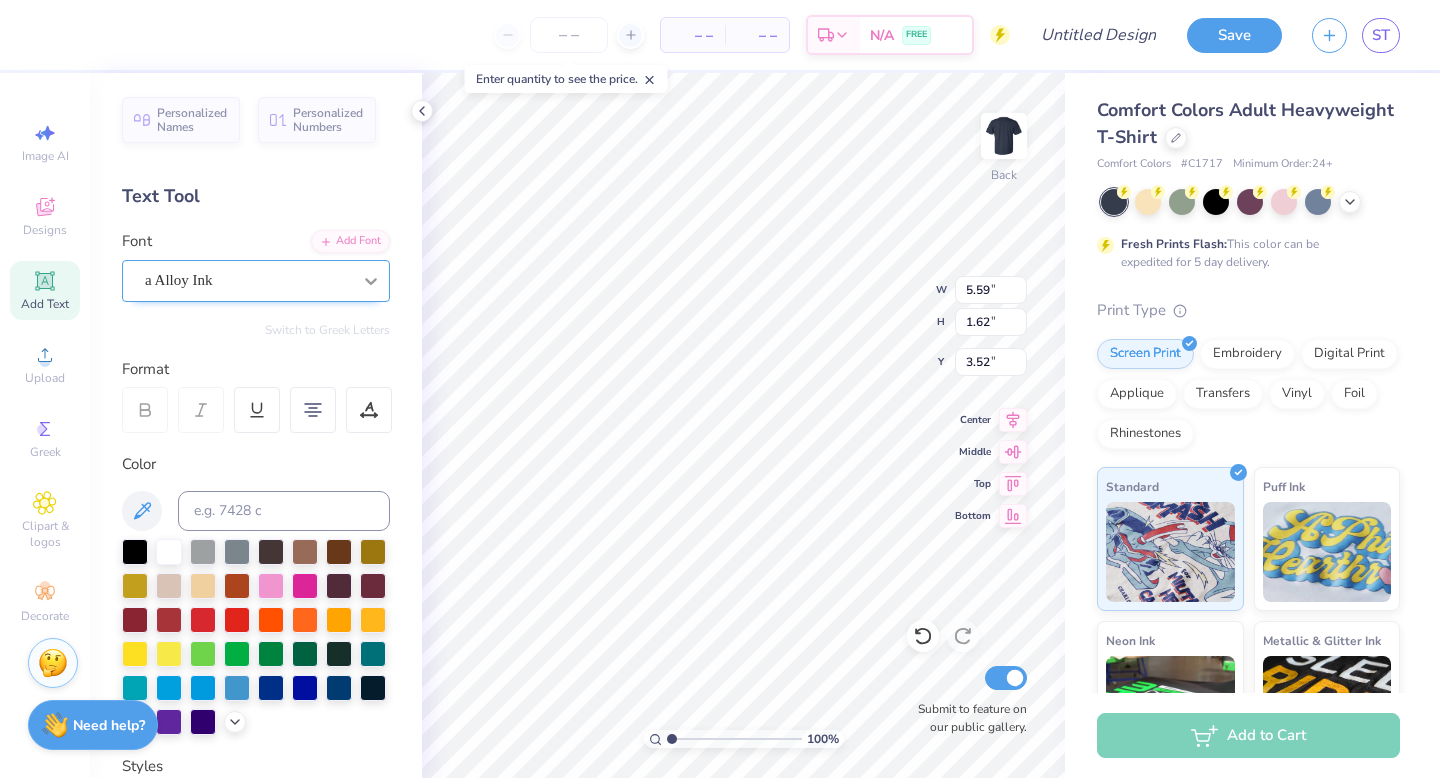 click 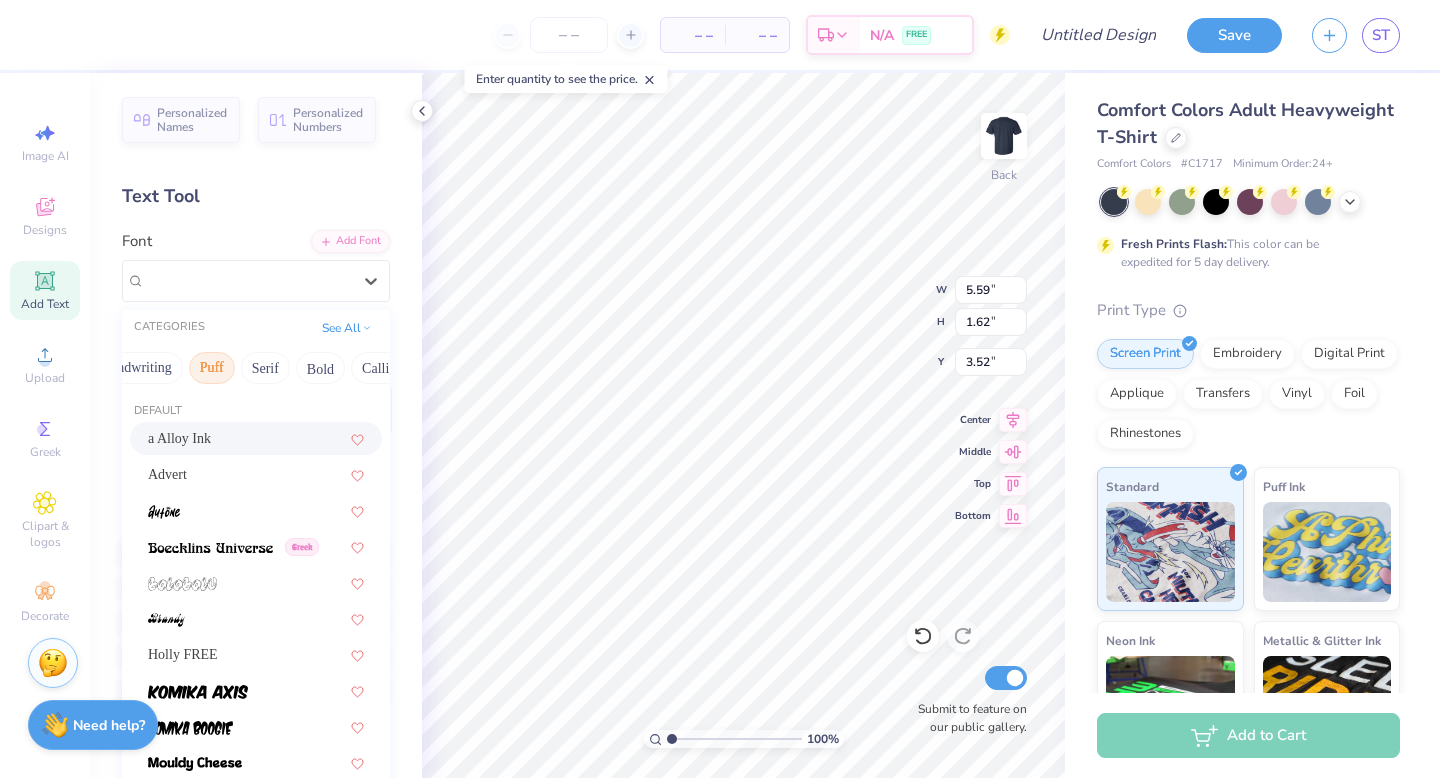 scroll, scrollTop: 0, scrollLeft: 123, axis: horizontal 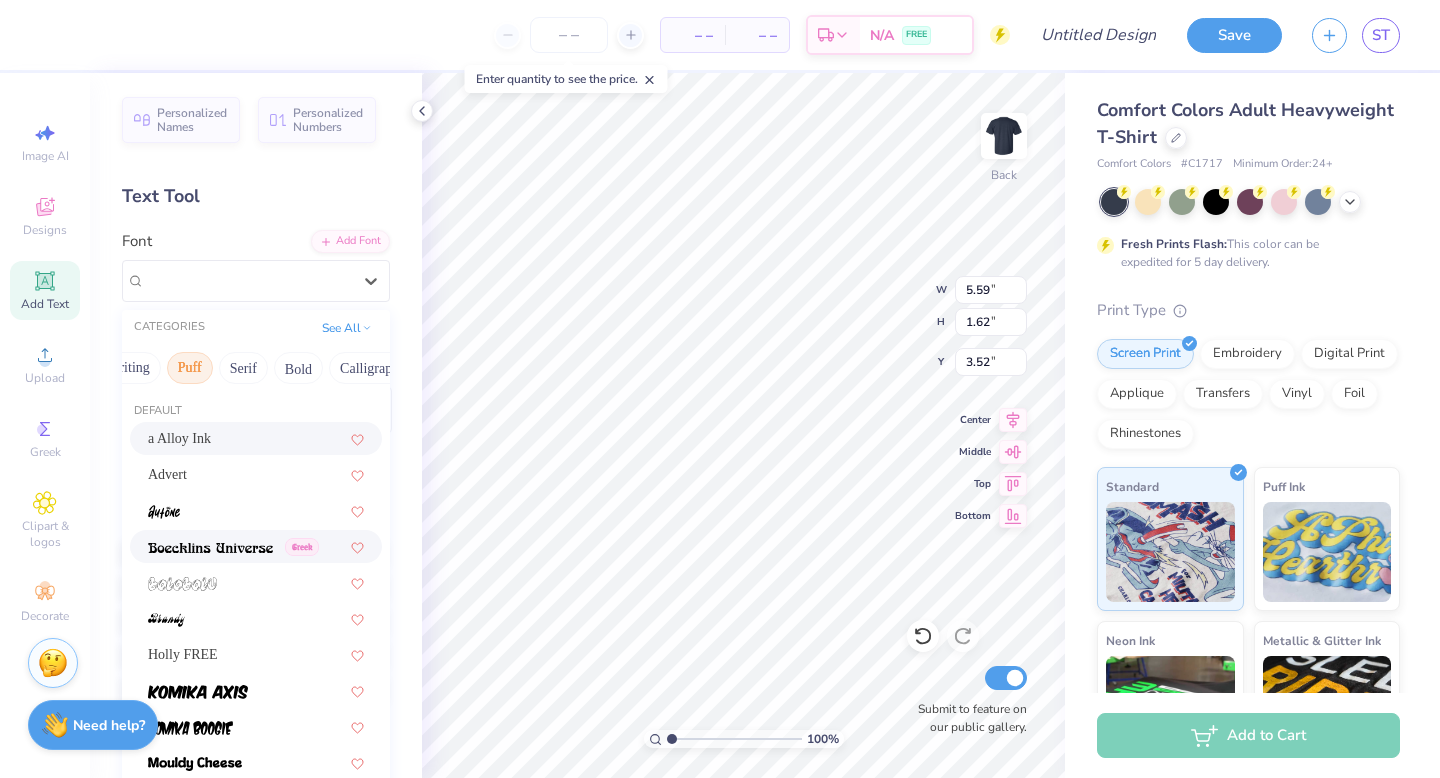click at bounding box center [210, 548] 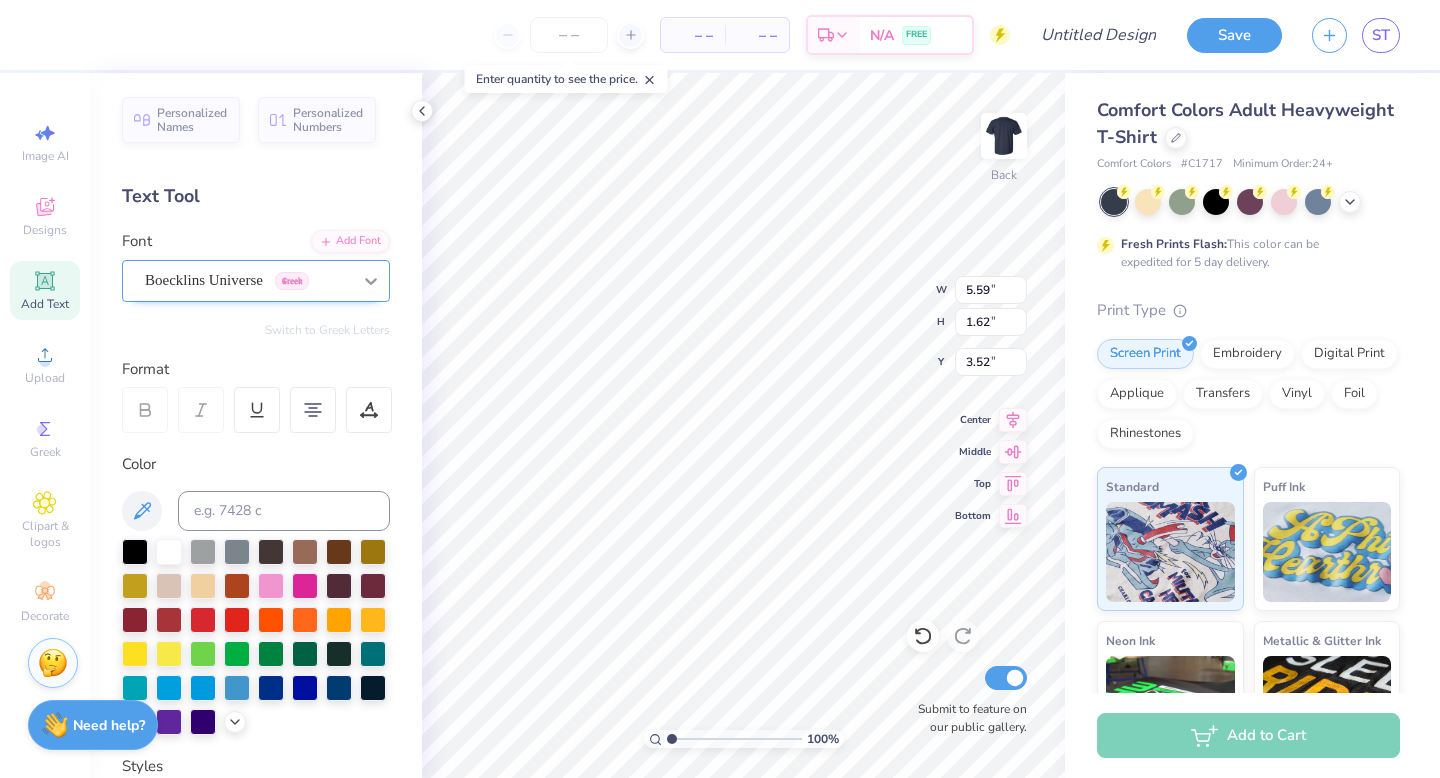 click 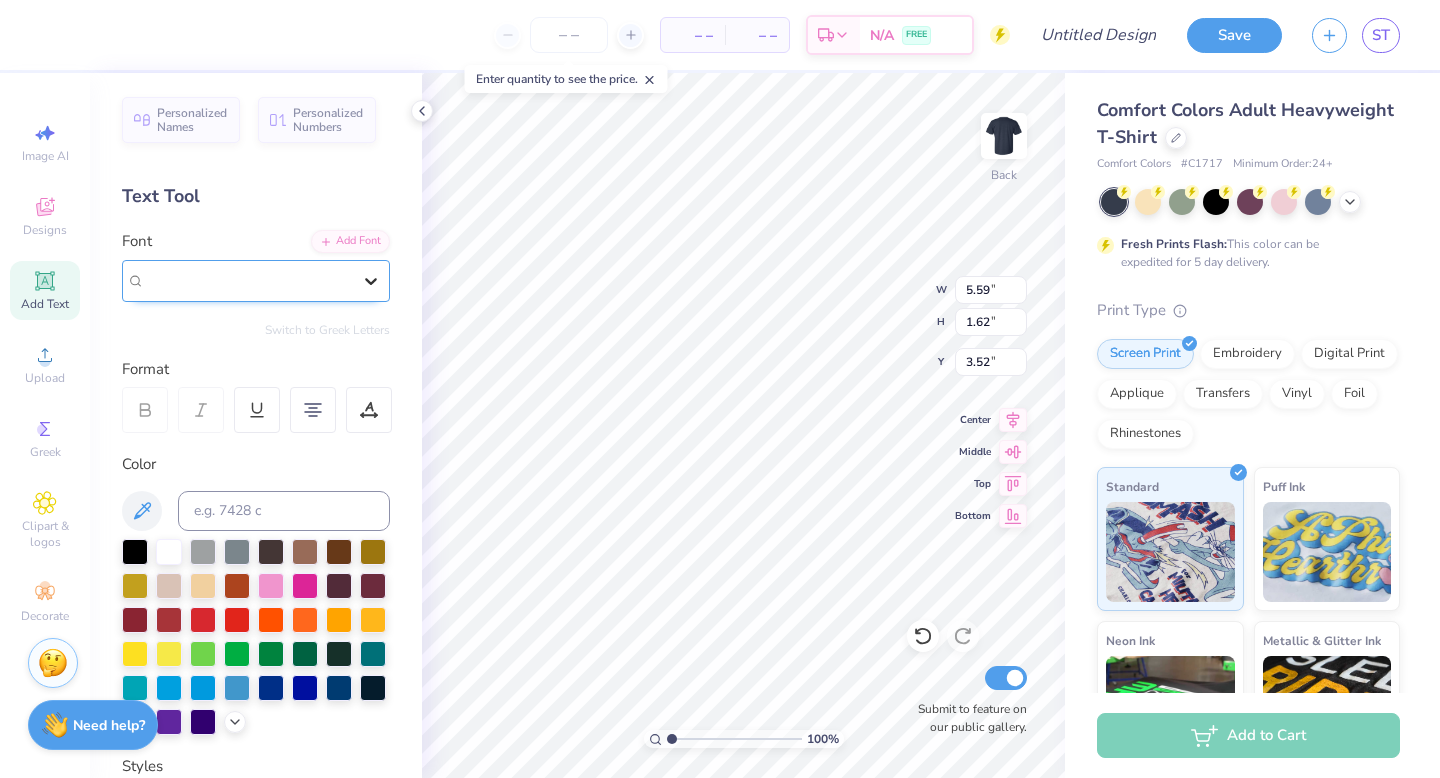 click at bounding box center [371, 281] 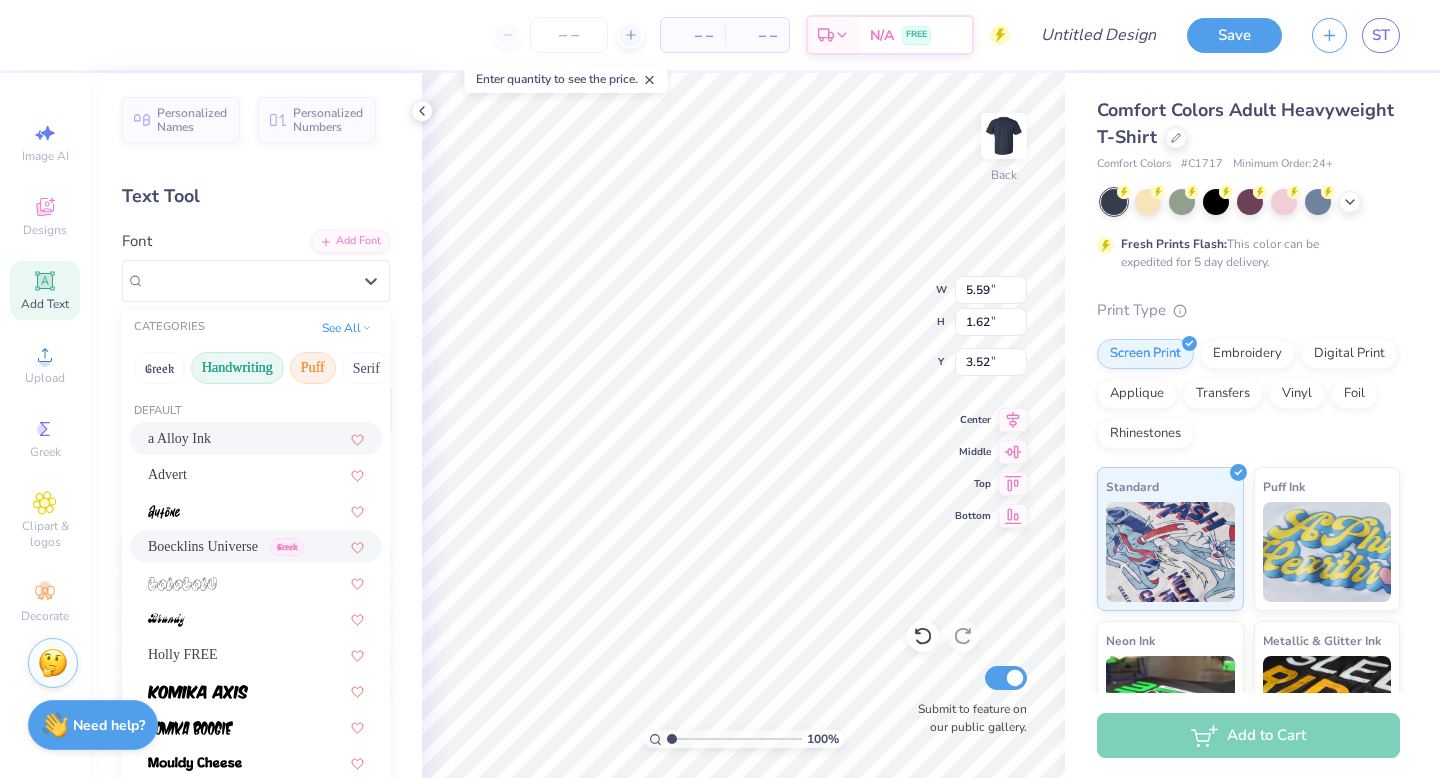 click on "Handwriting" at bounding box center (237, 368) 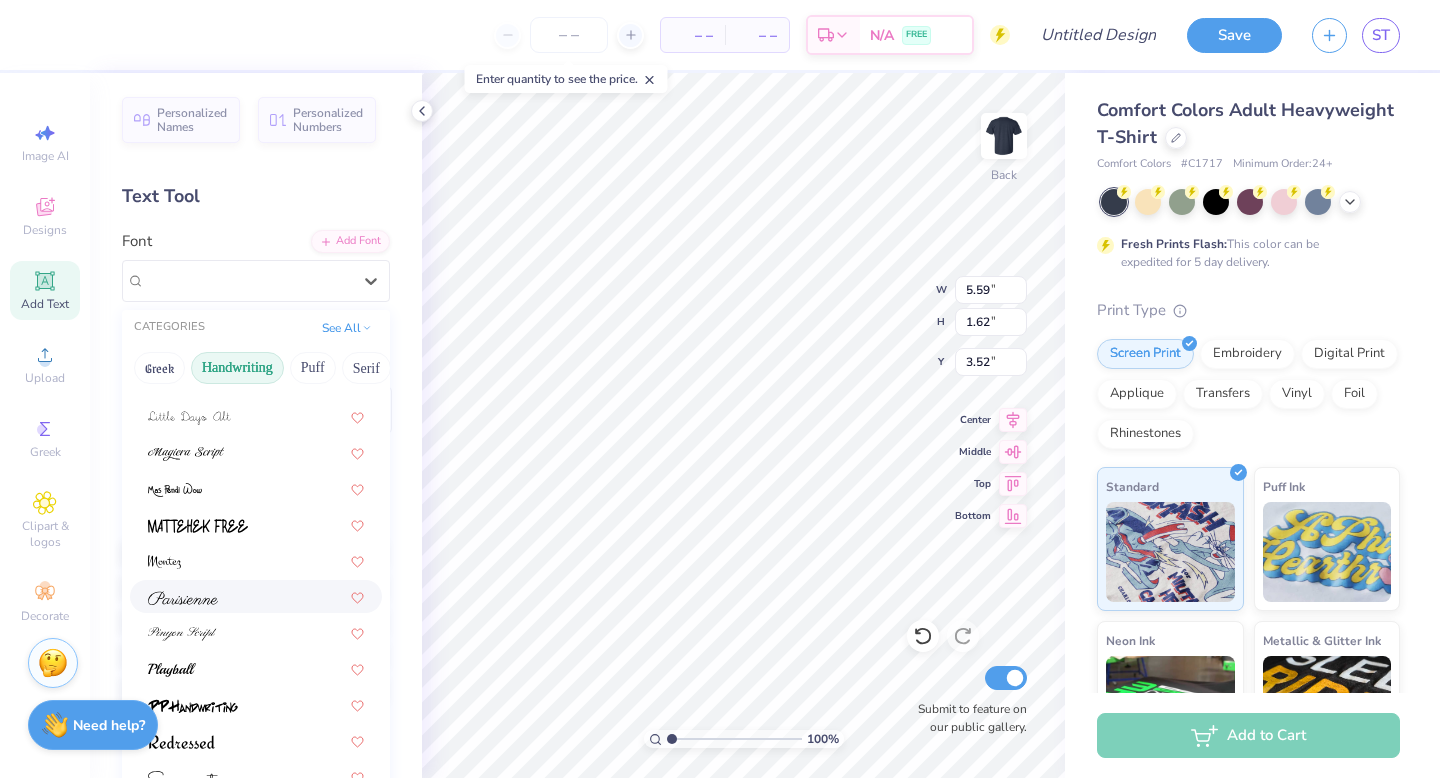 scroll, scrollTop: 0, scrollLeft: 0, axis: both 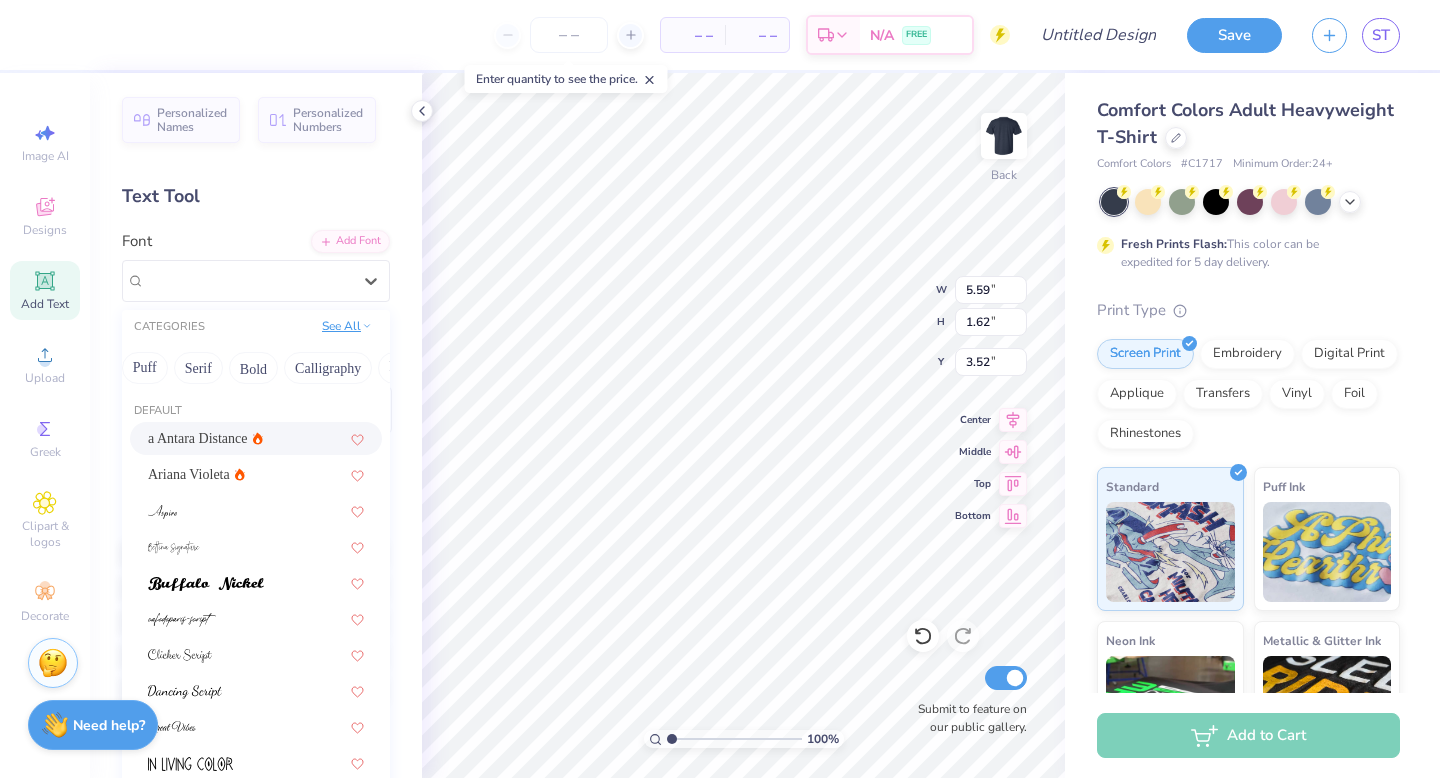 click on "See All" at bounding box center [347, 326] 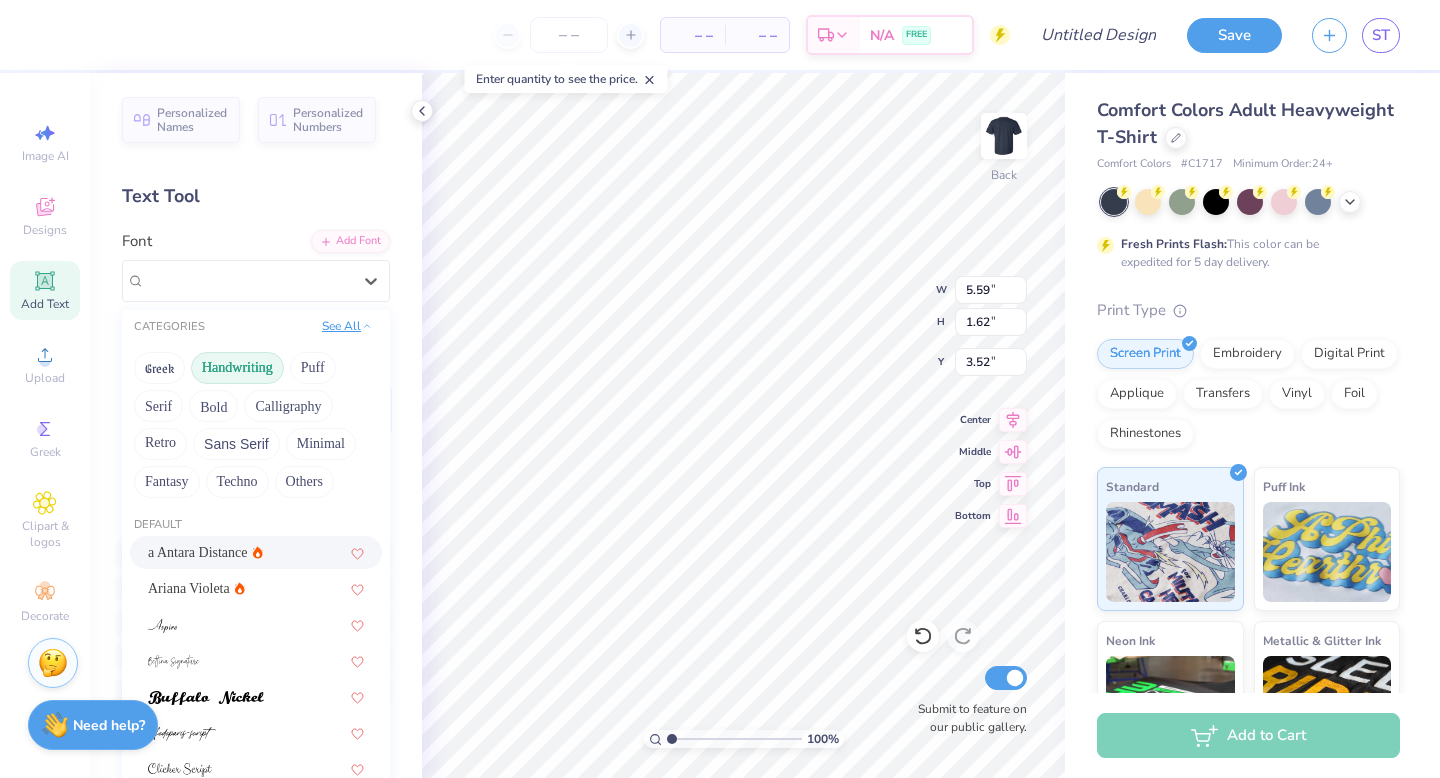 click on "See All" at bounding box center (347, 326) 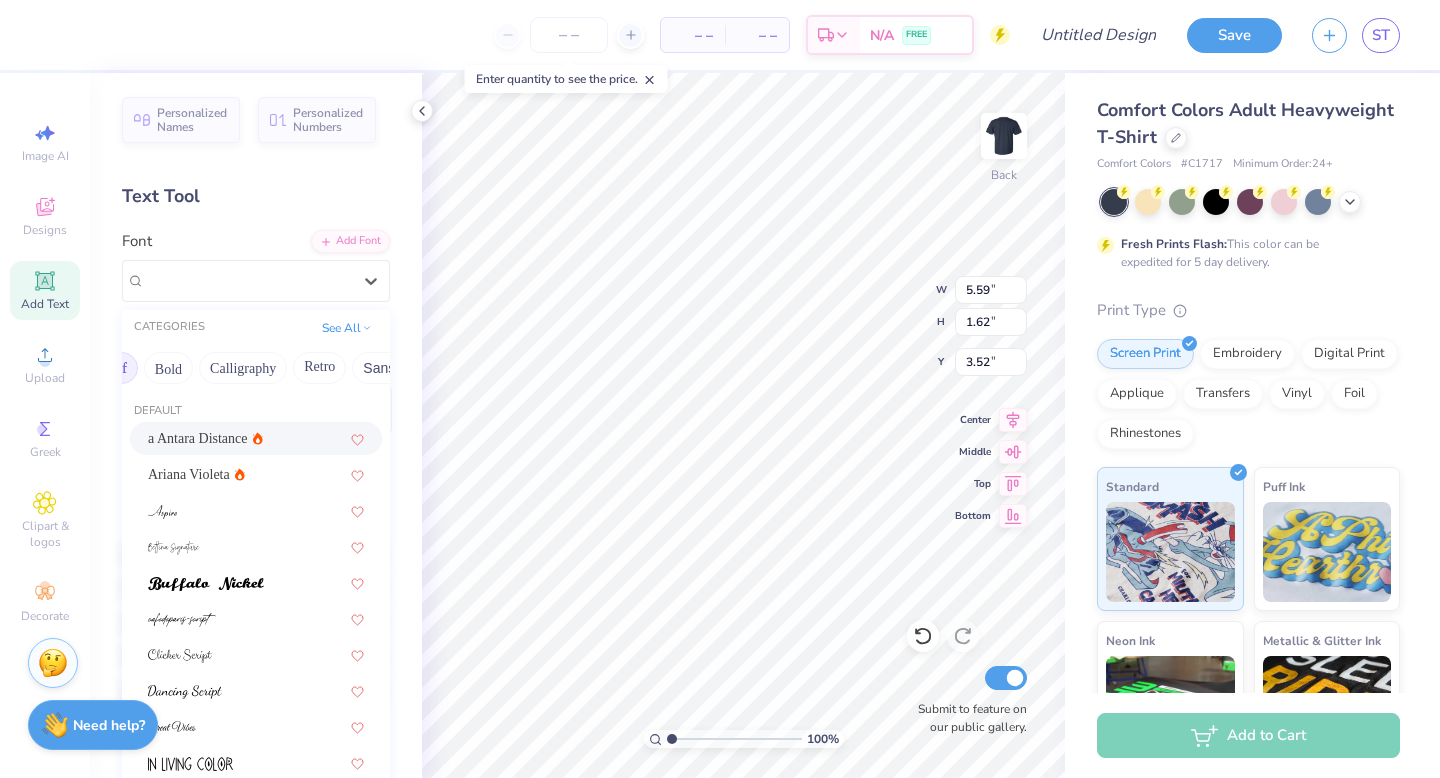 scroll, scrollTop: 0, scrollLeft: 265, axis: horizontal 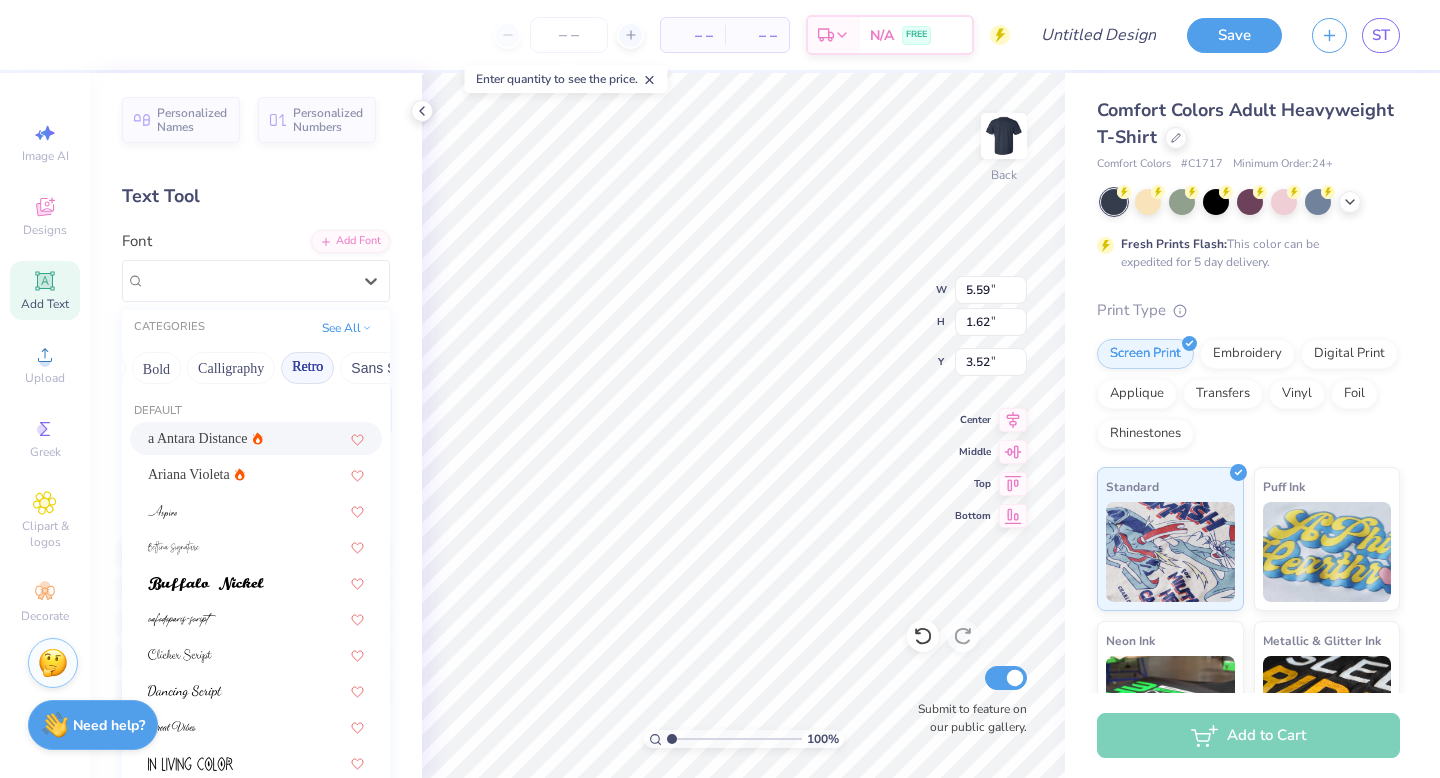 click on "Retro" at bounding box center [307, 368] 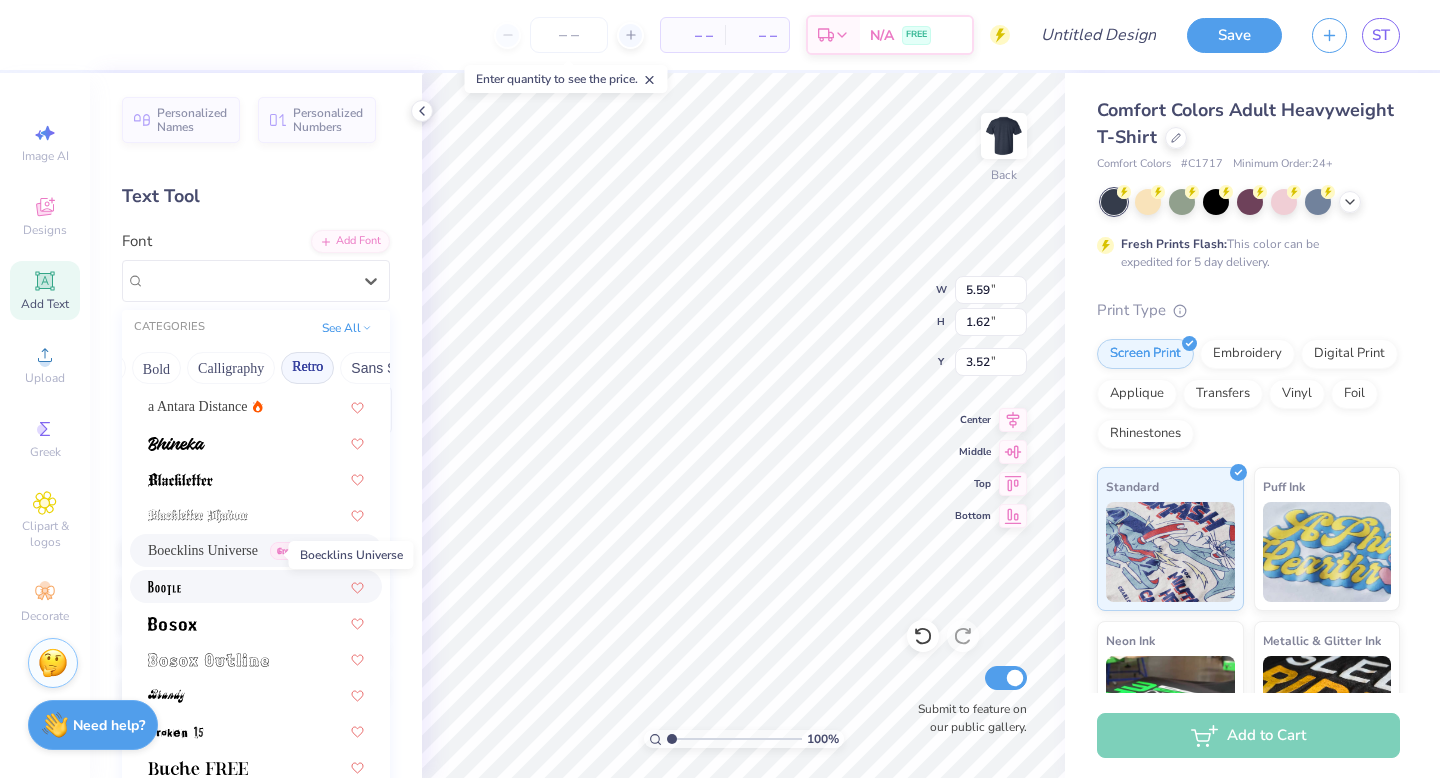 scroll, scrollTop: 34, scrollLeft: 0, axis: vertical 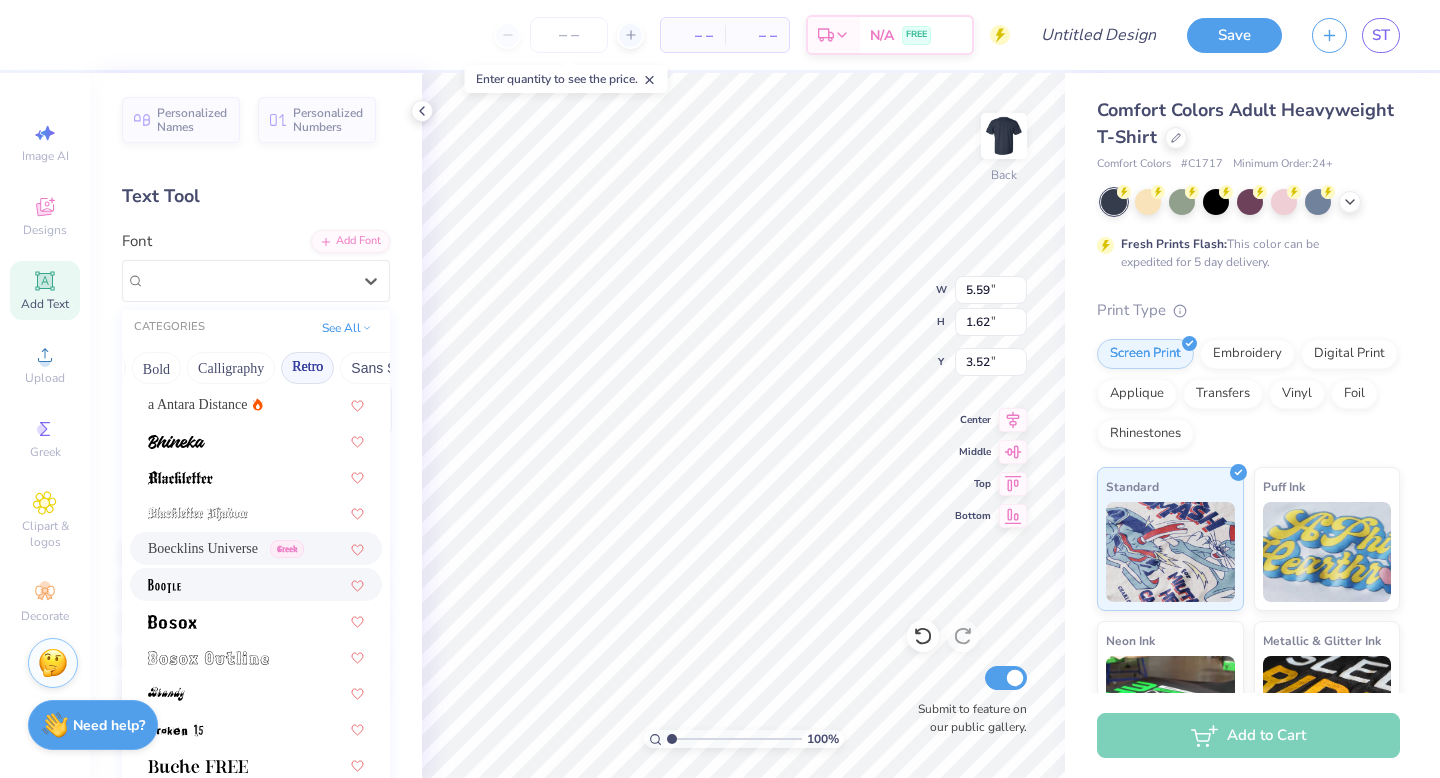 click at bounding box center (256, 584) 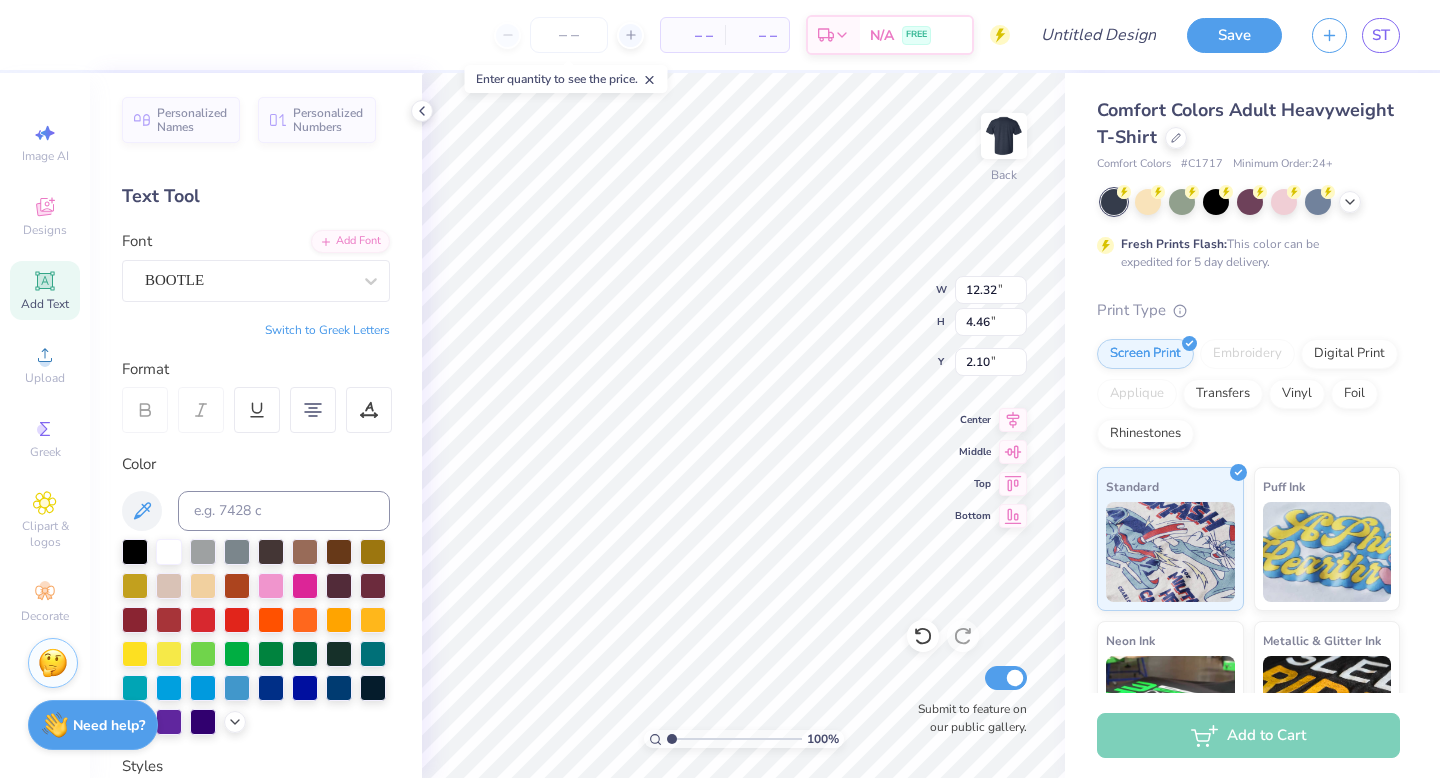 scroll, scrollTop: 1, scrollLeft: 3, axis: both 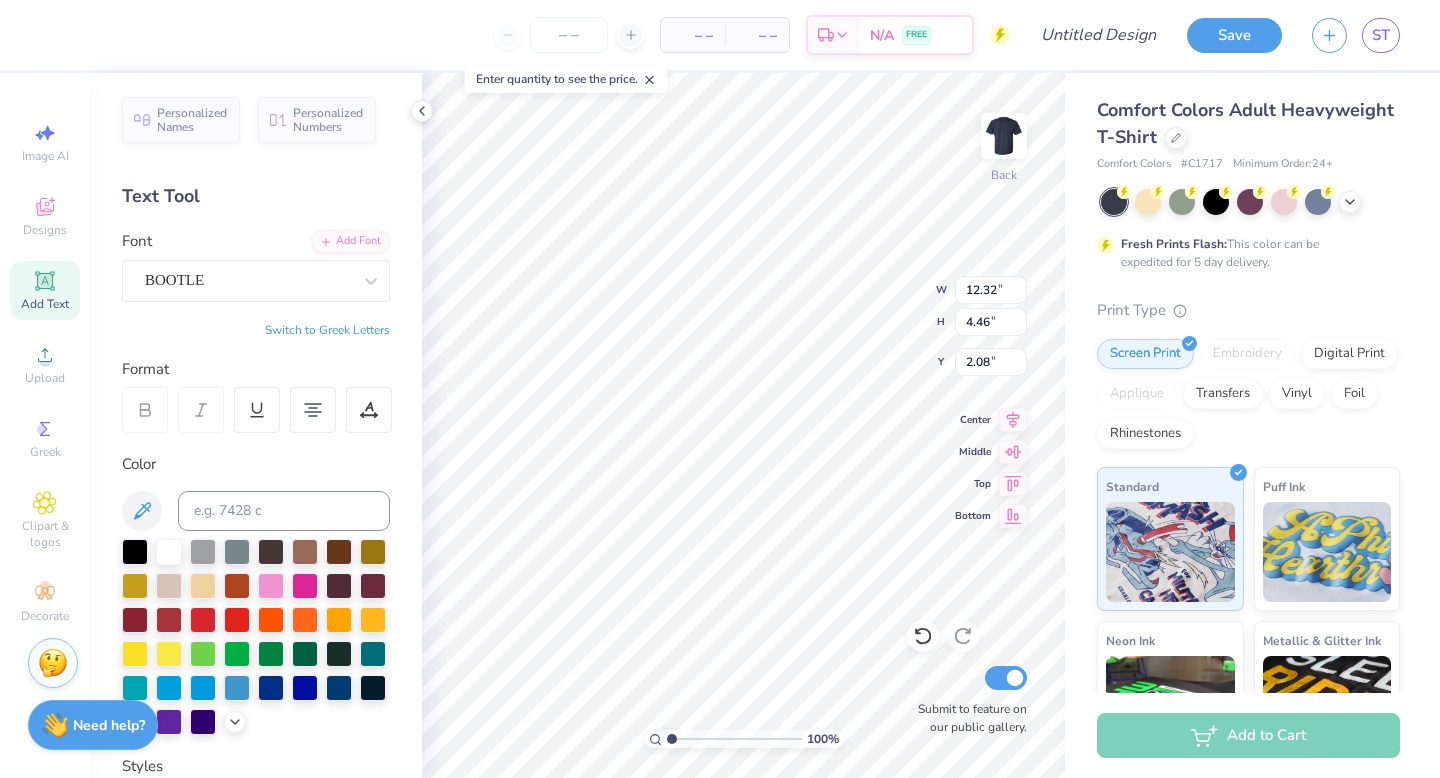type on "2.08" 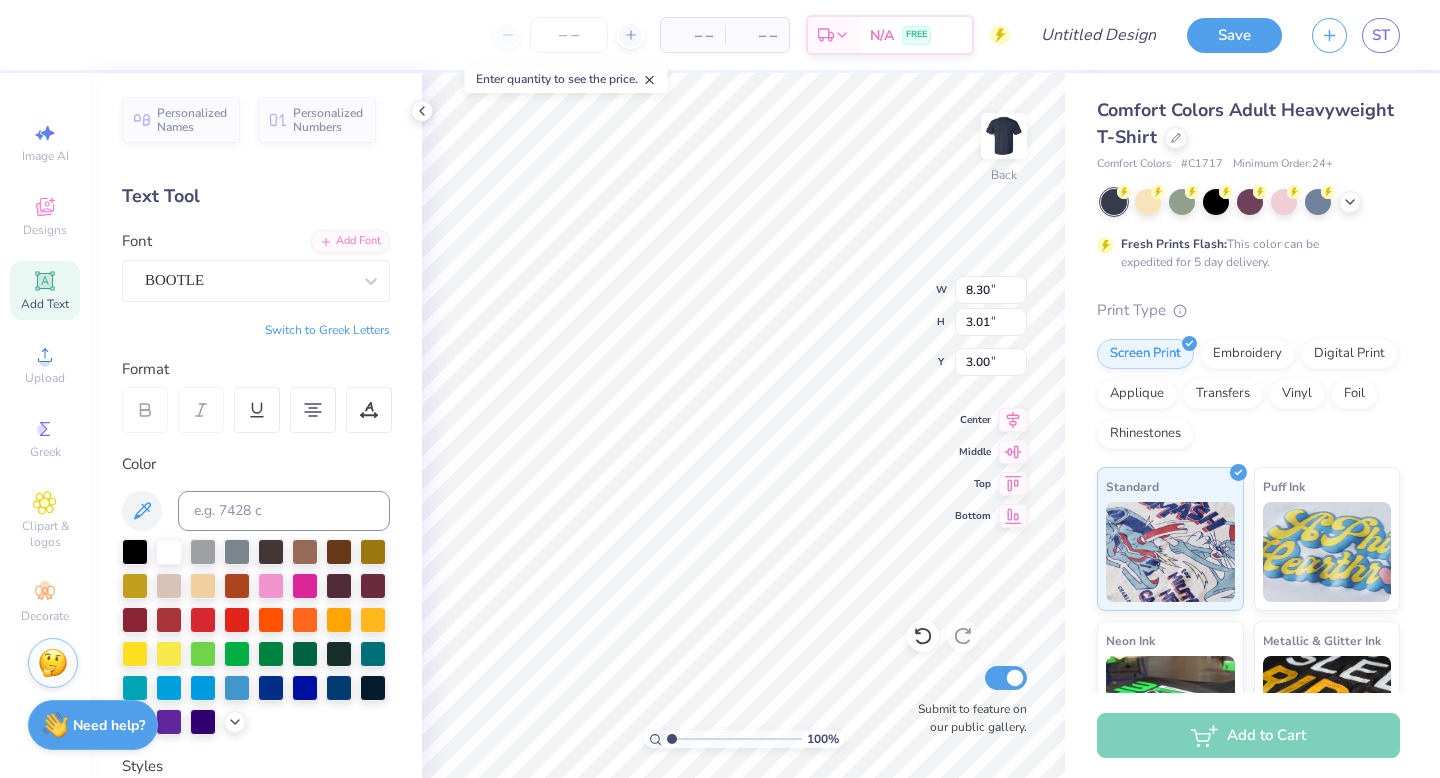 type on "3.00" 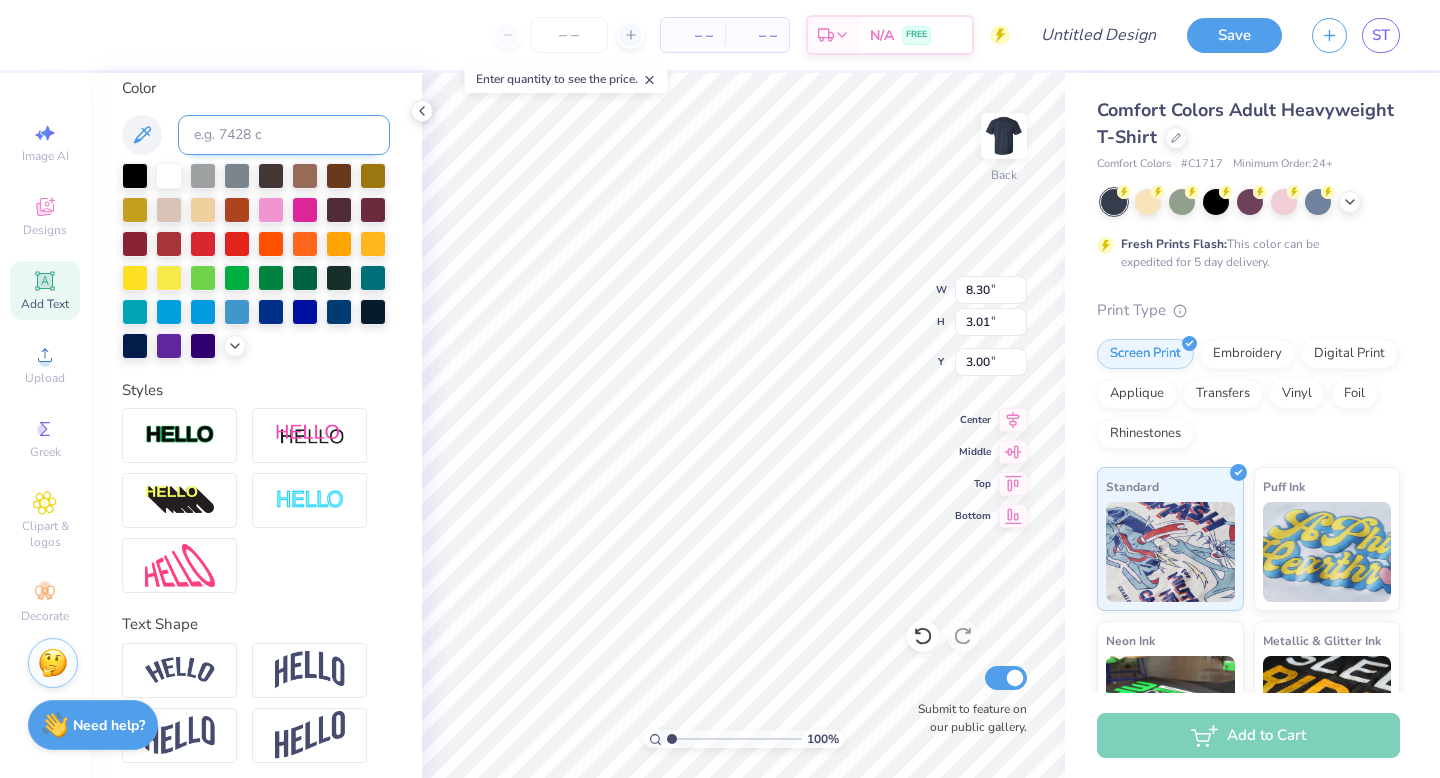 scroll, scrollTop: 384, scrollLeft: 0, axis: vertical 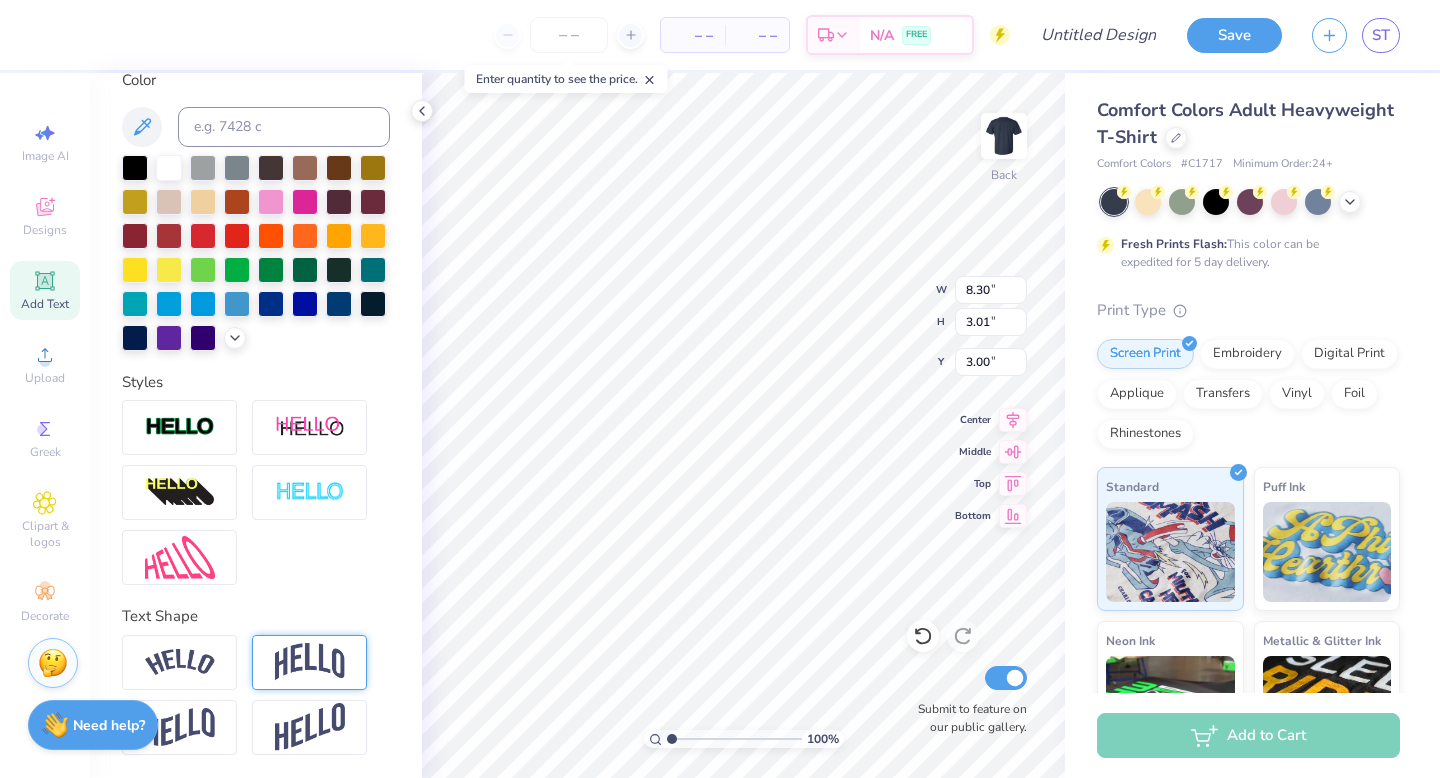 click at bounding box center [310, 662] 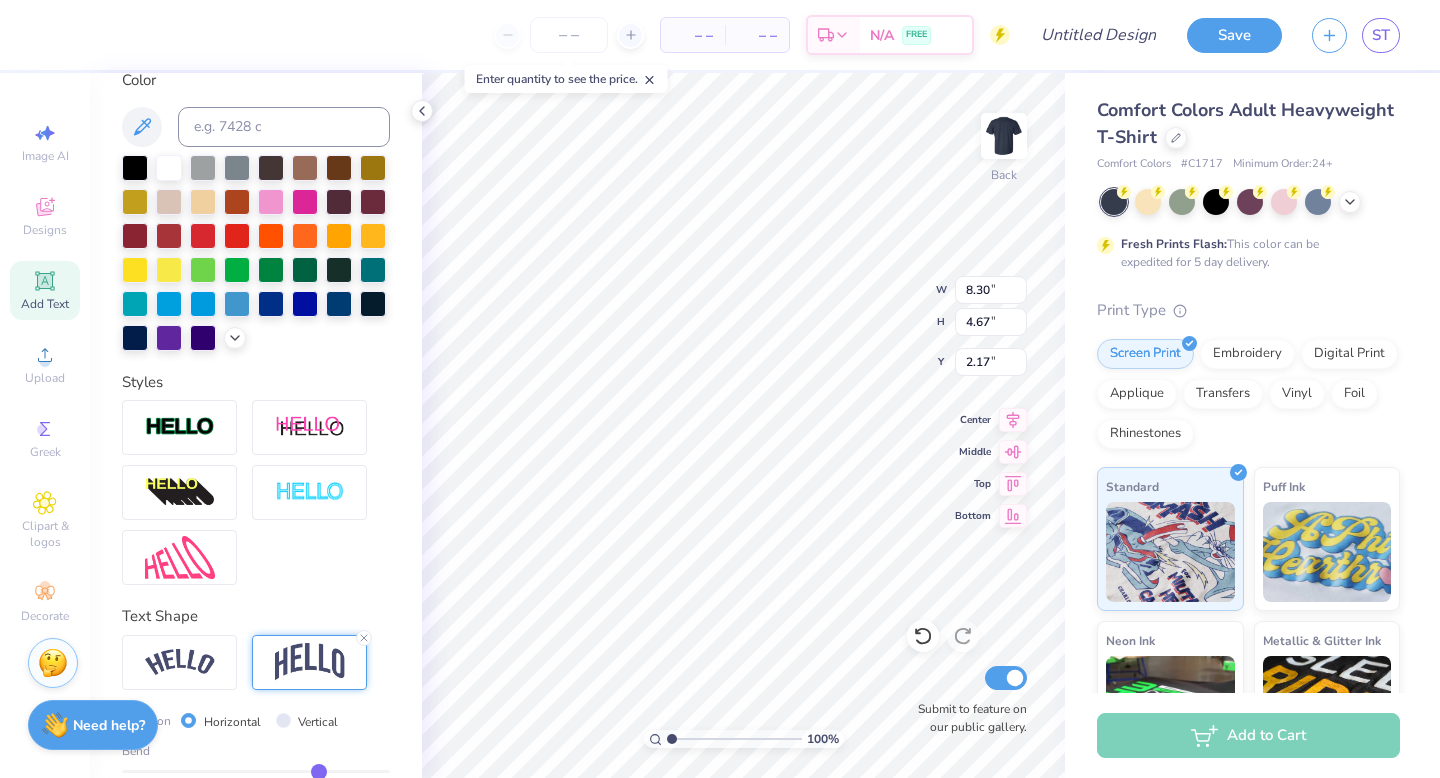 scroll, scrollTop: 501, scrollLeft: 0, axis: vertical 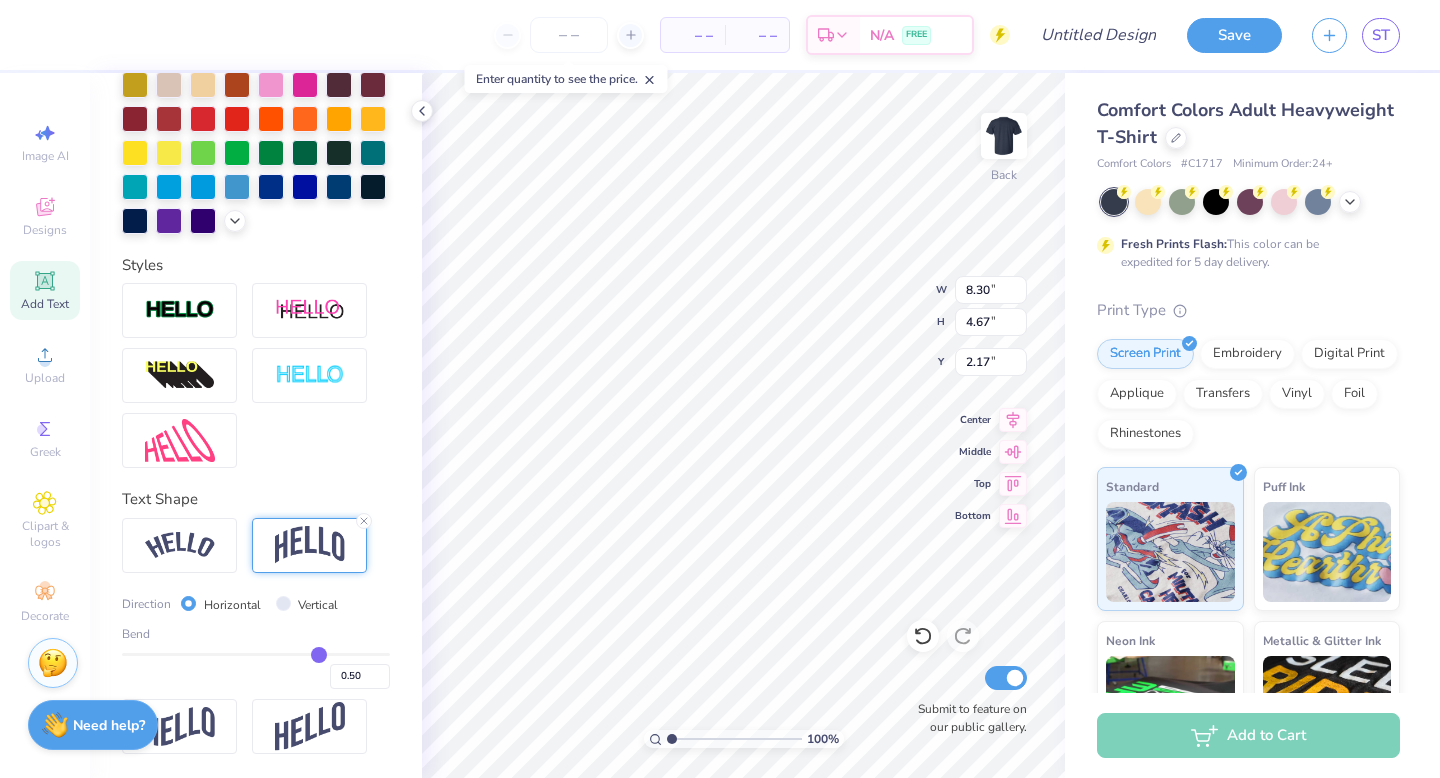 type on "0.49" 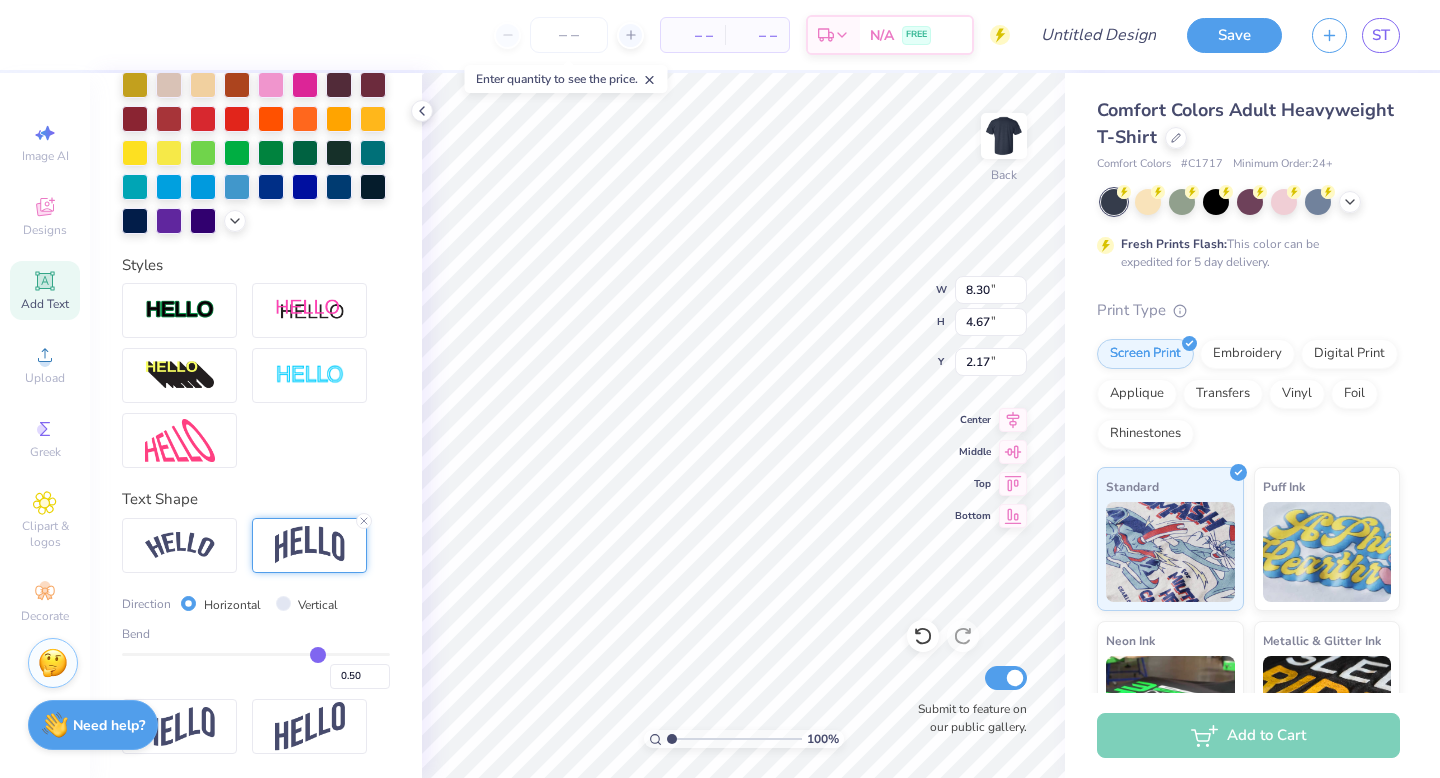 type on "0.49" 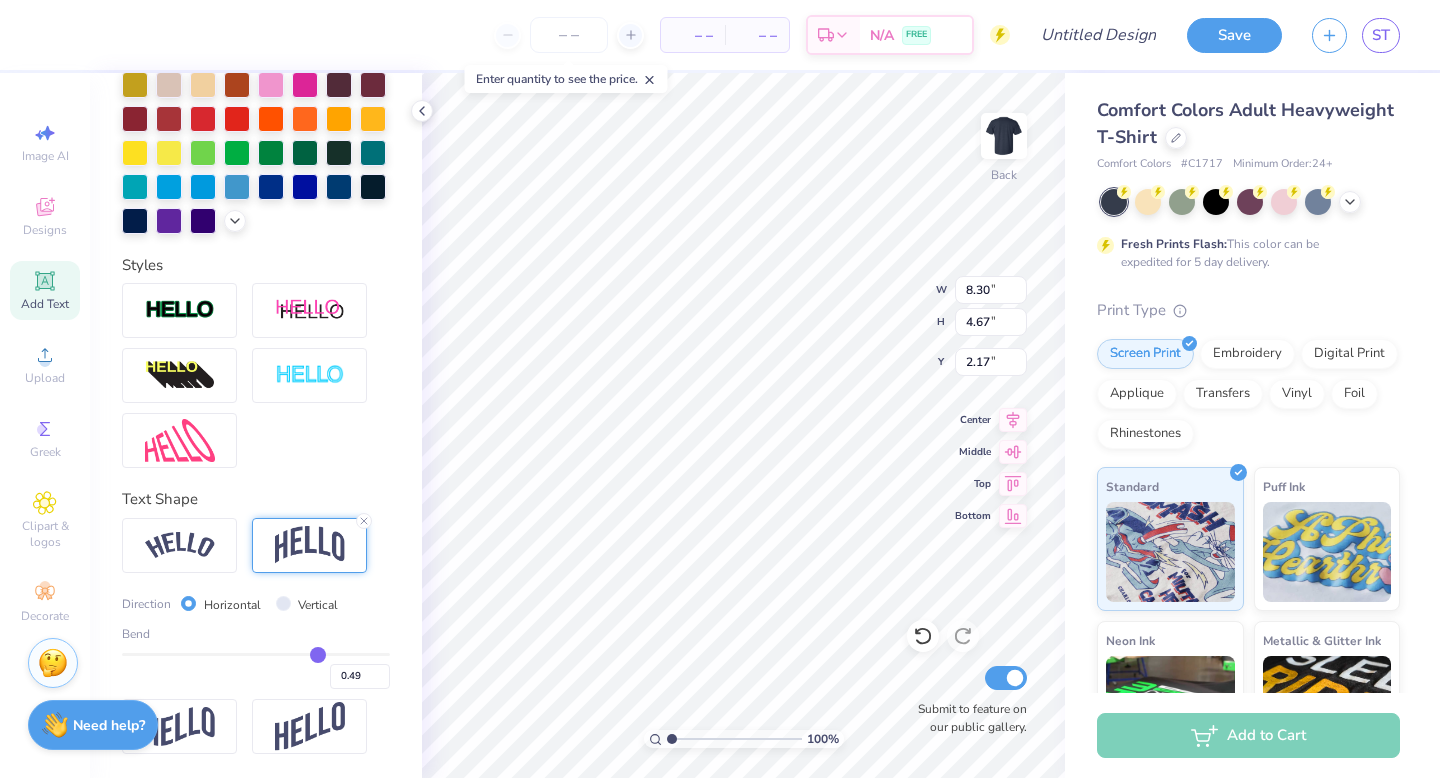 type on "0.48" 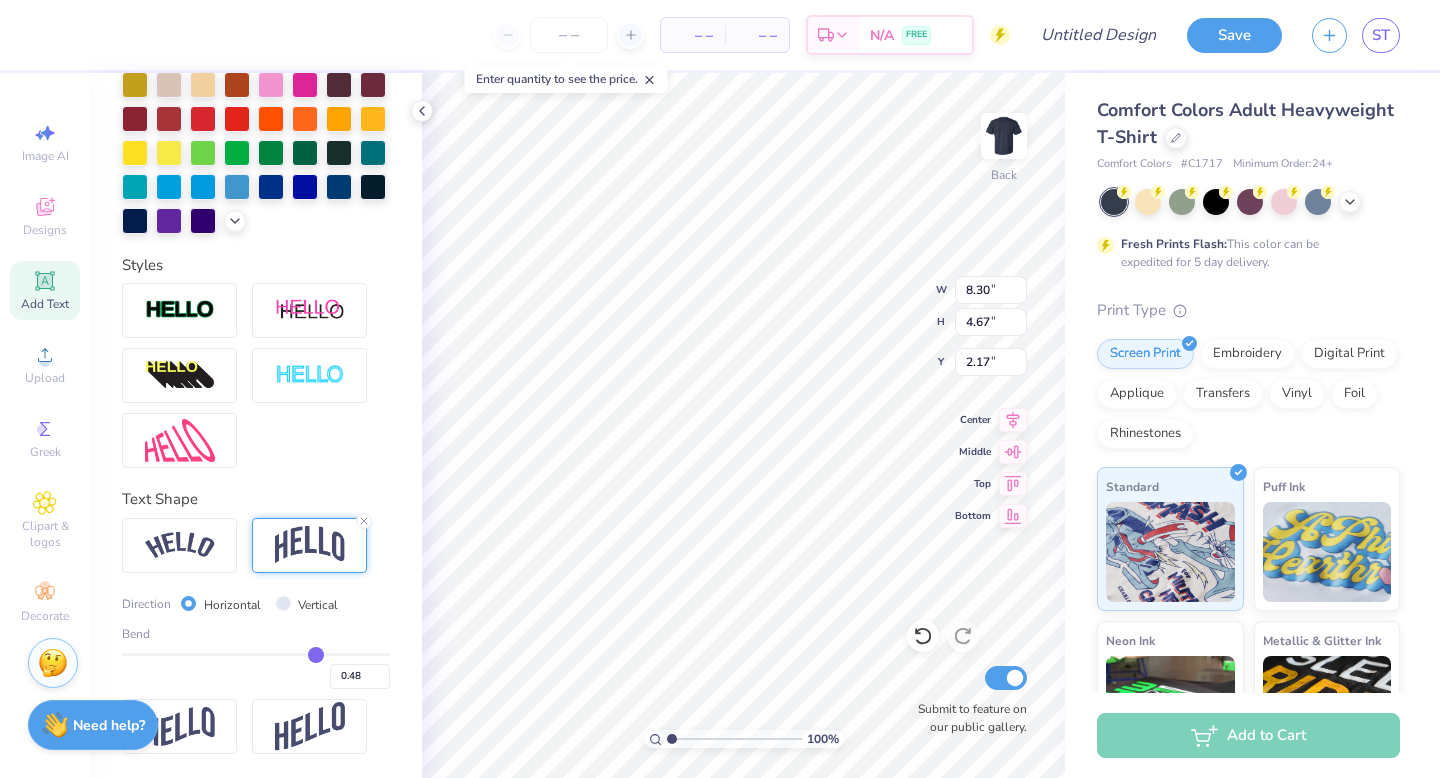 type on "0.47" 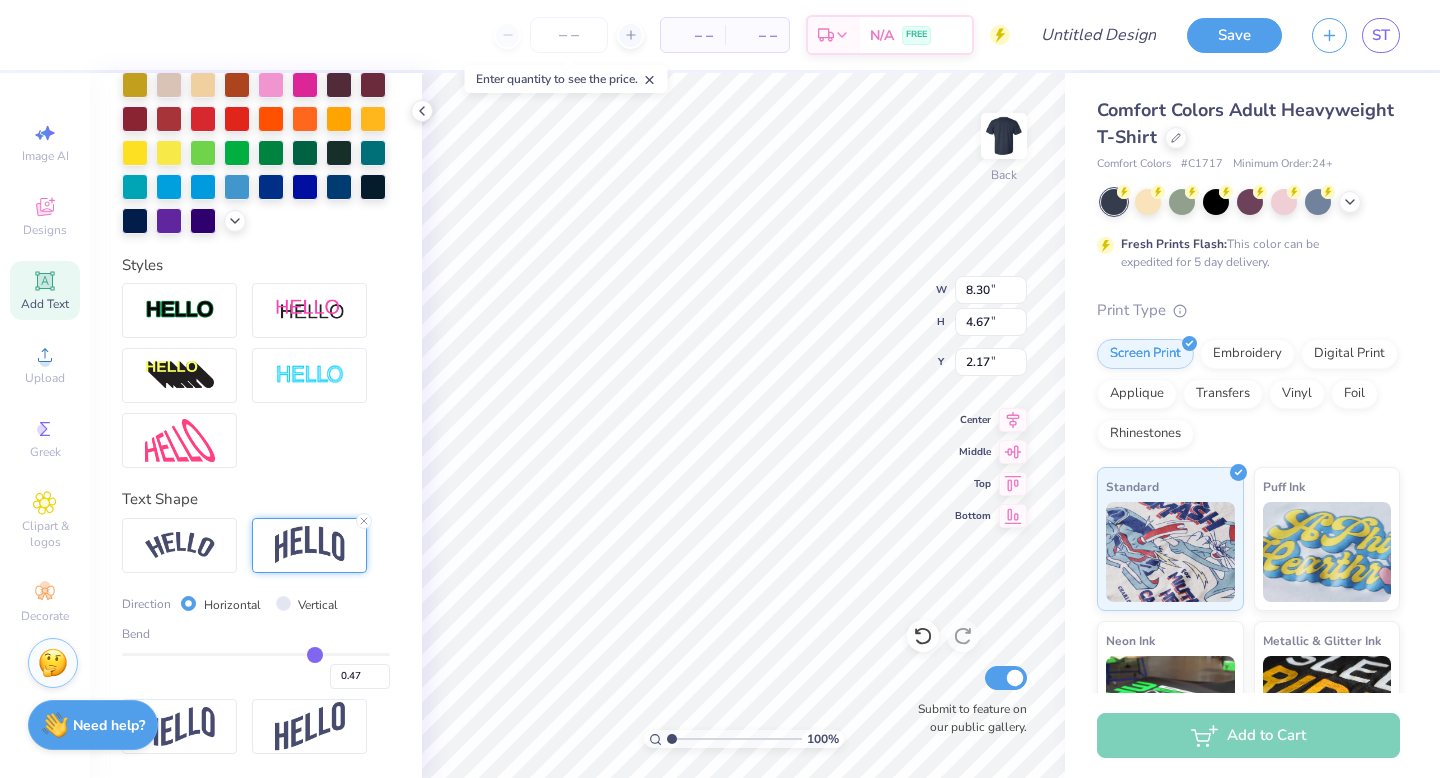 type on "0.46" 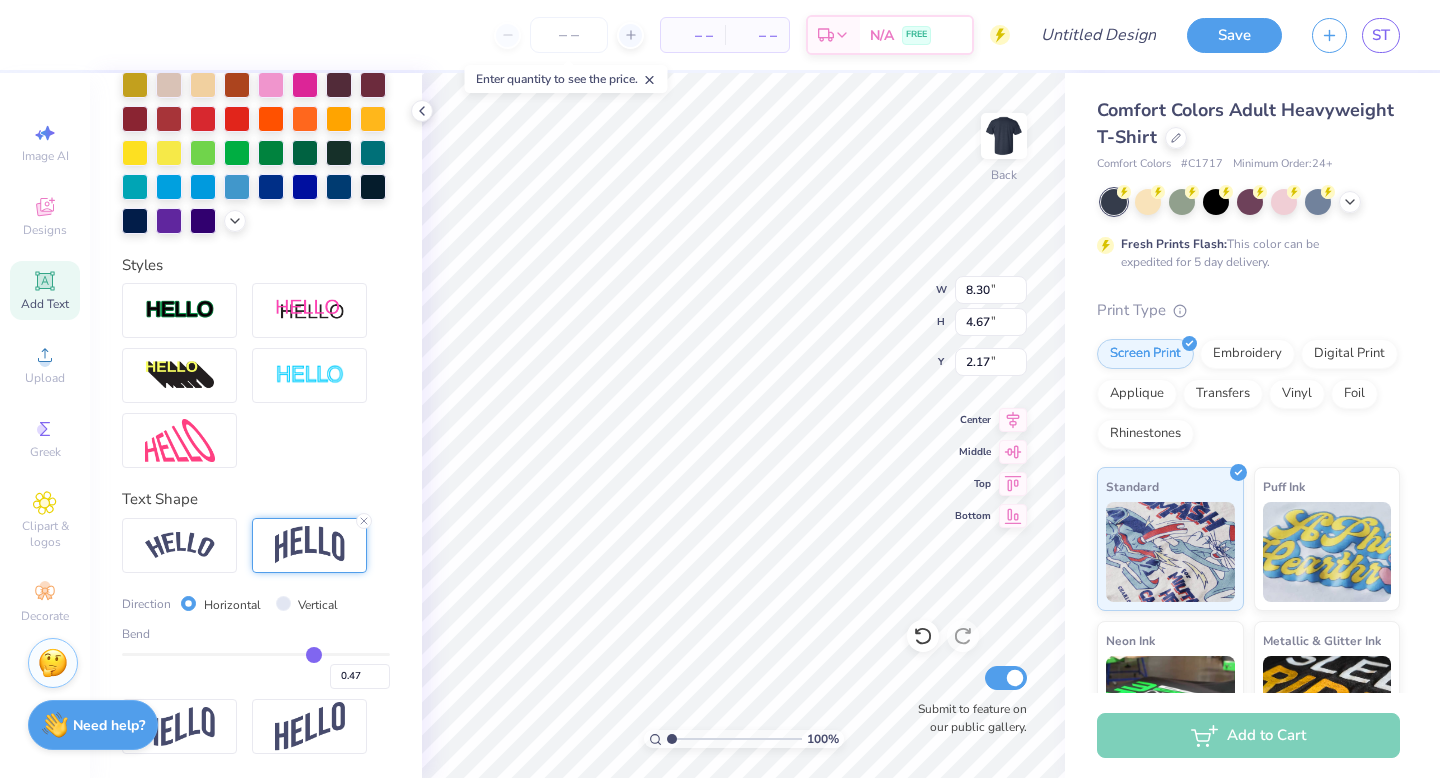 type on "0.46" 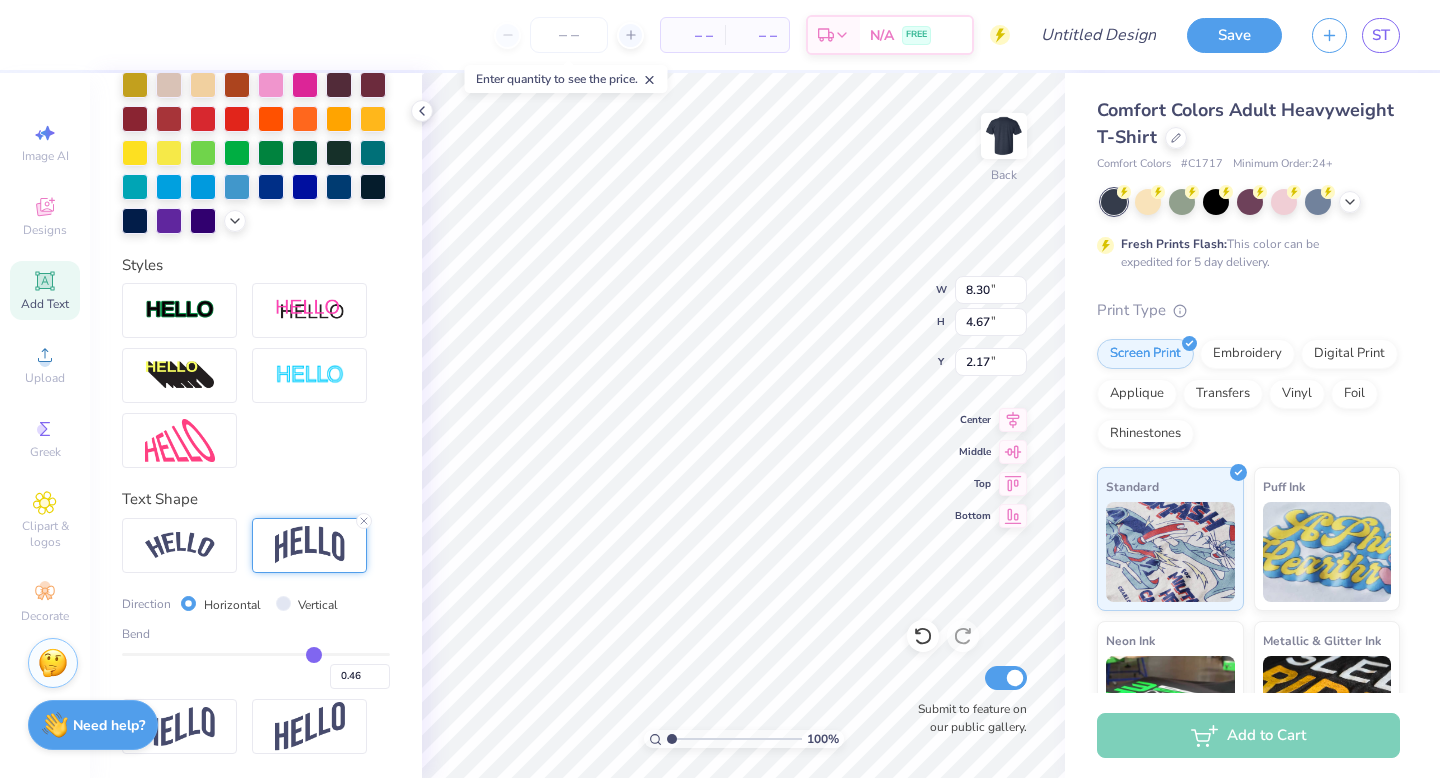 type on "0.45" 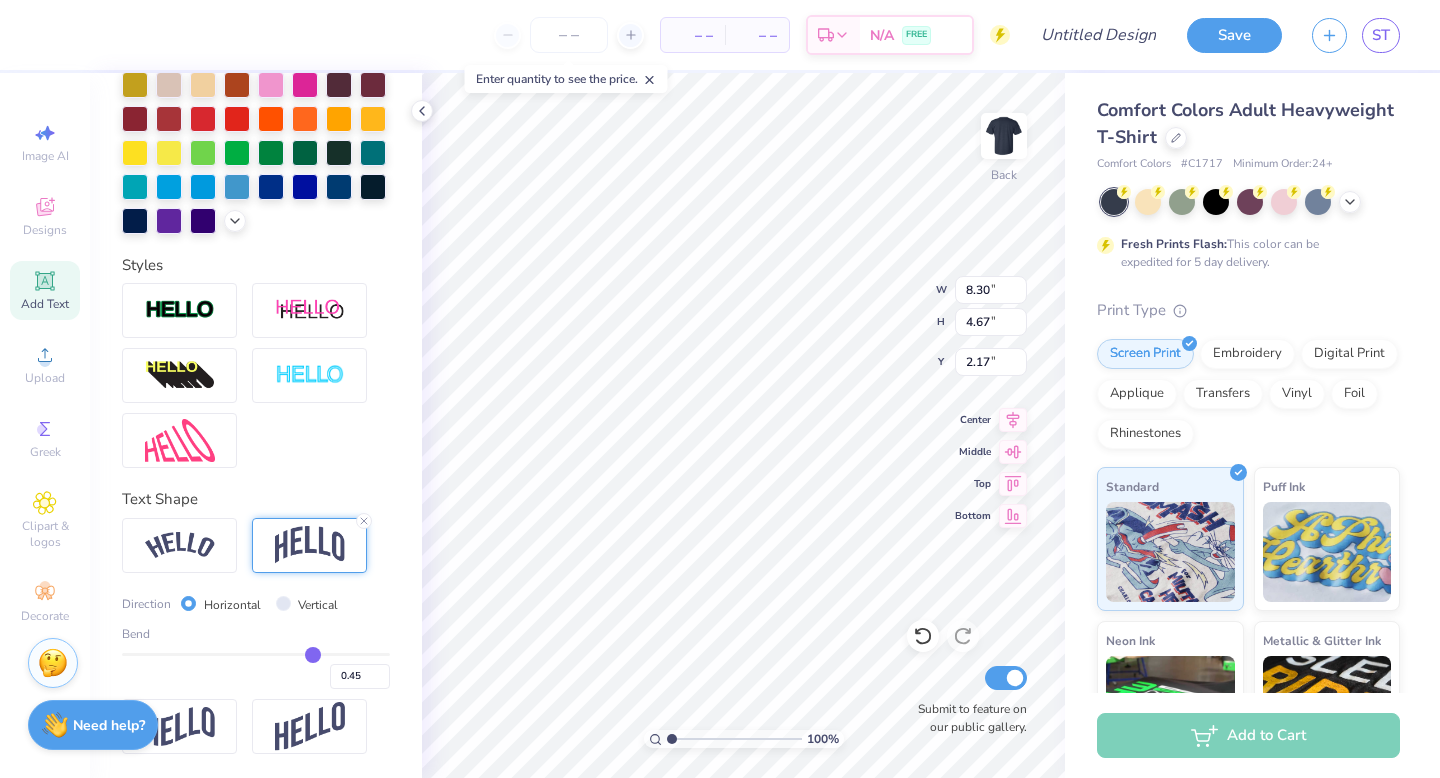 type on "0.43" 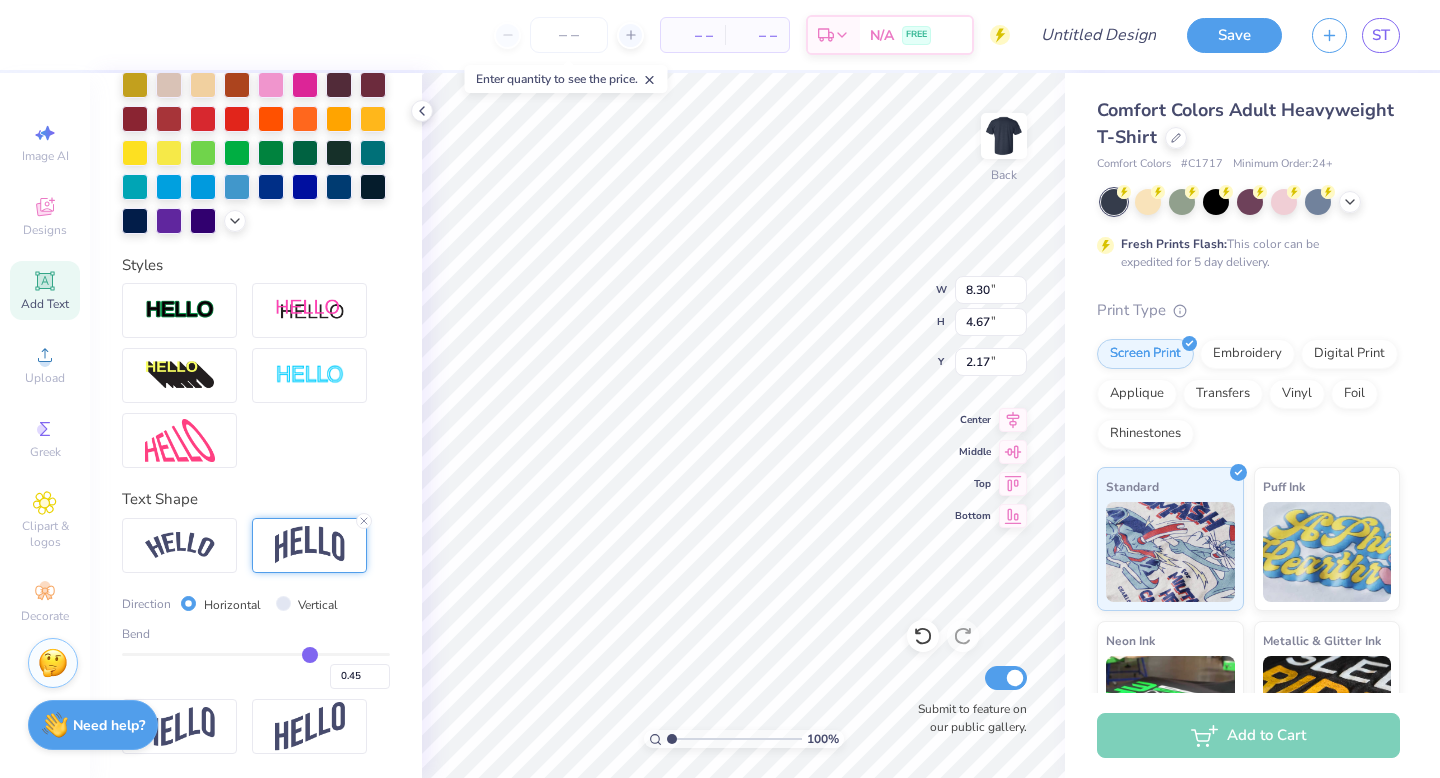 type on "0.43" 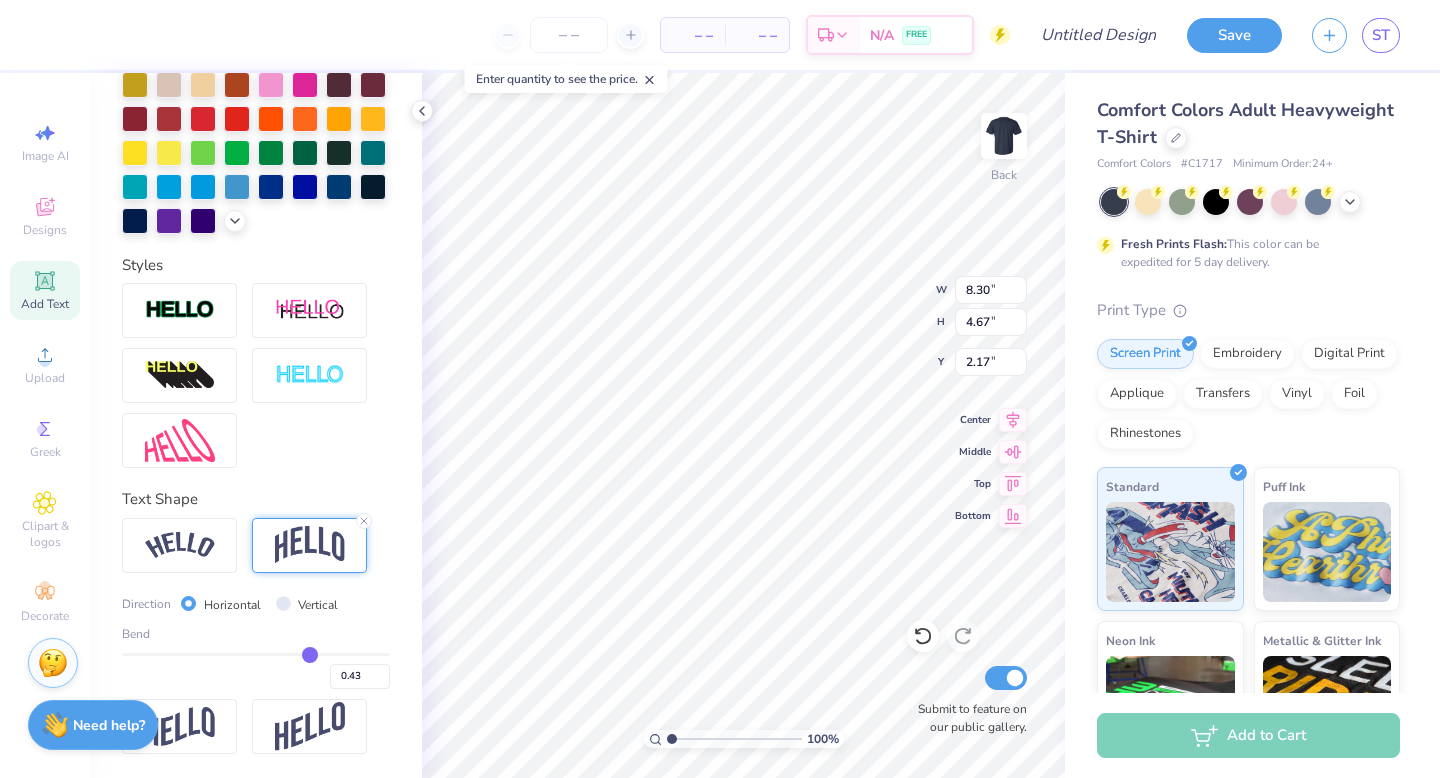 type on "0.42" 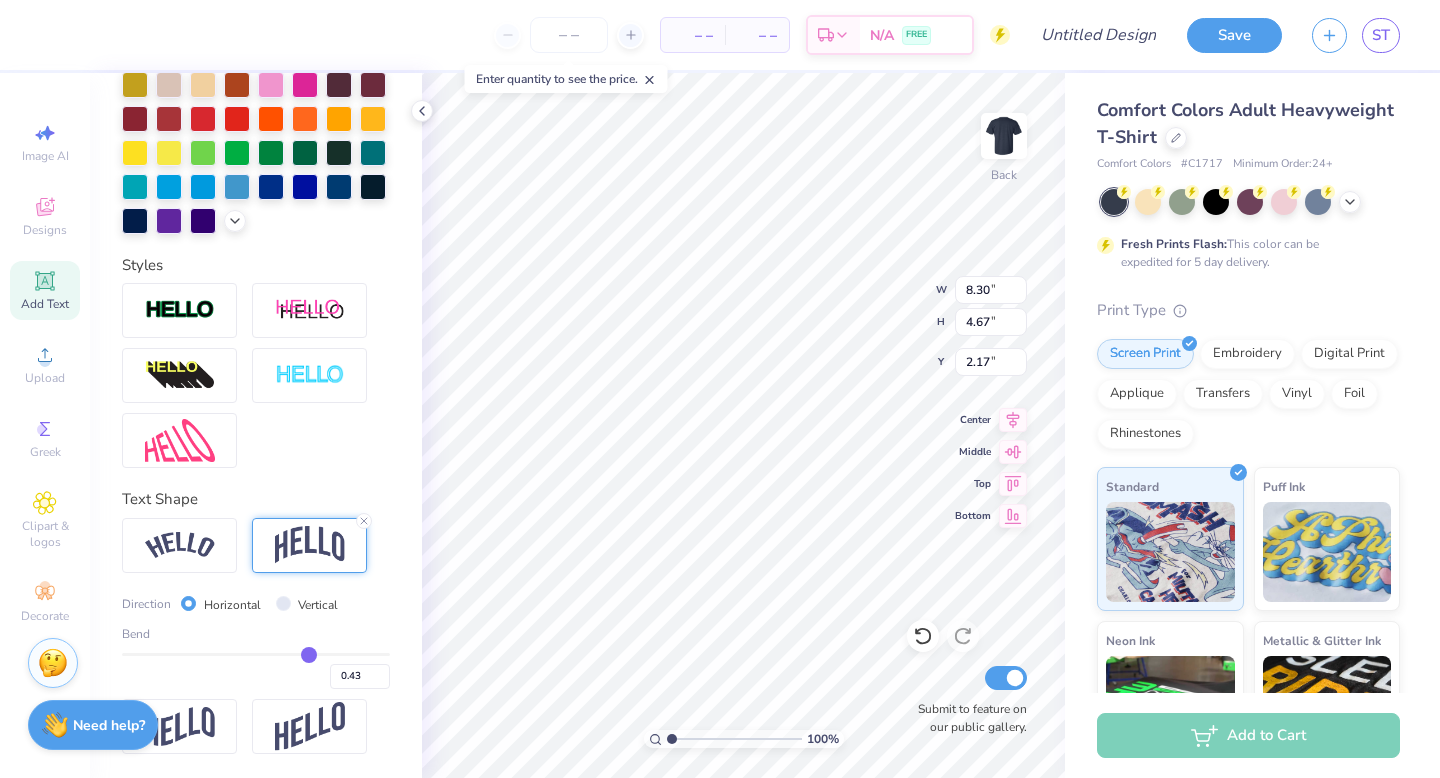type on "0.42" 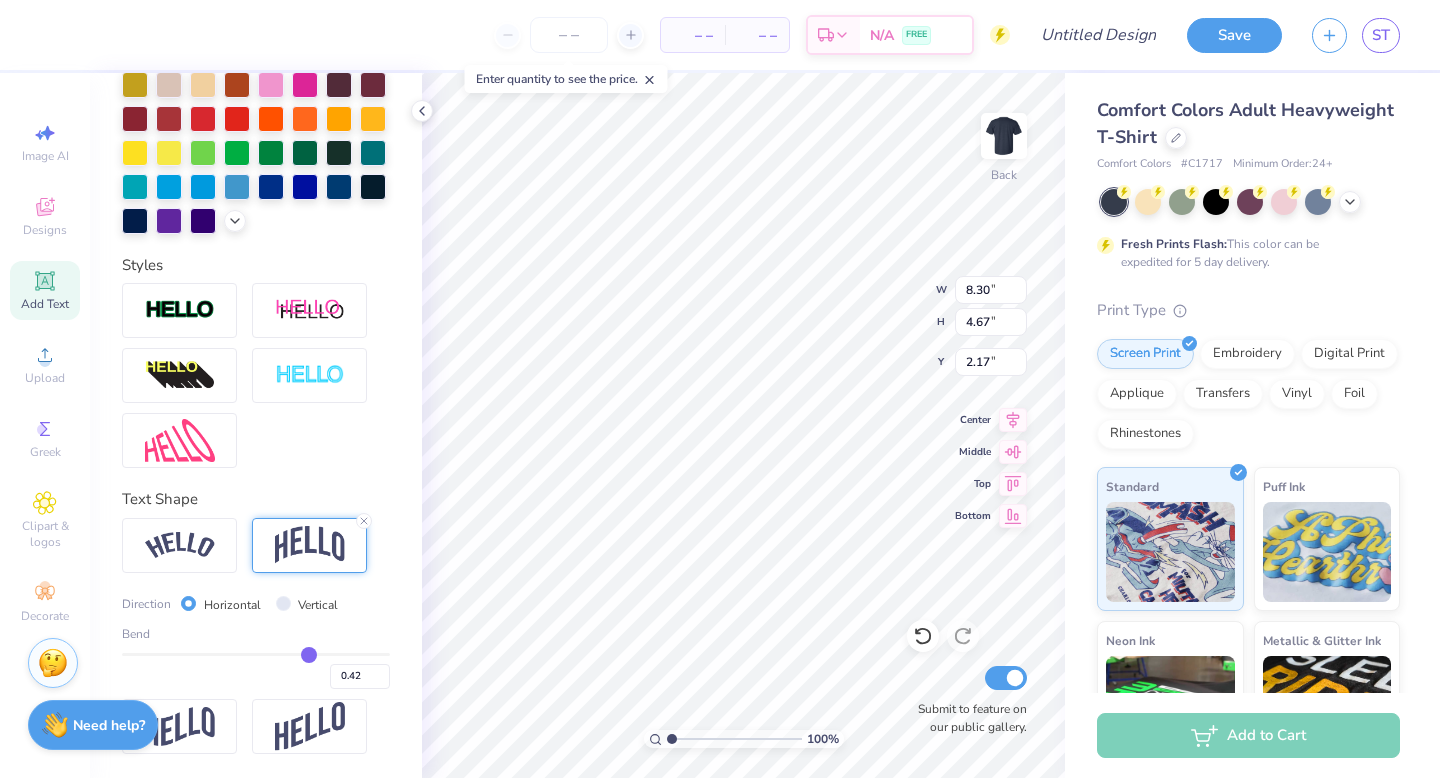 type on "0.4" 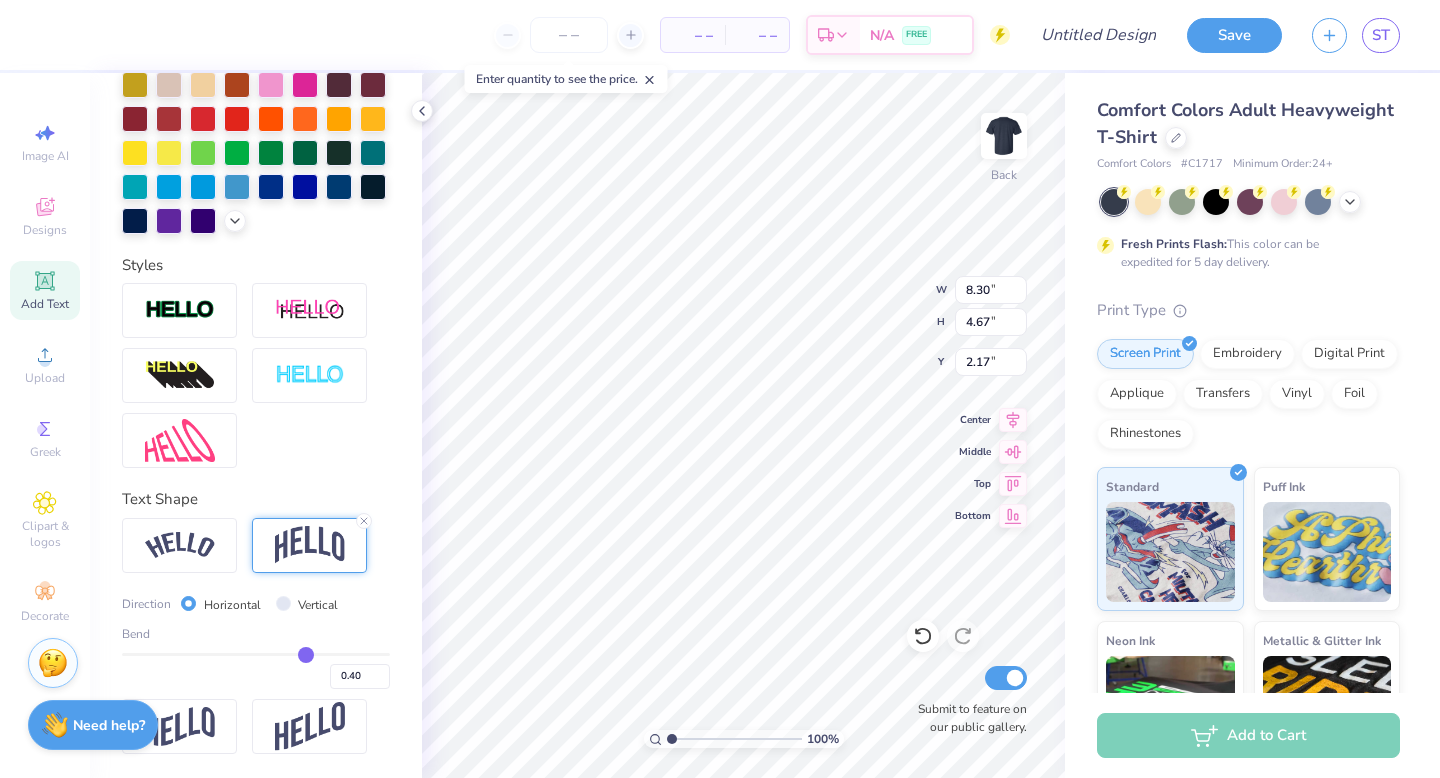 type on "0.38" 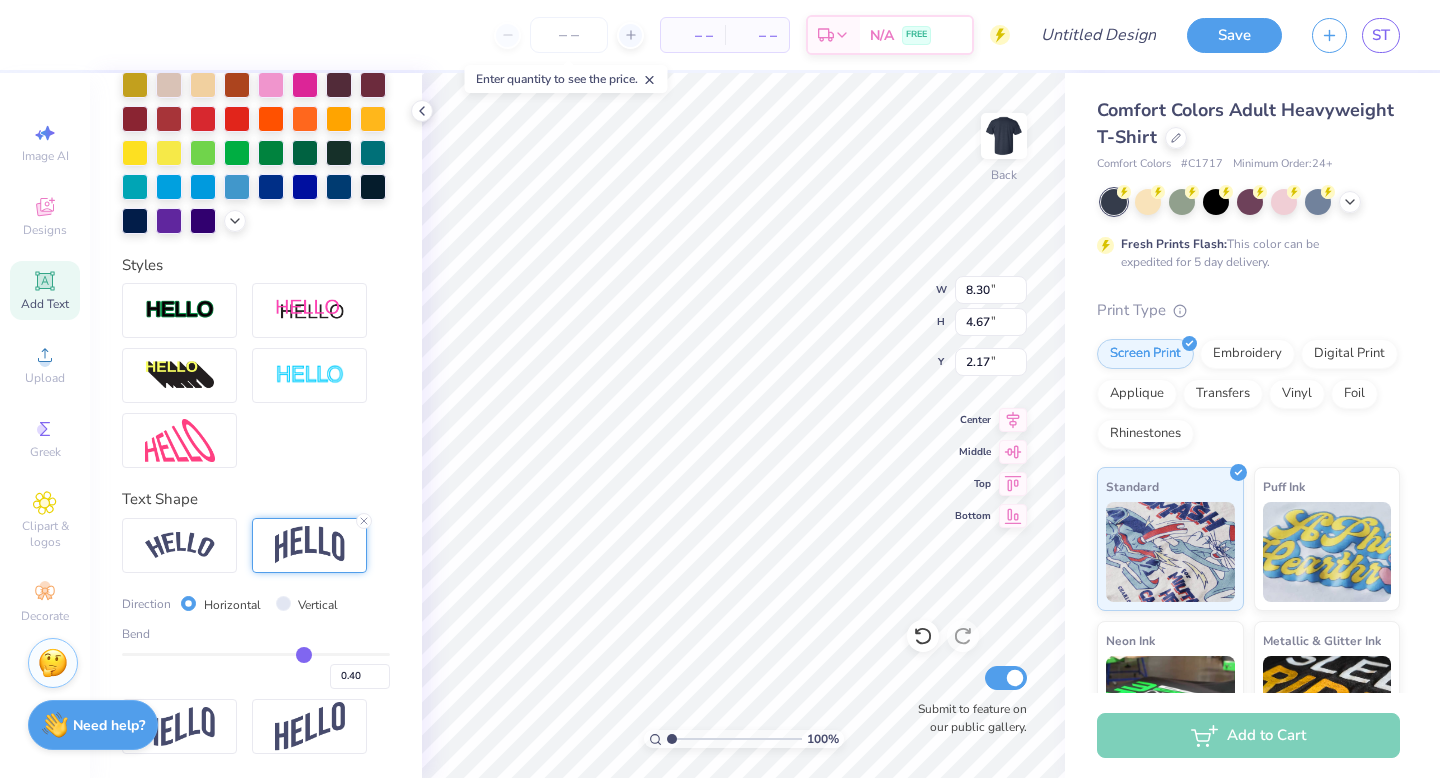 type on "0.38" 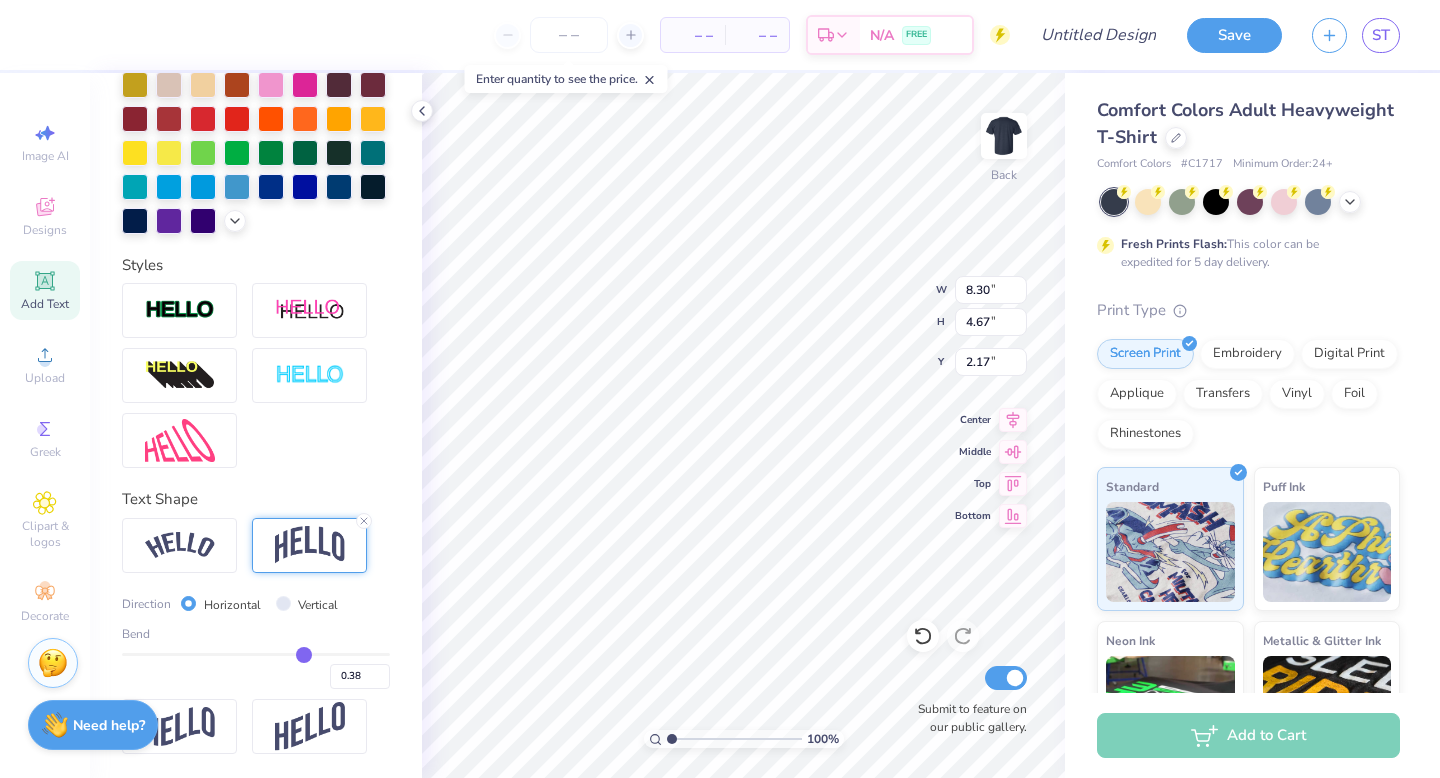 type on "0.35" 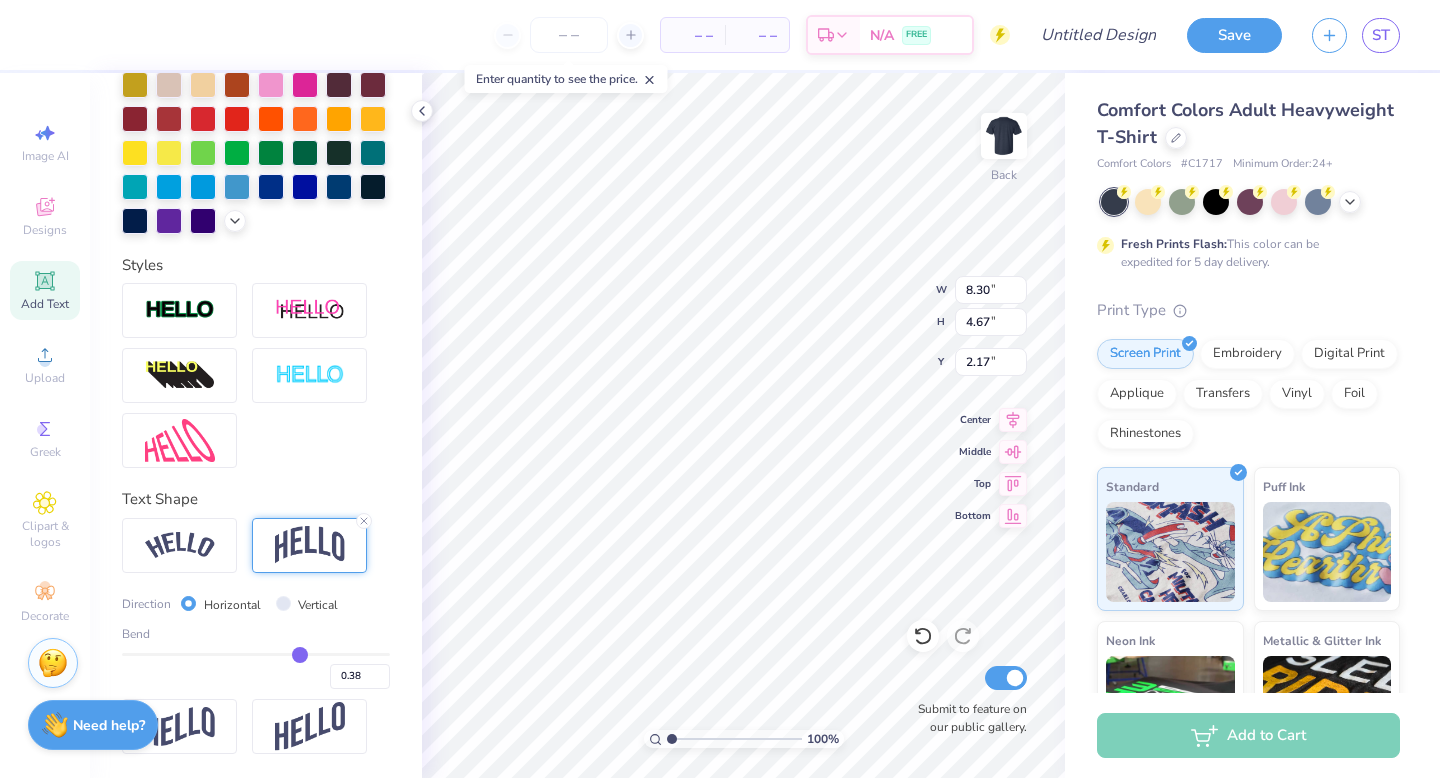 type on "0.35" 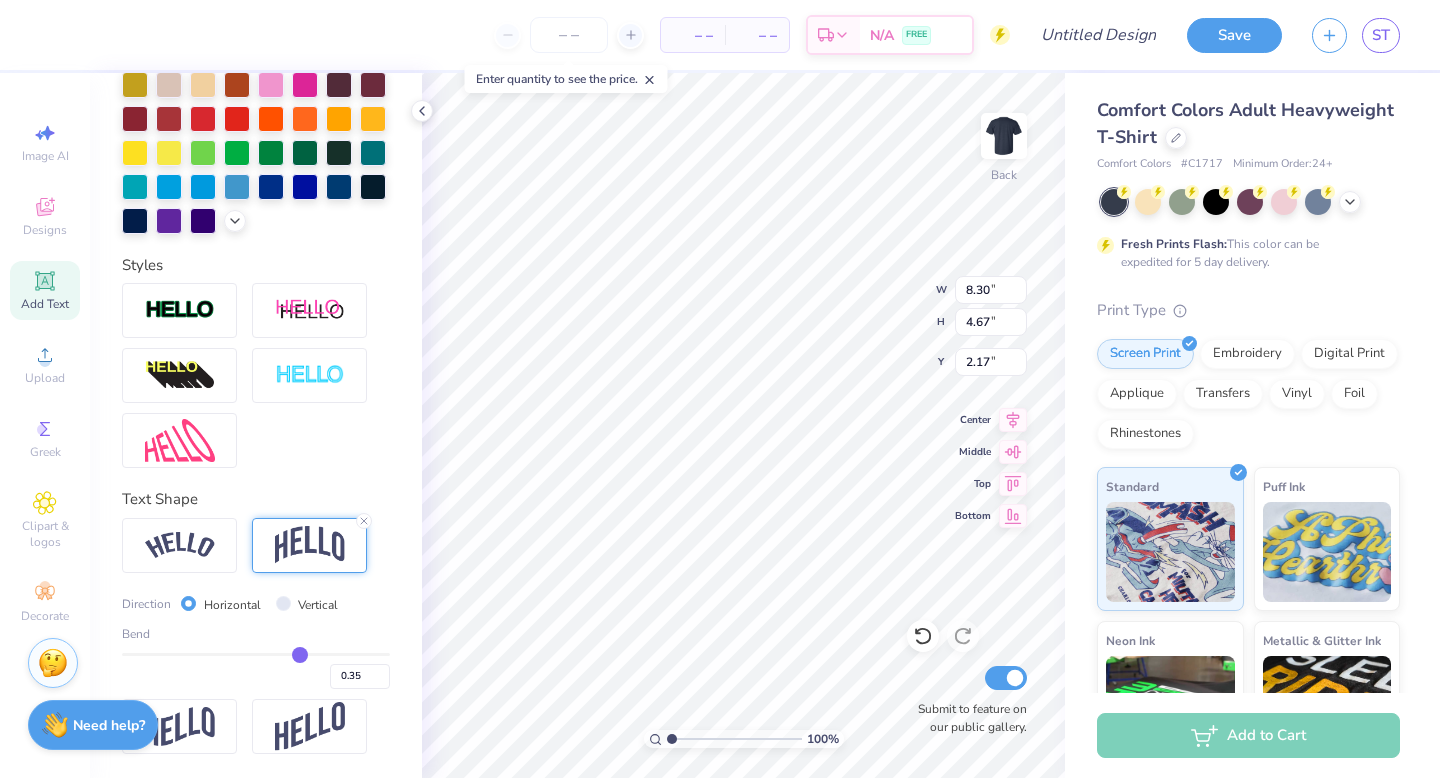 type on "0.33" 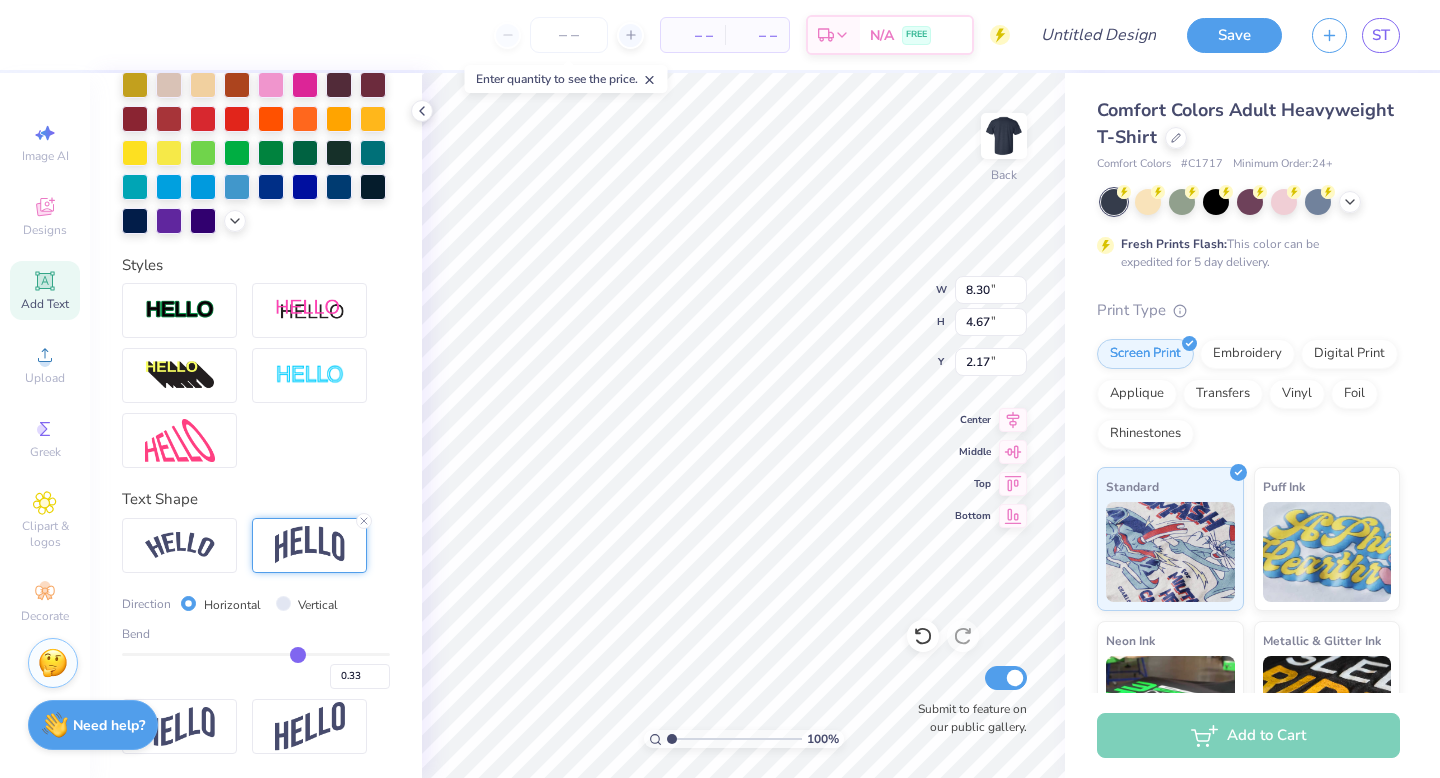 type on "0.3" 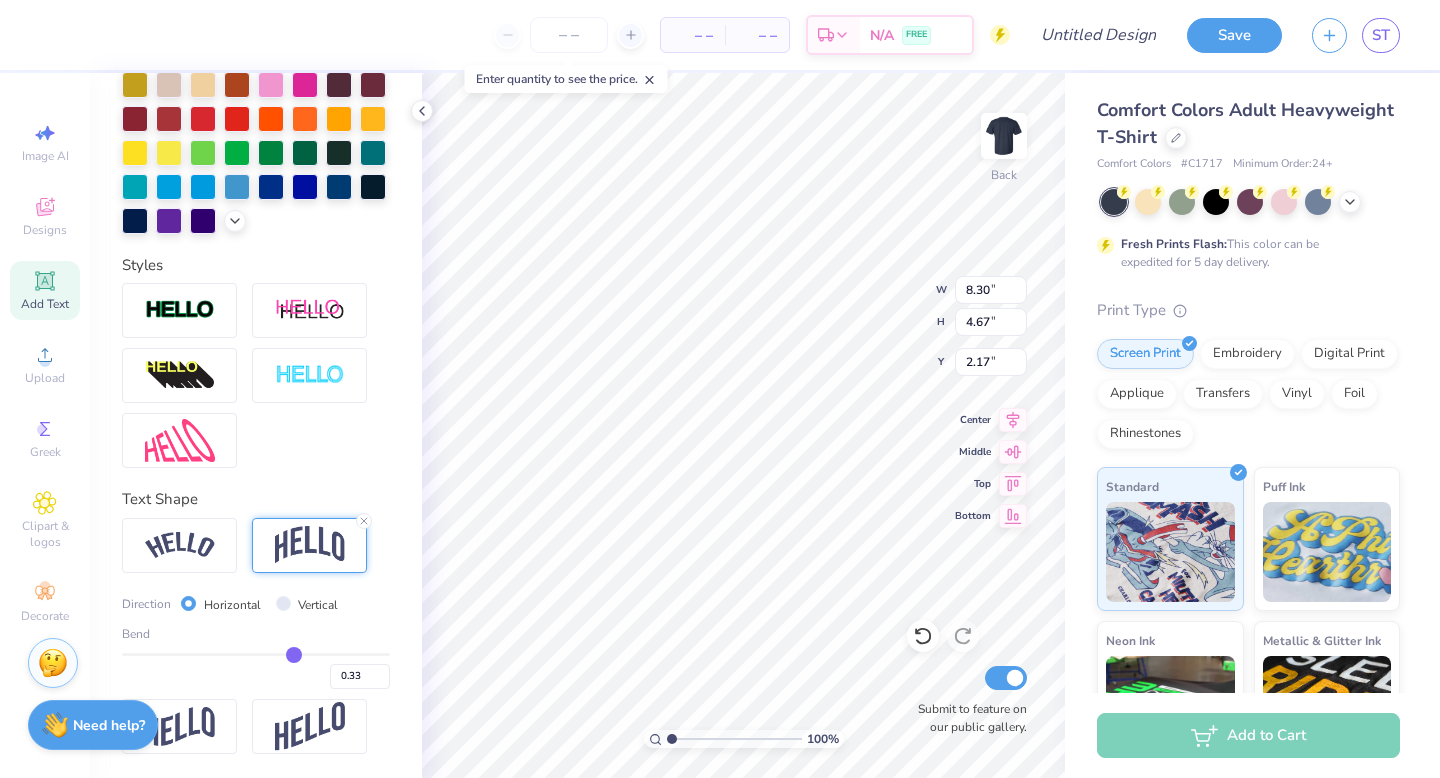 type on "0.30" 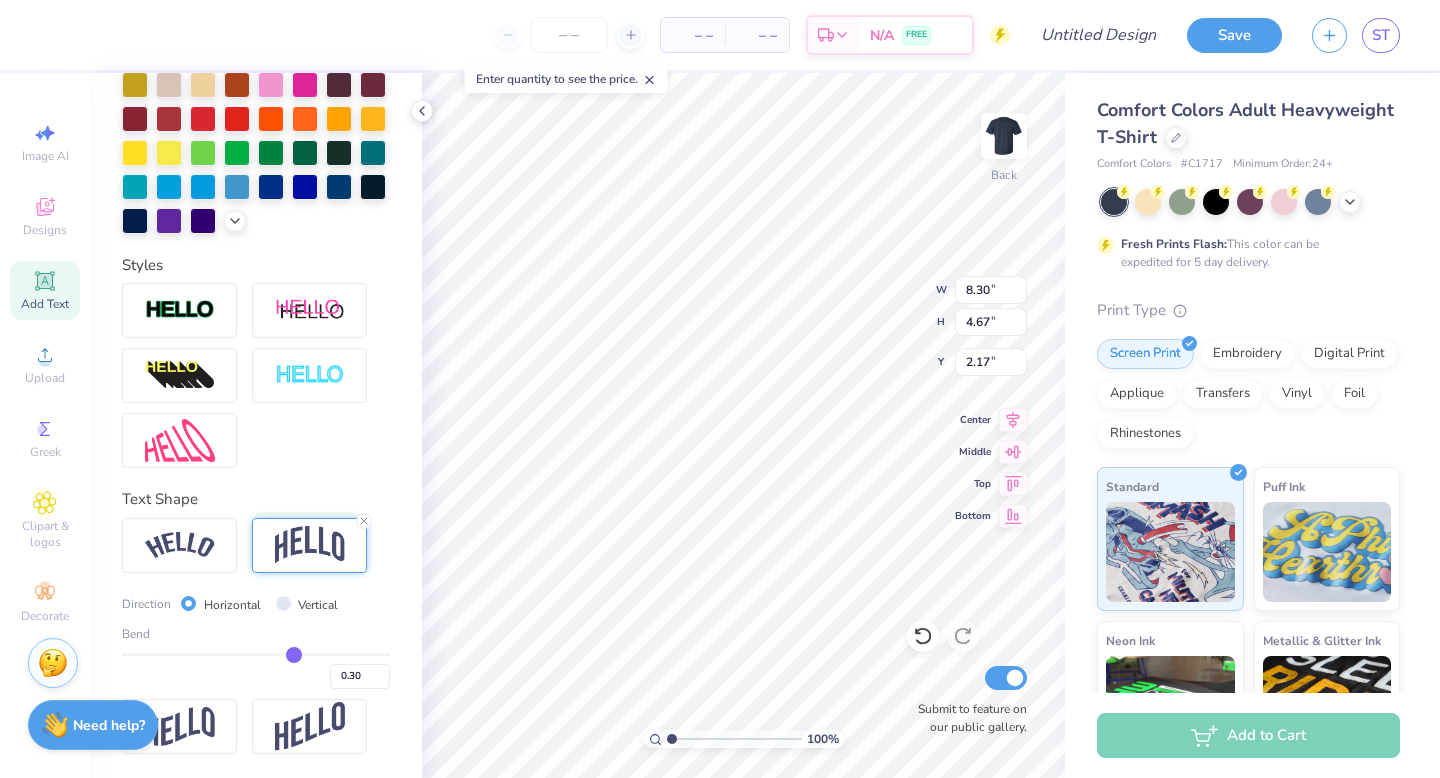 type on "0.27" 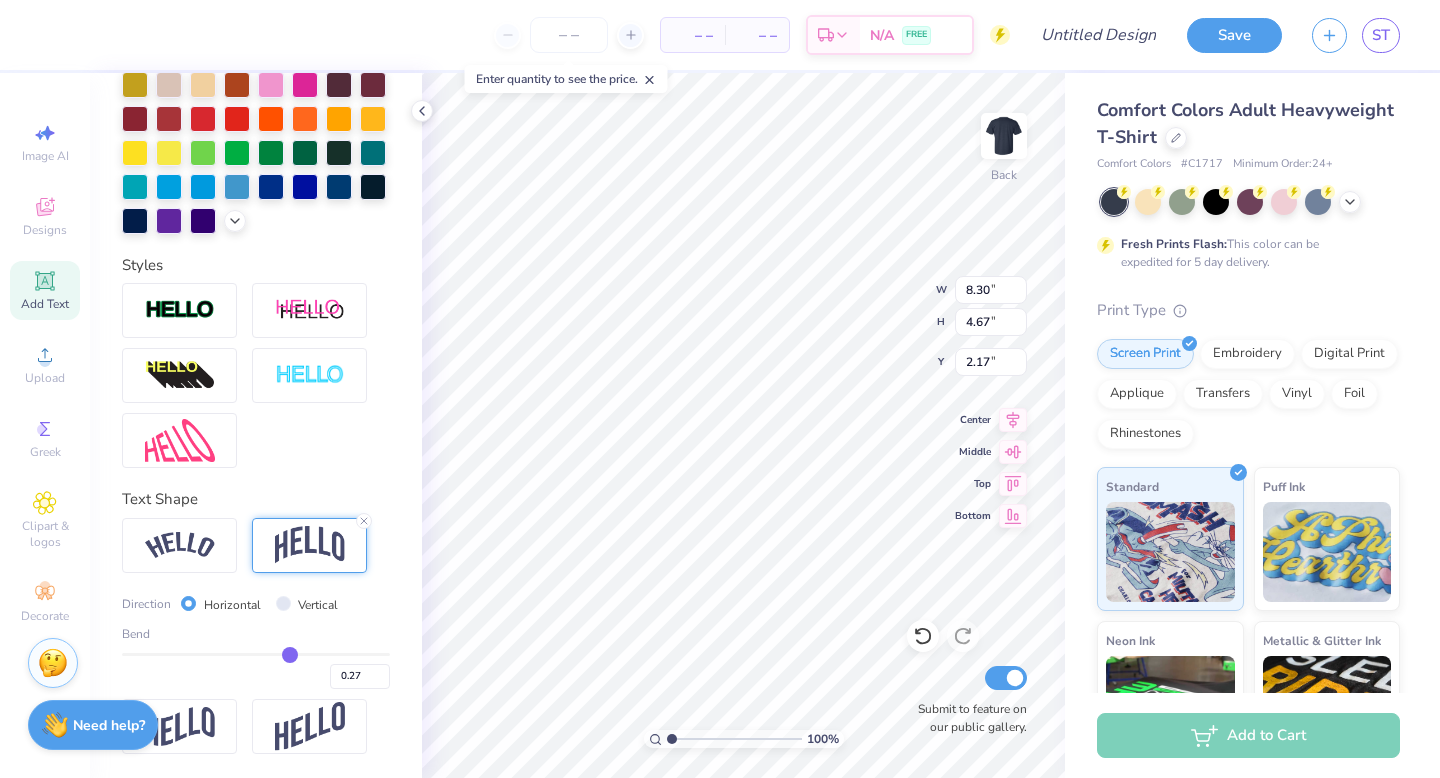 type on "0.25" 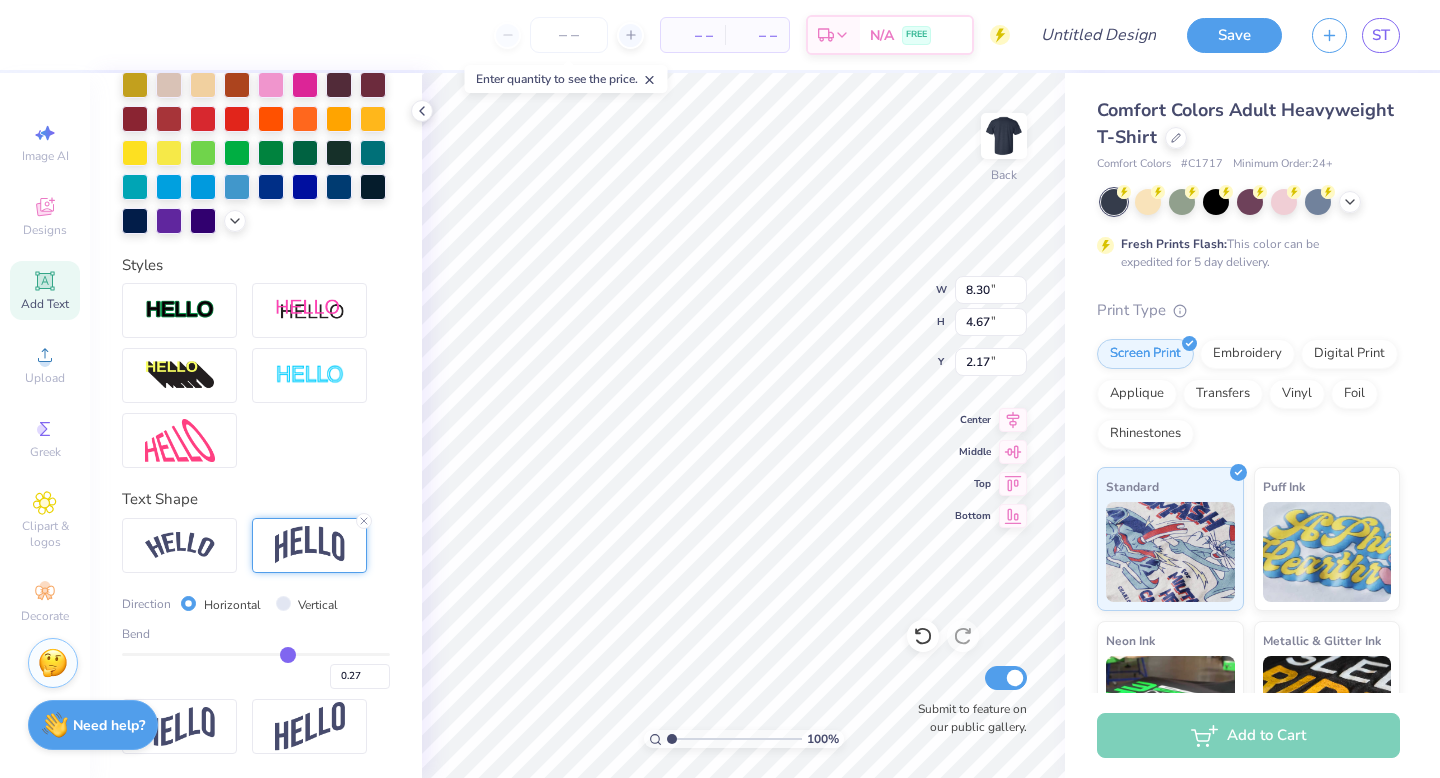 type on "0.25" 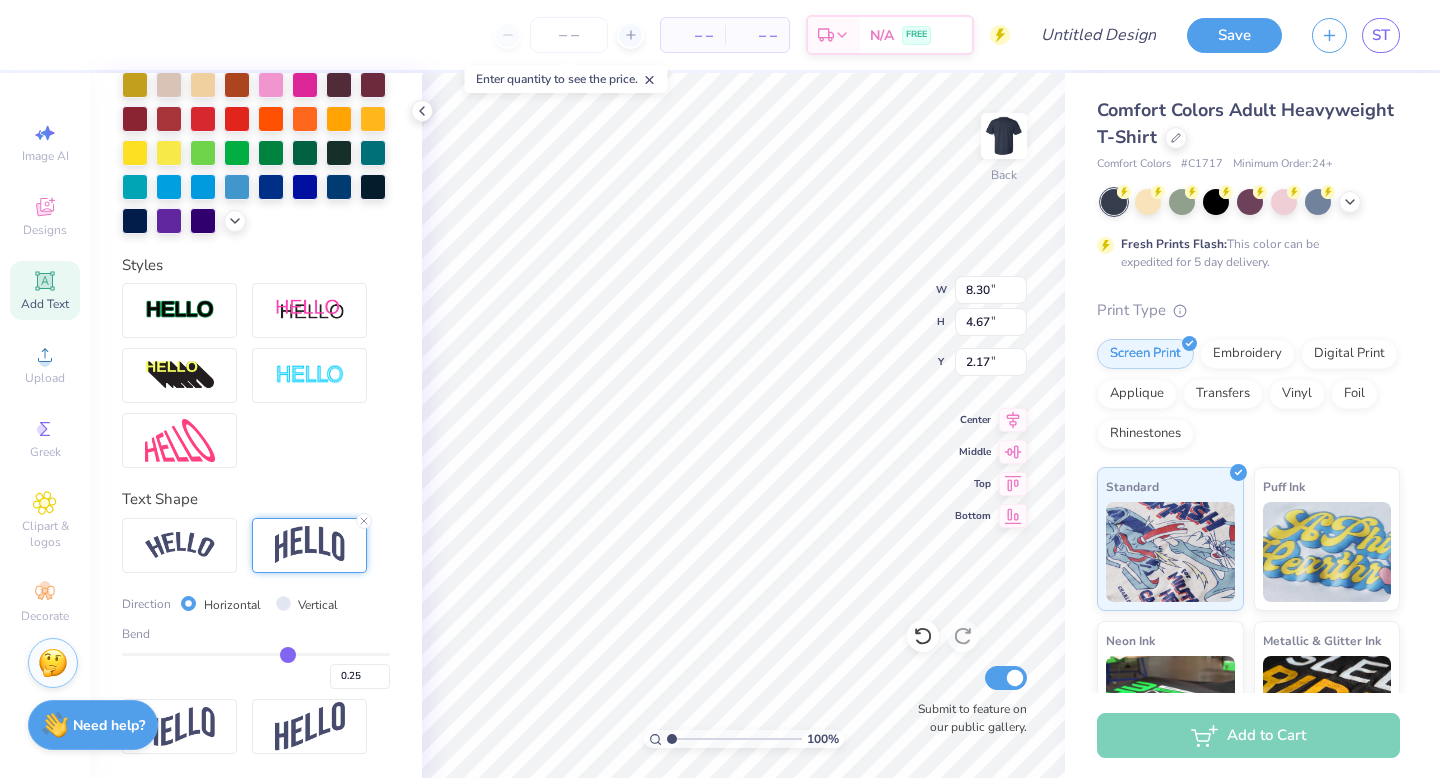 type on "0.23" 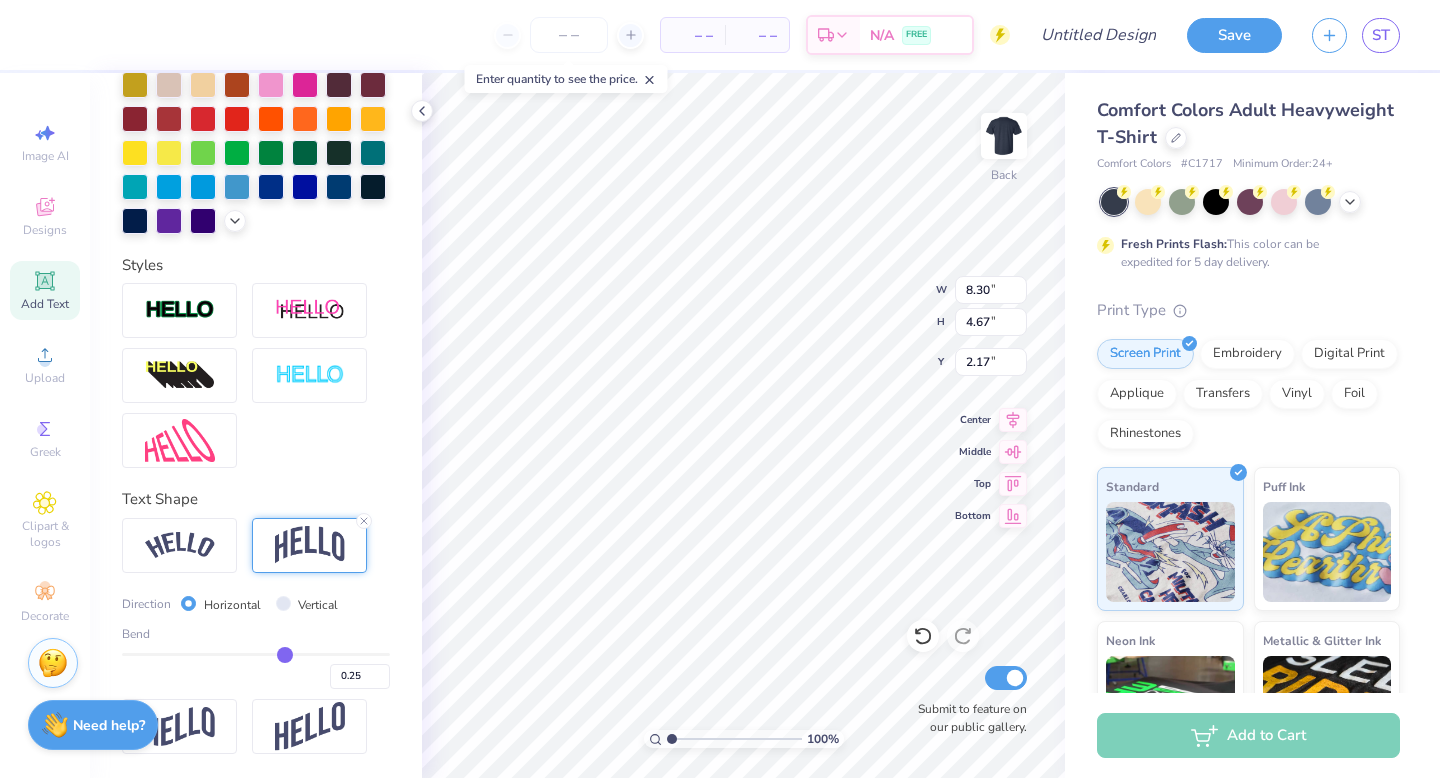 type on "0.23" 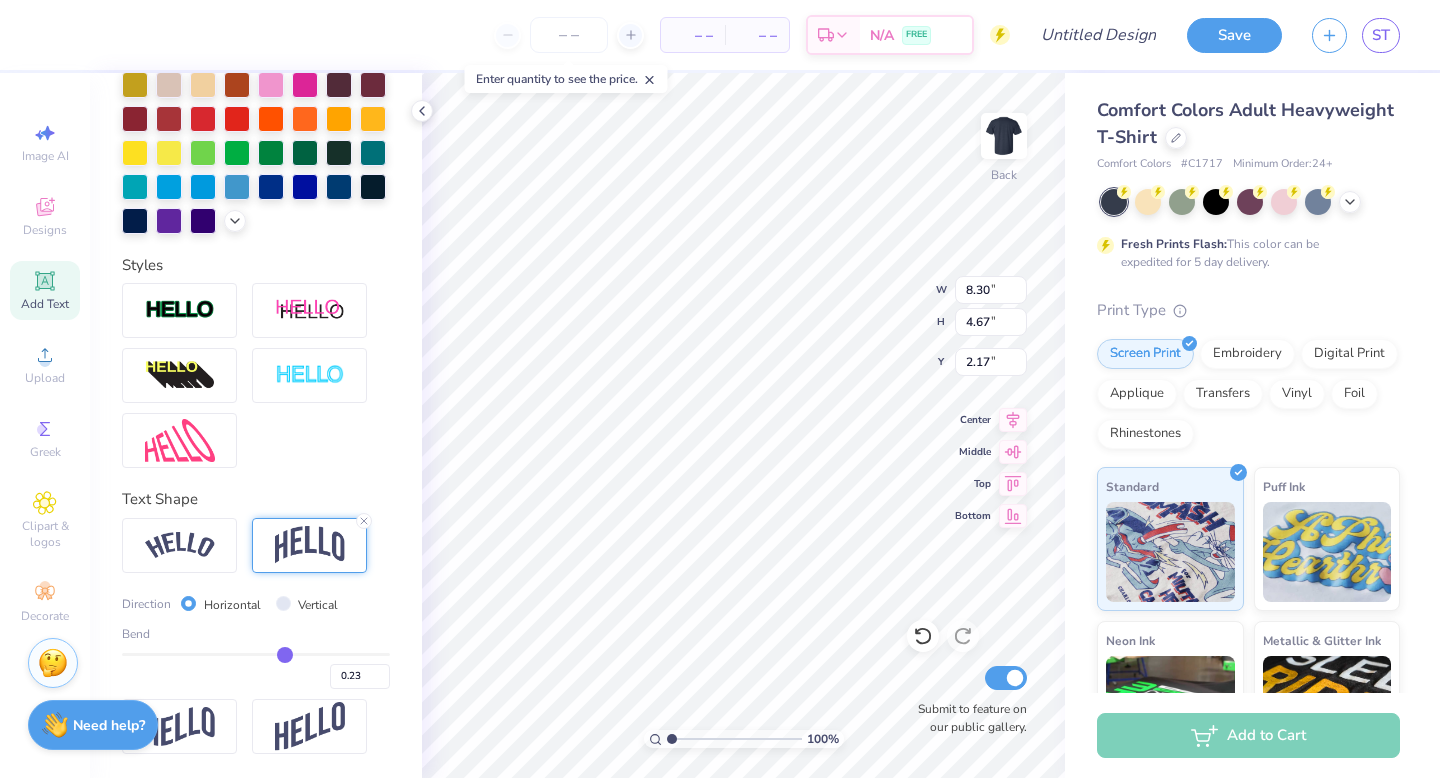 type on "0.21" 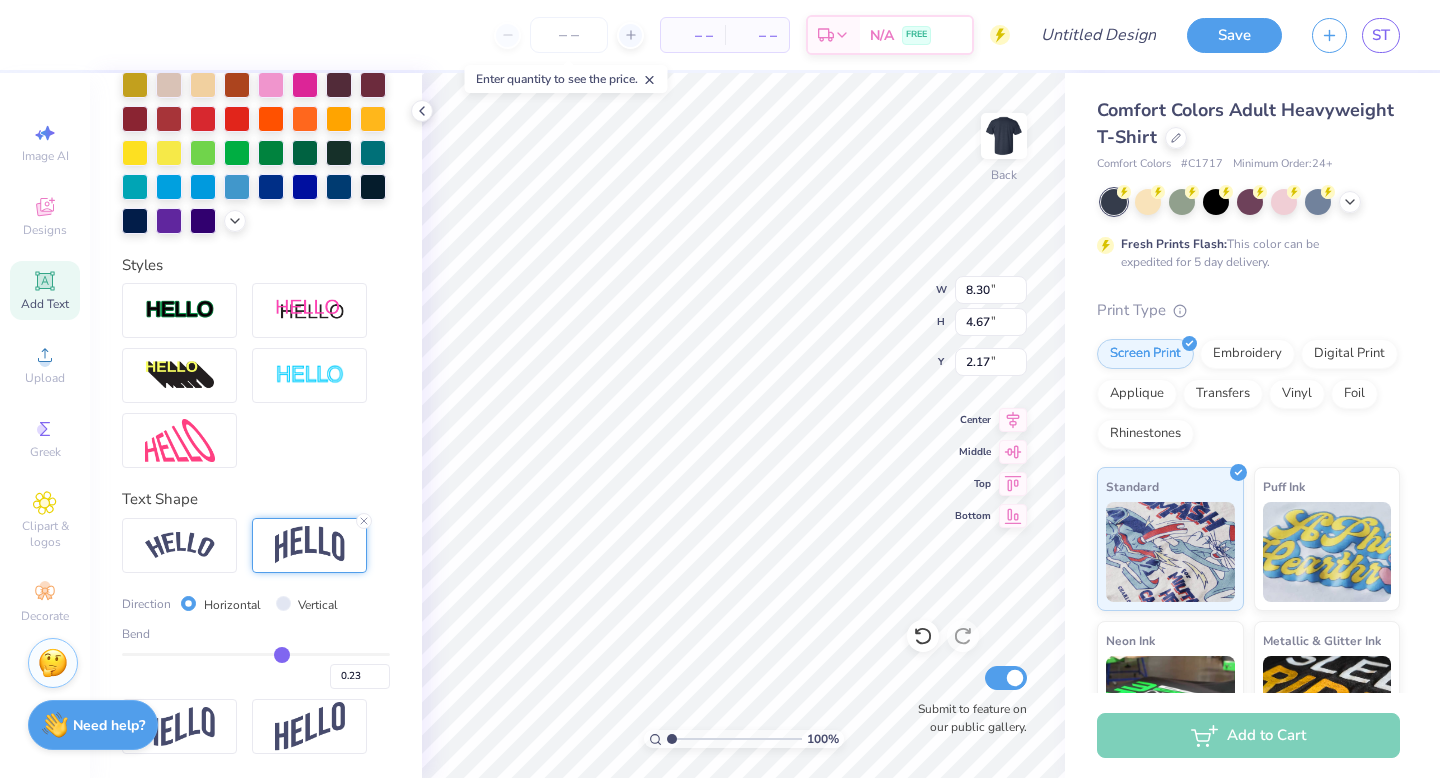 type on "0.21" 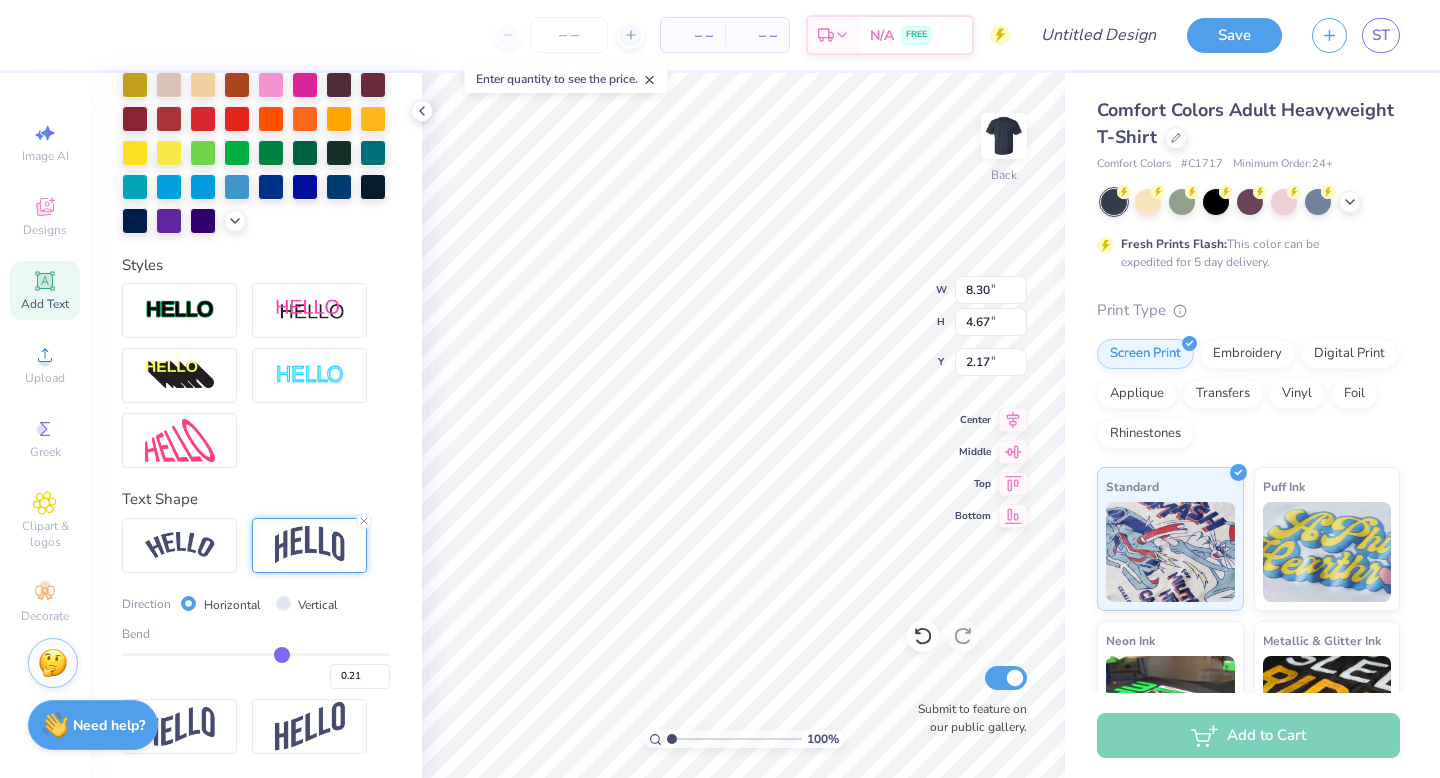 type on "0.19" 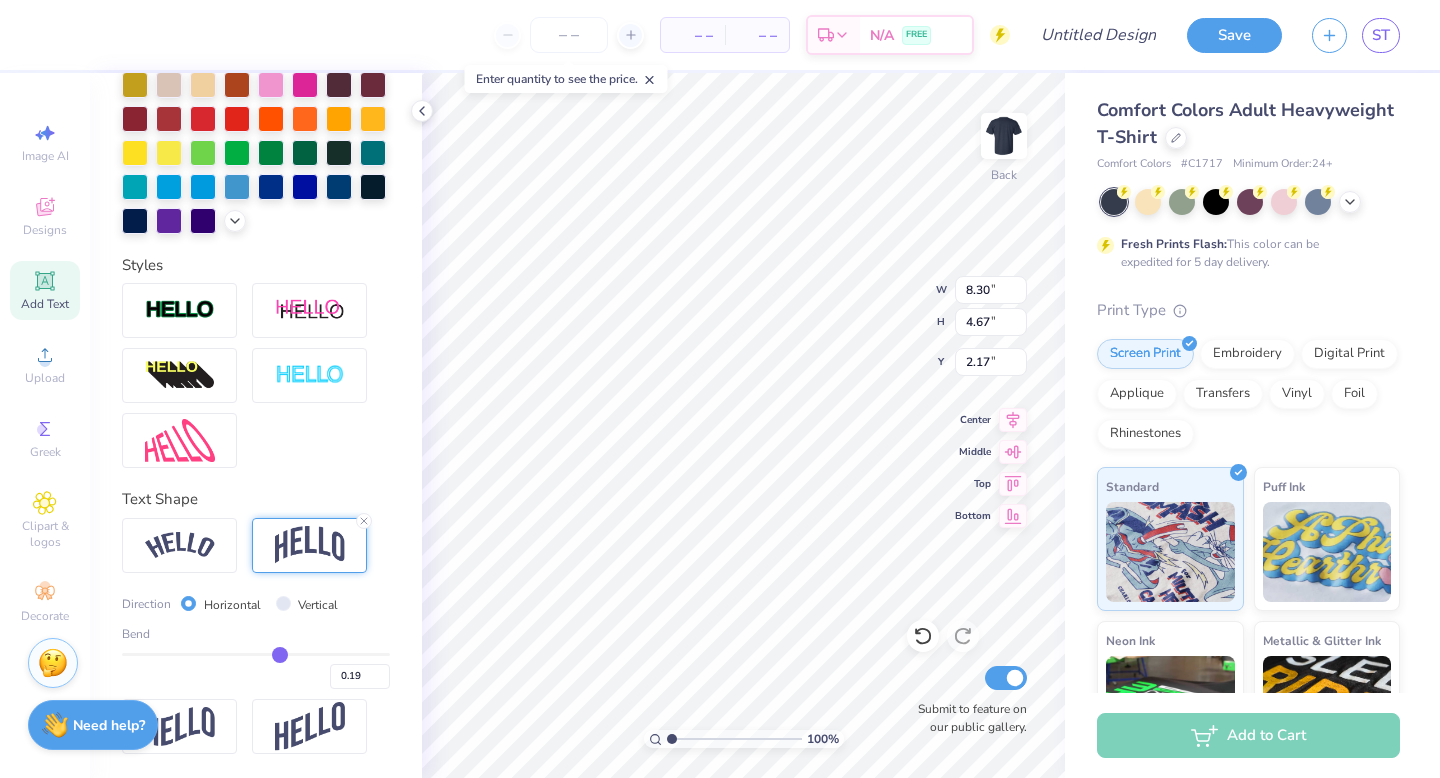 type on "0.18" 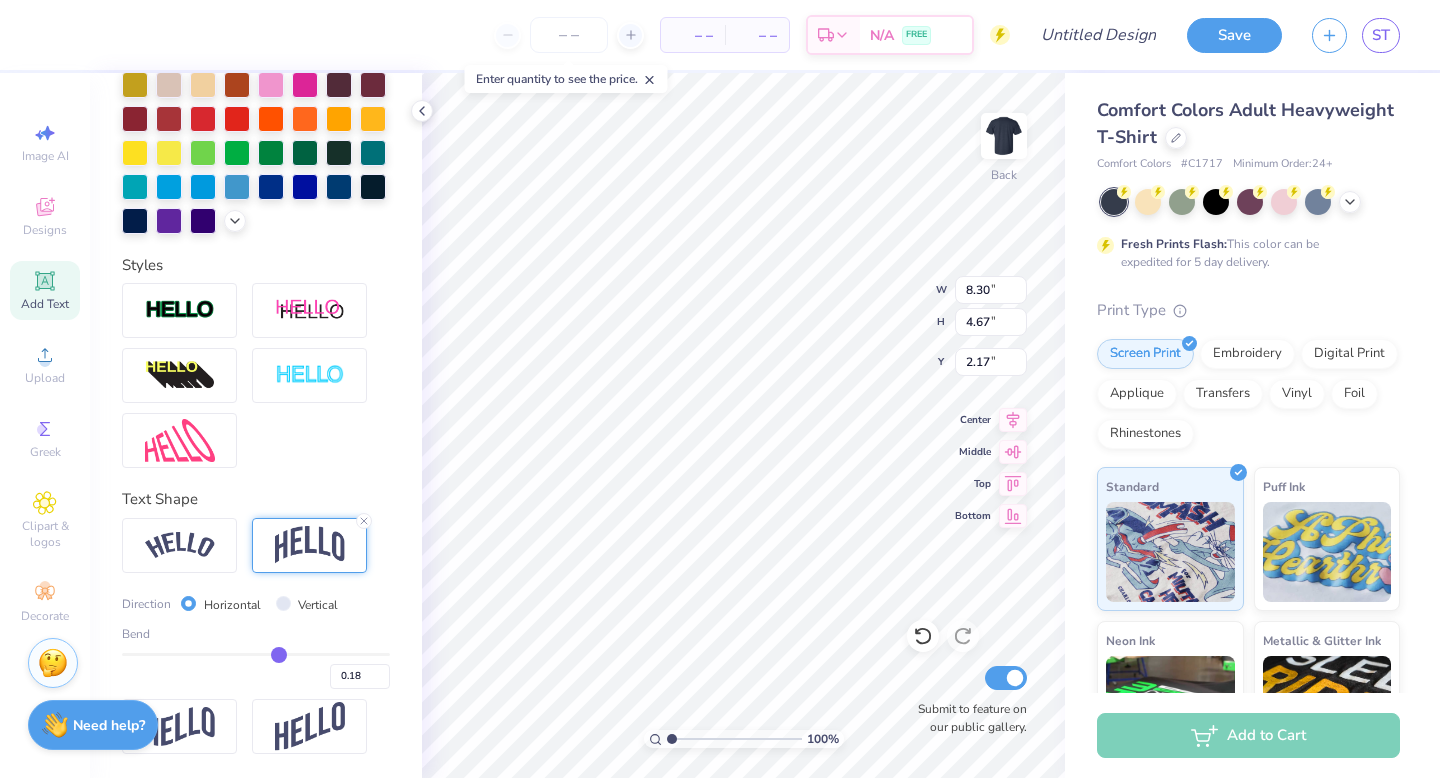 type on "0.15" 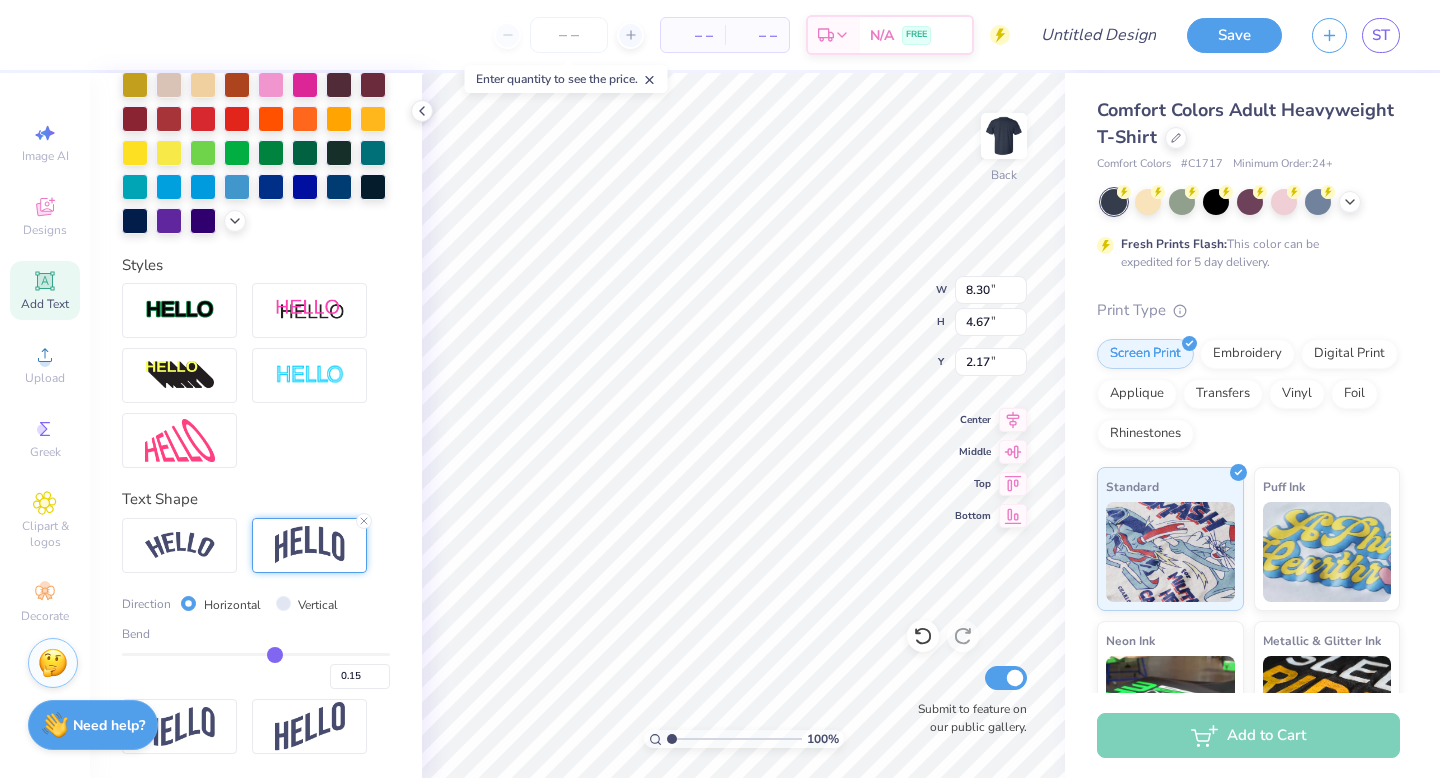 type on "0.14" 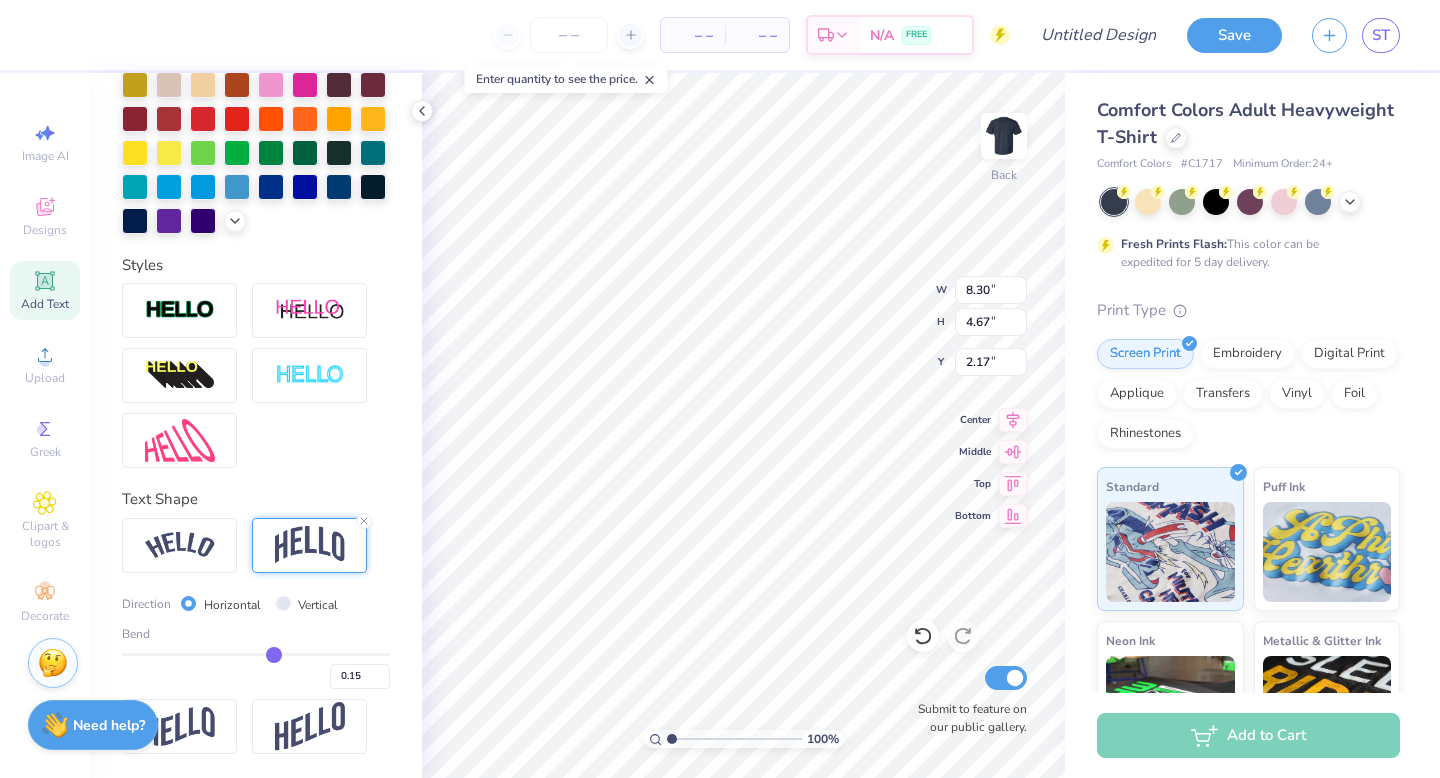 type on "0.14" 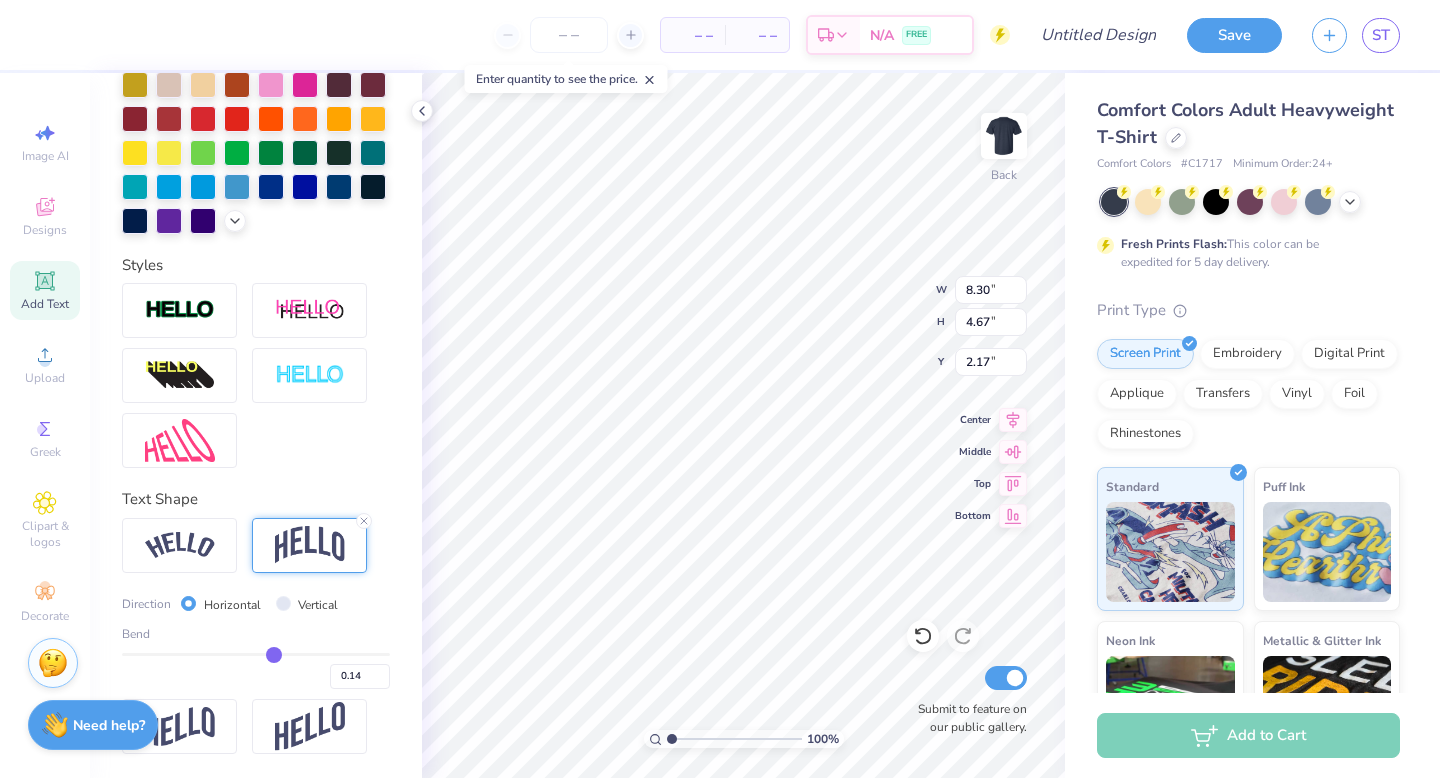 type on "0.11" 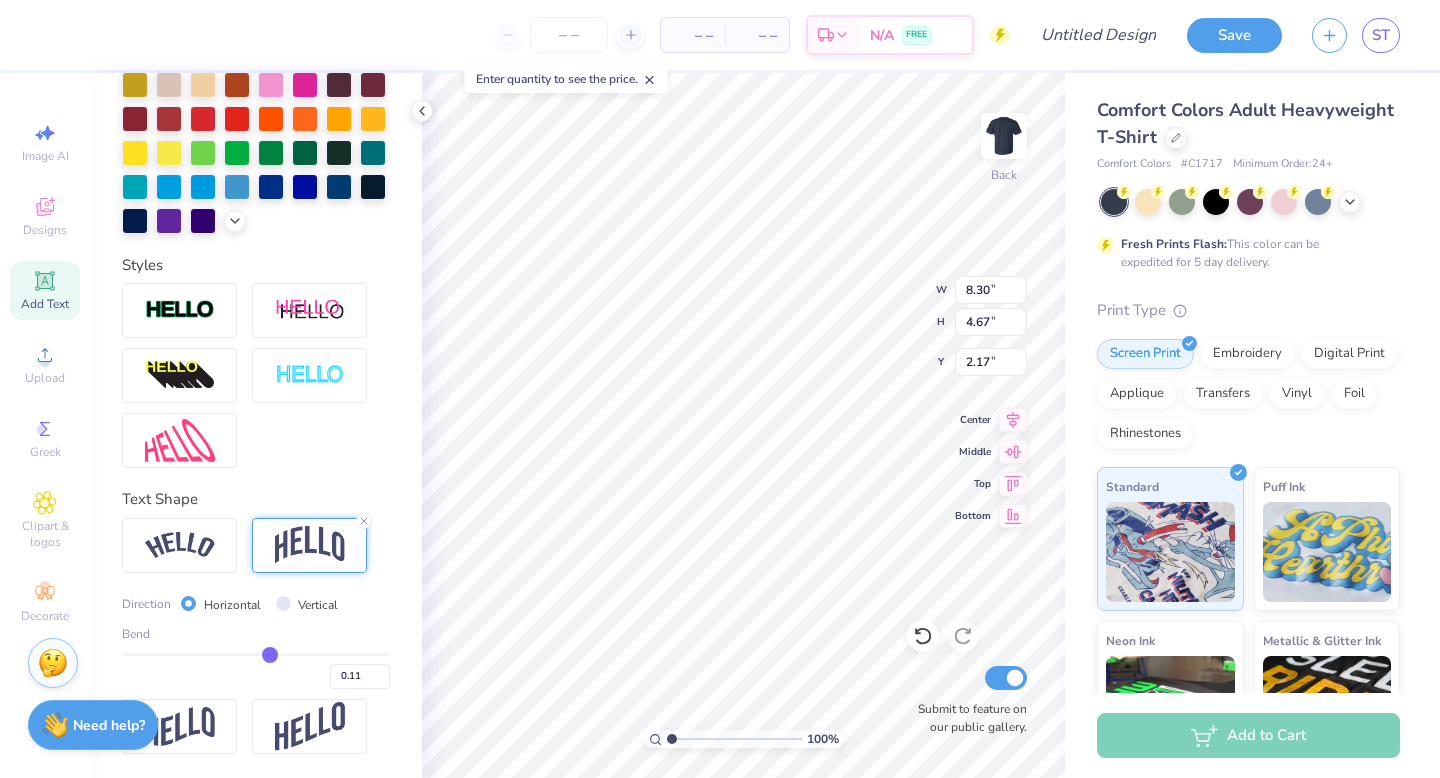 type on "0.1" 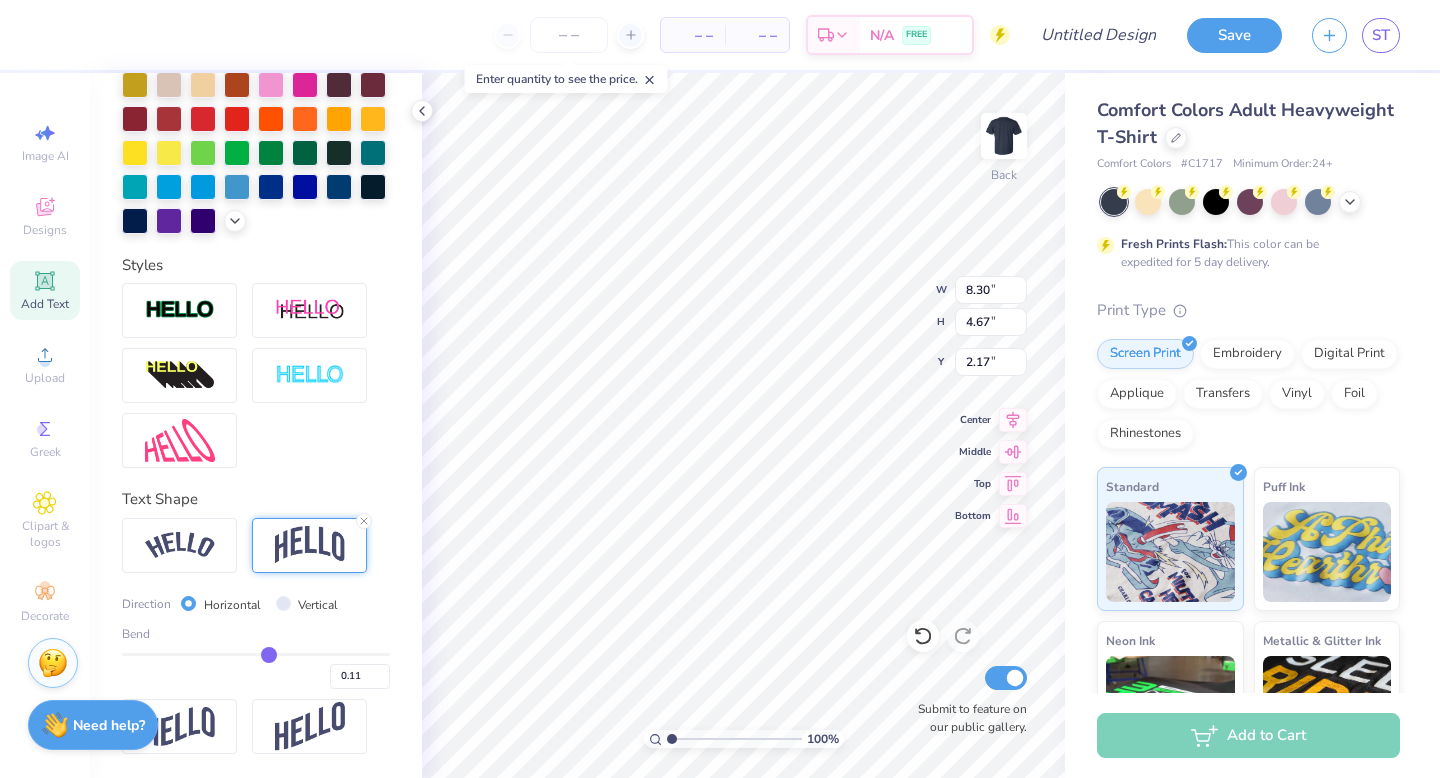 type on "0.10" 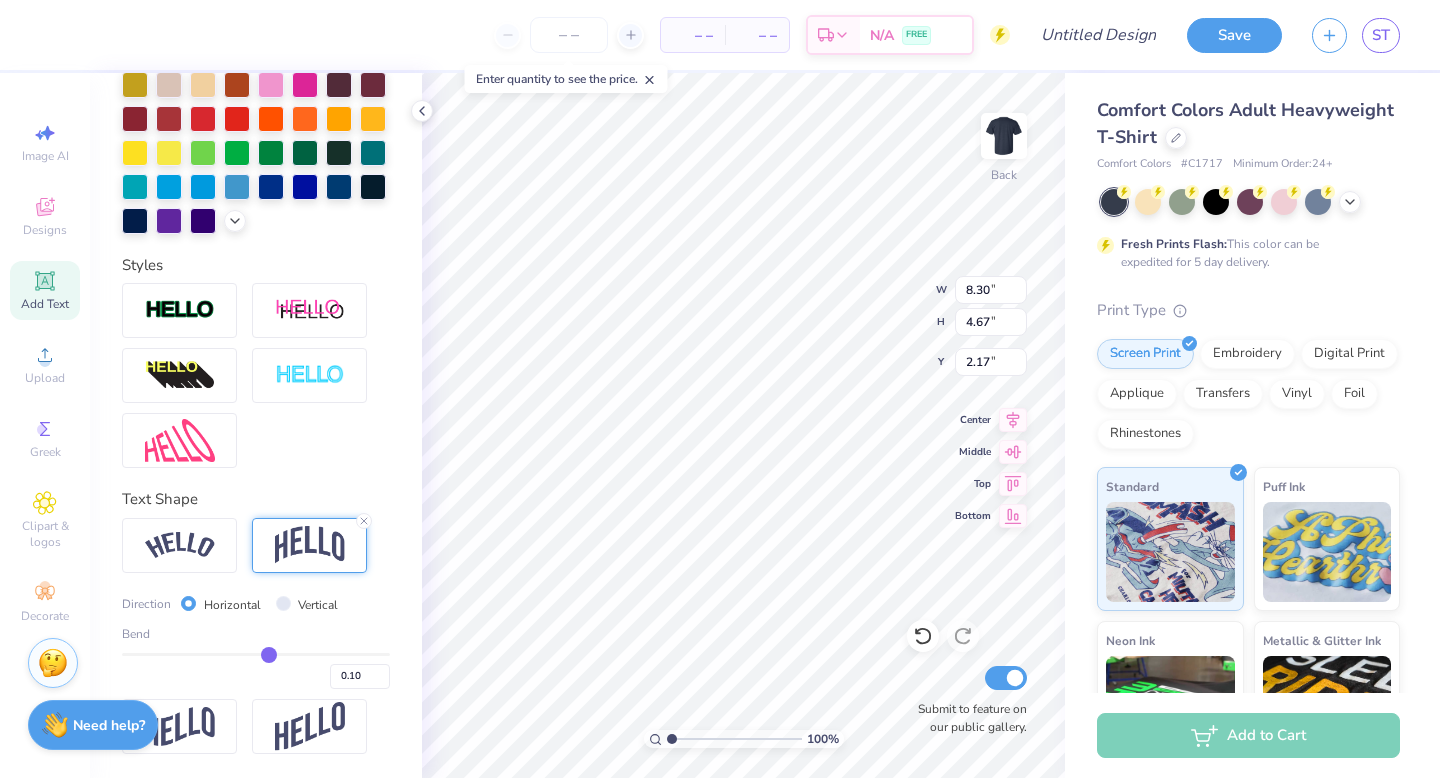 type on "0.08" 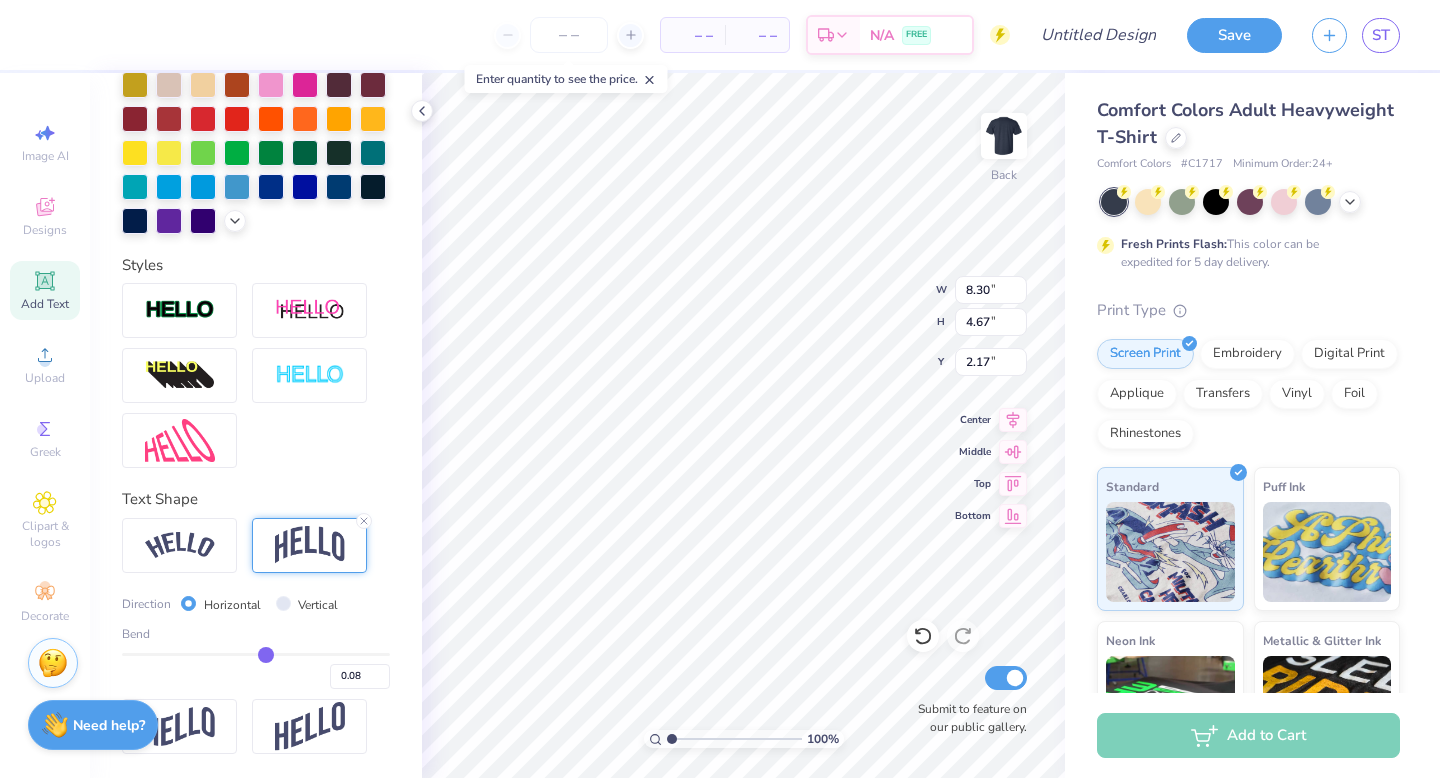 type on "0.07" 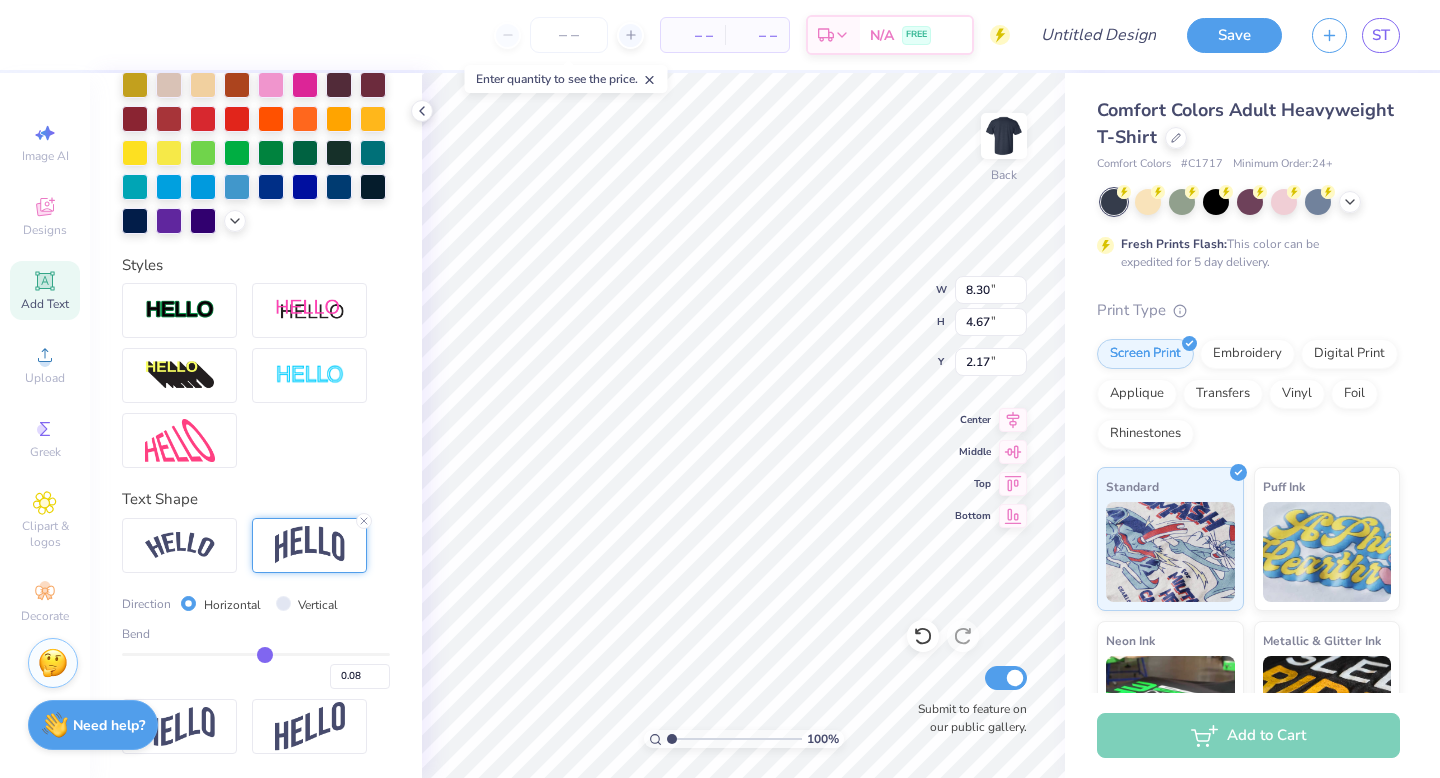 type on "0.07" 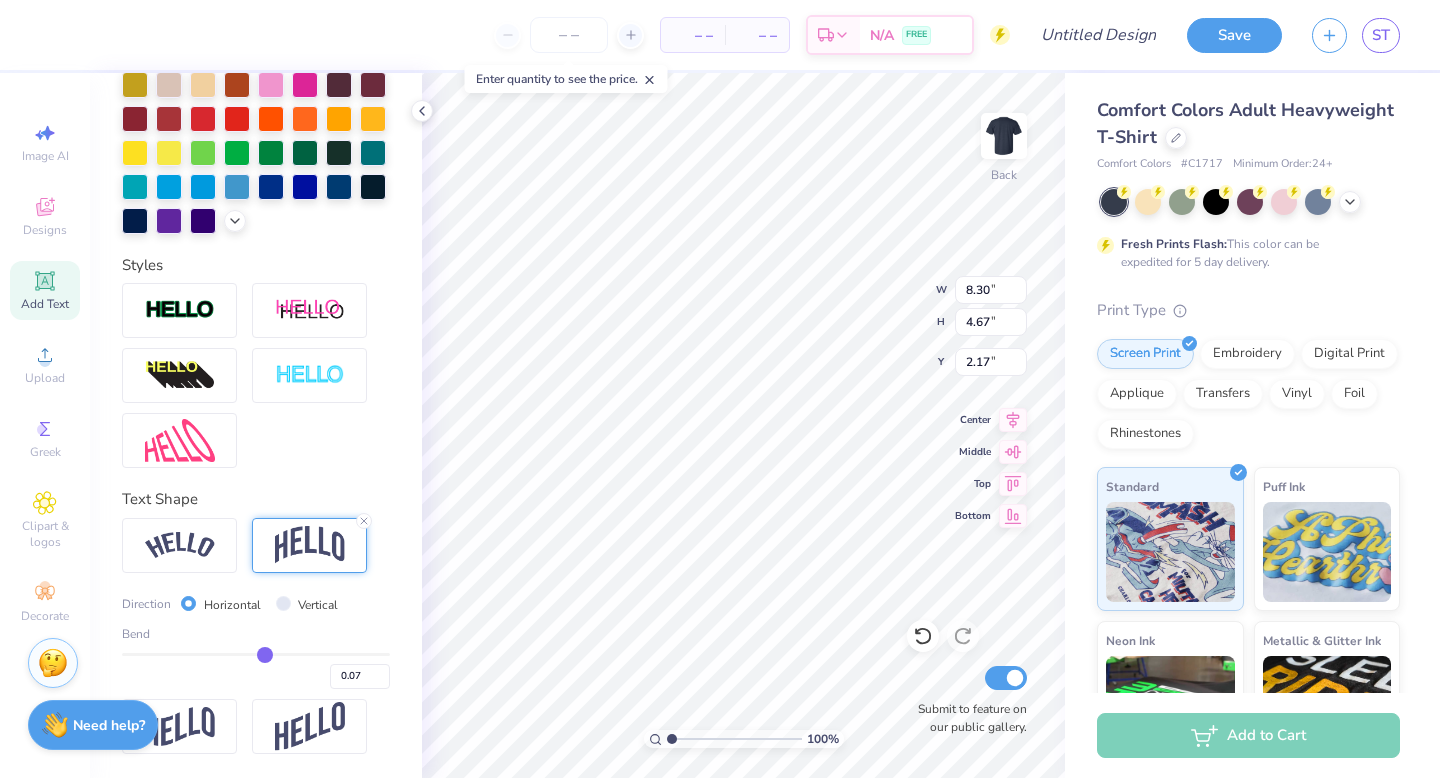 type on "0.06" 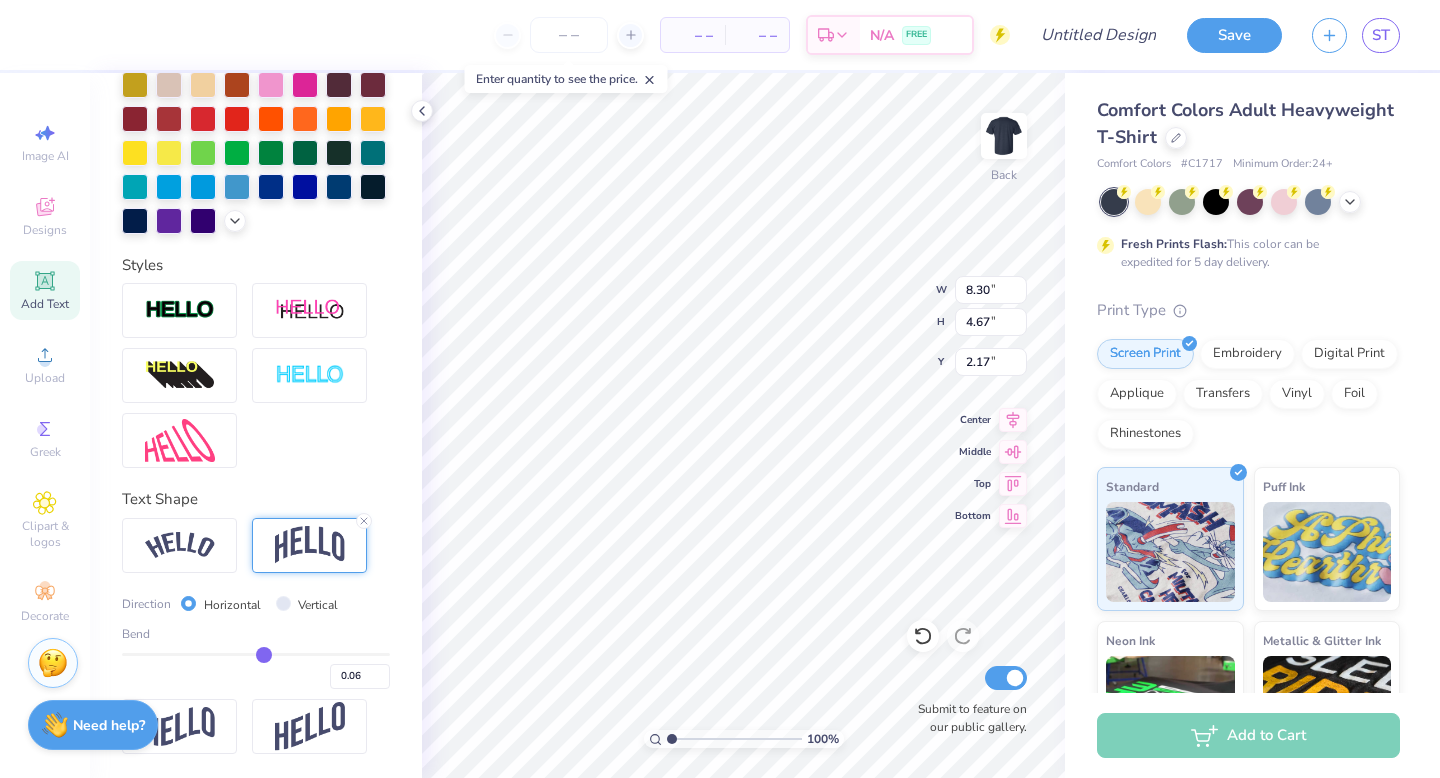 type on "0.05" 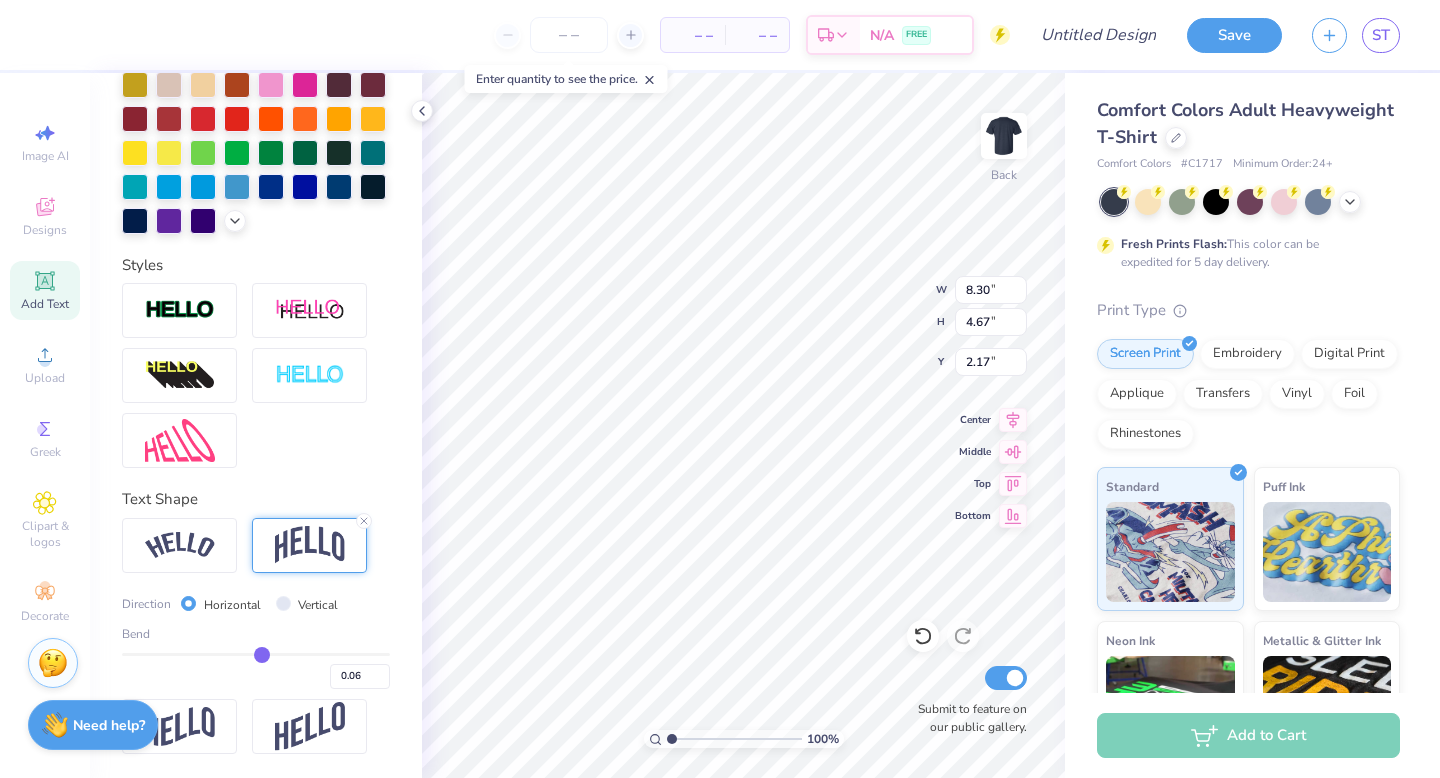 type on "0.05" 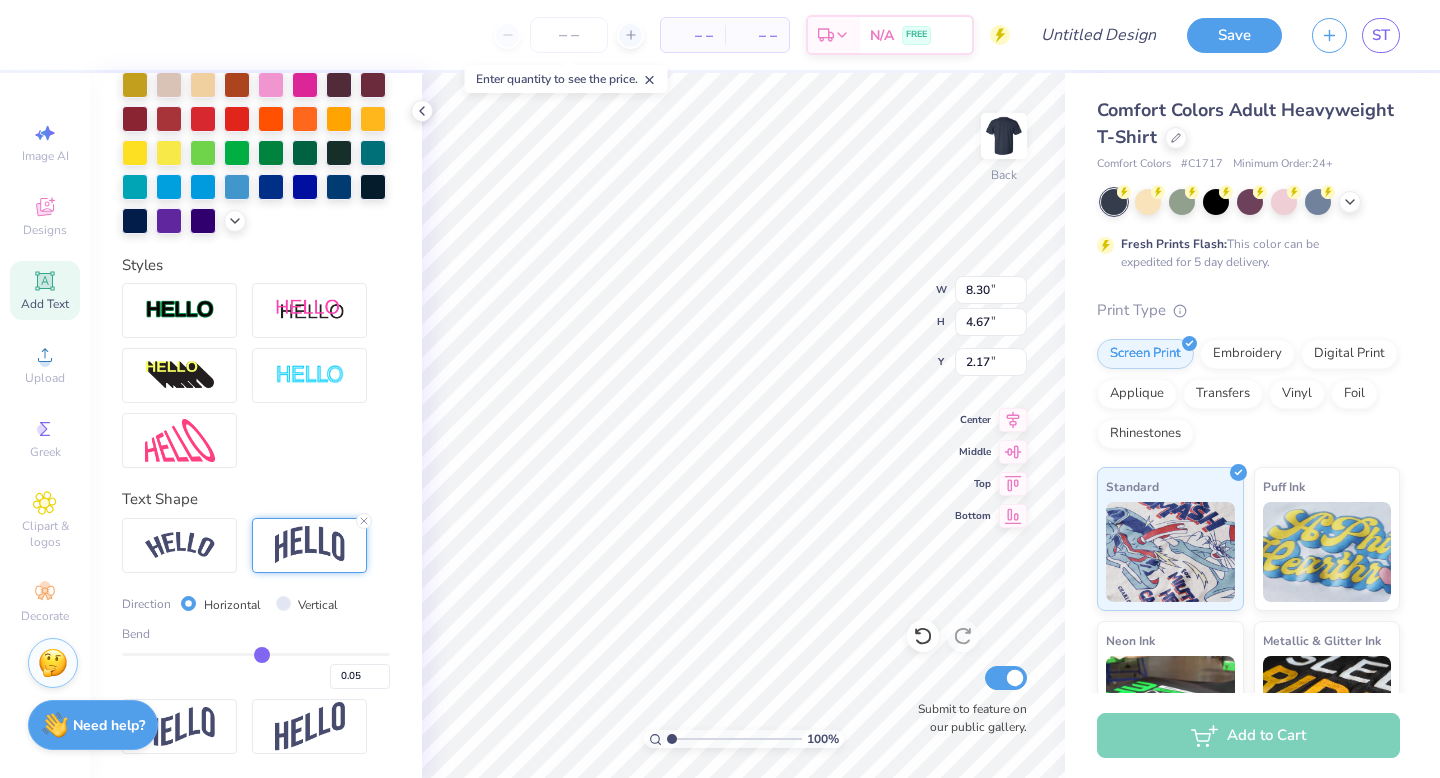 drag, startPoint x: 318, startPoint y: 655, endPoint x: 262, endPoint y: 655, distance: 56 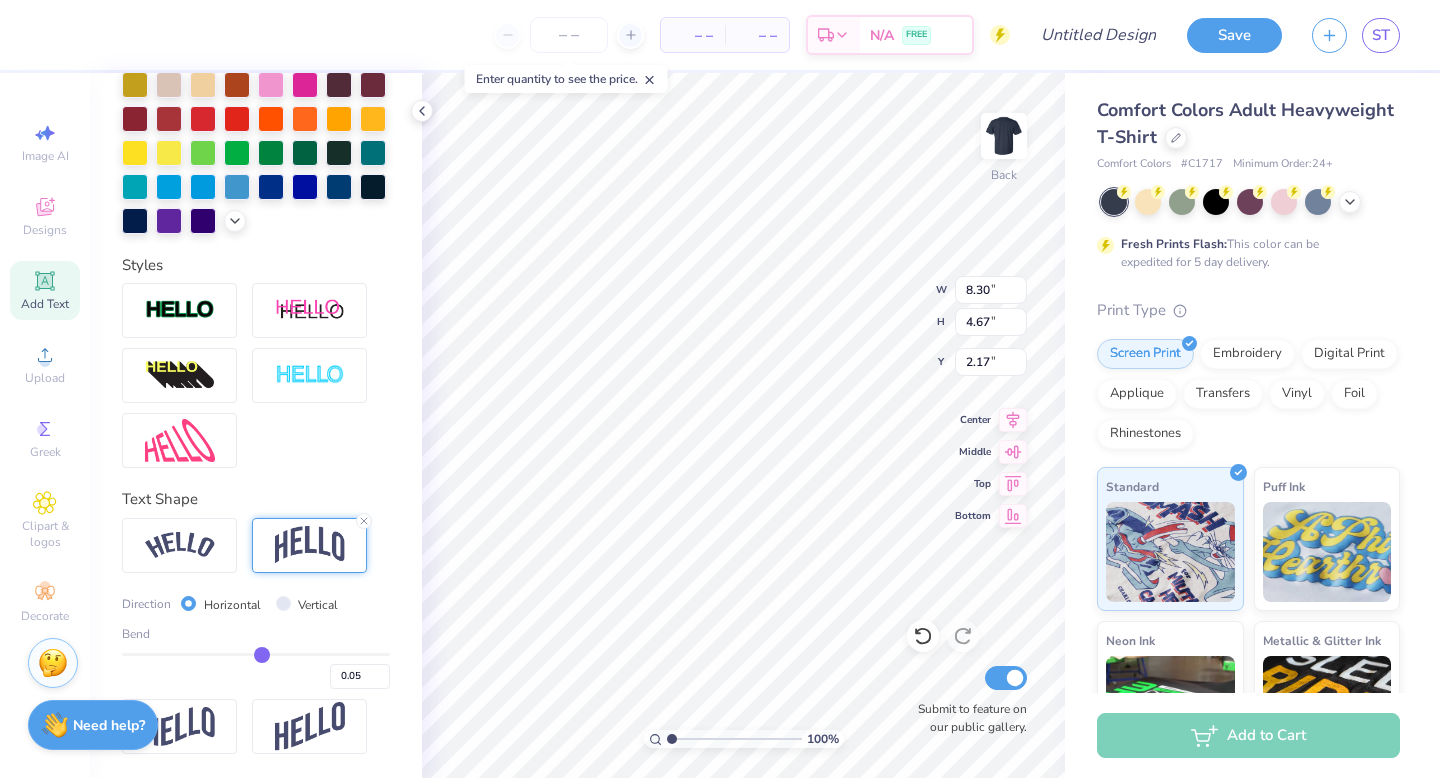 type on "3.14" 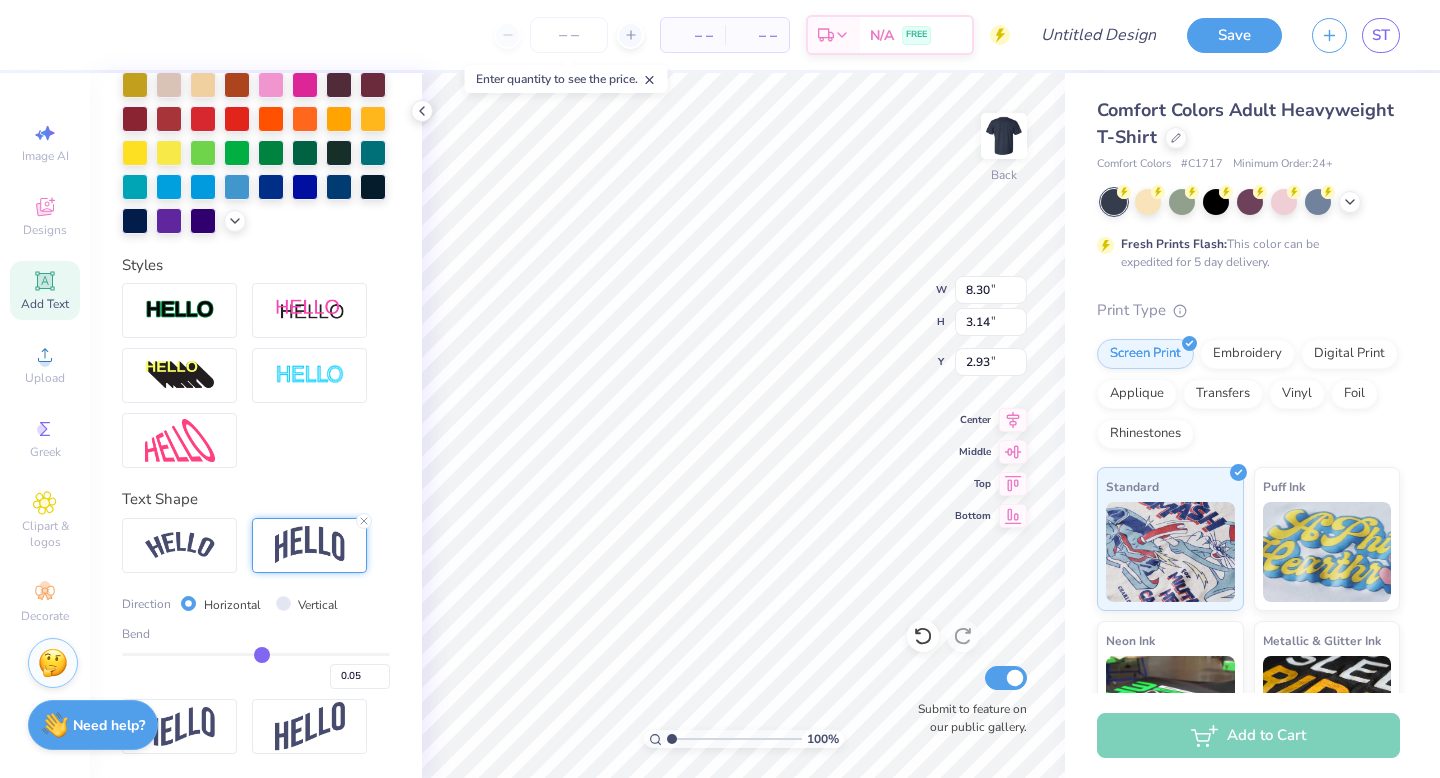 type on "0.04" 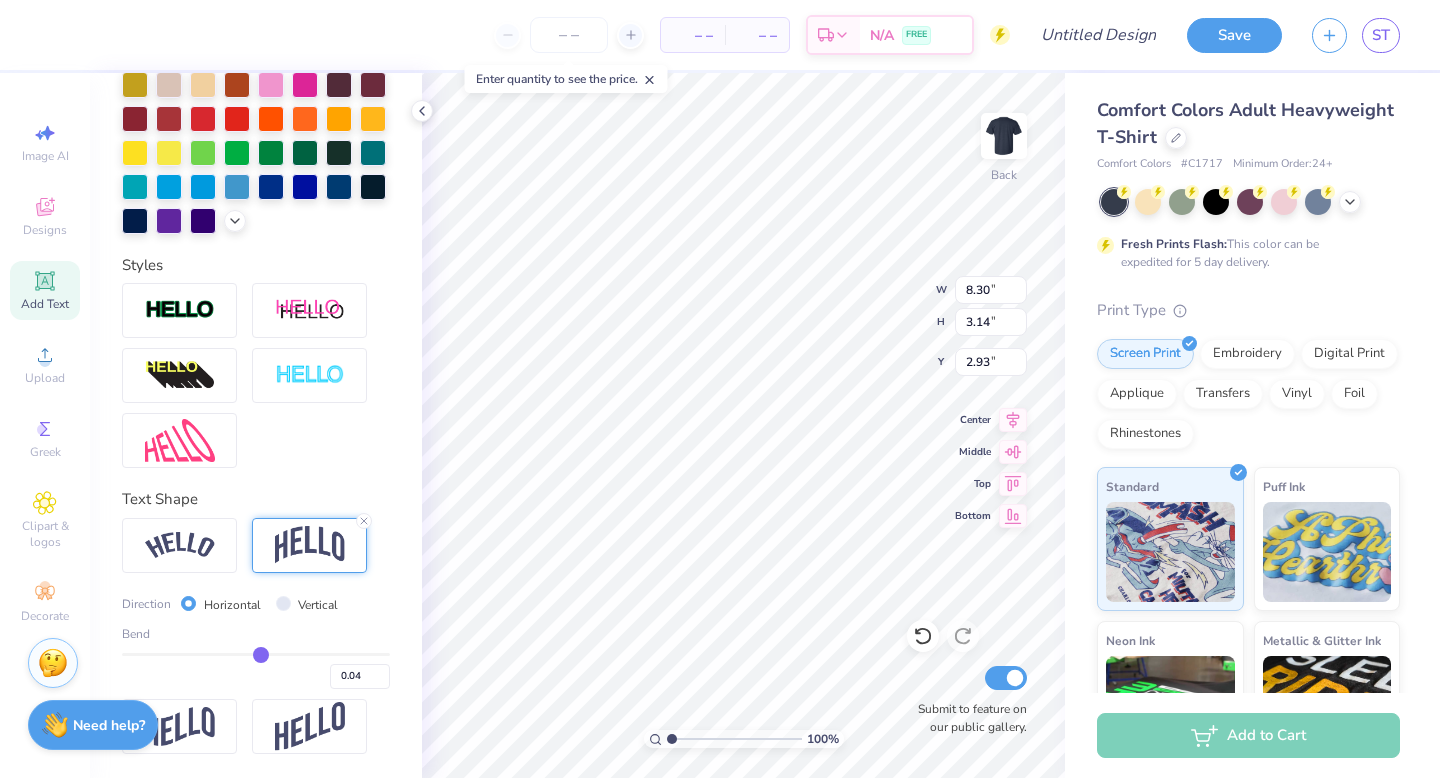 type on "0.03" 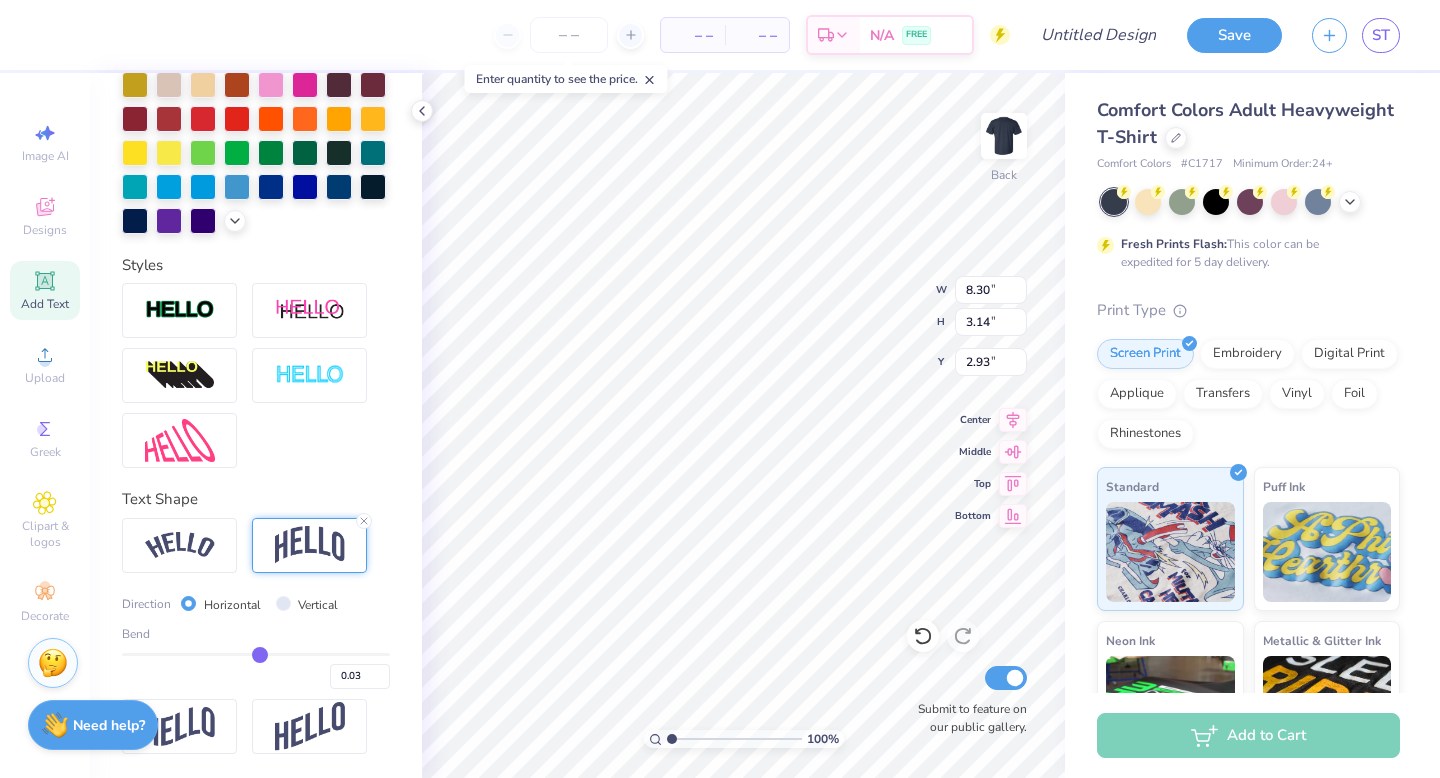 type on "0.02" 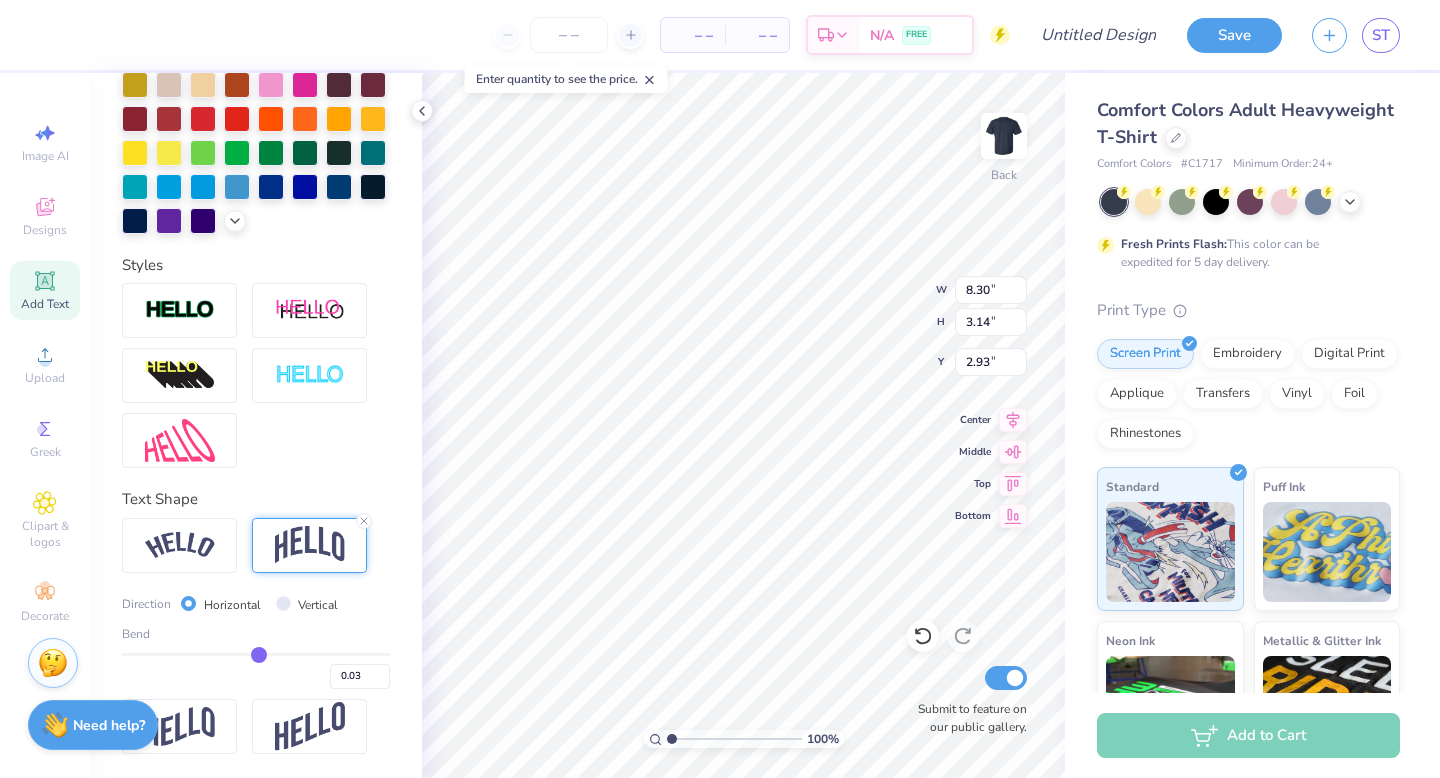 type on "0.02" 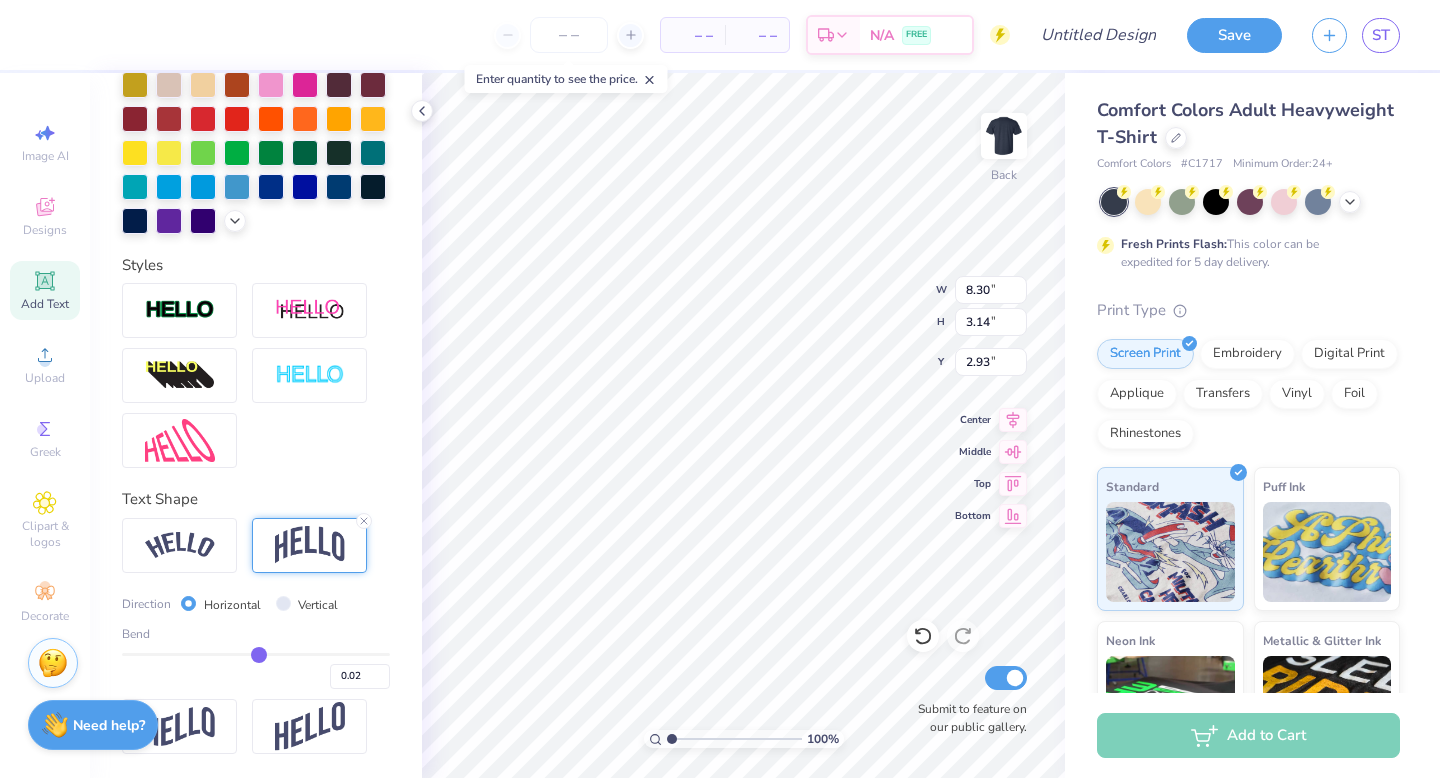 type on "0.01" 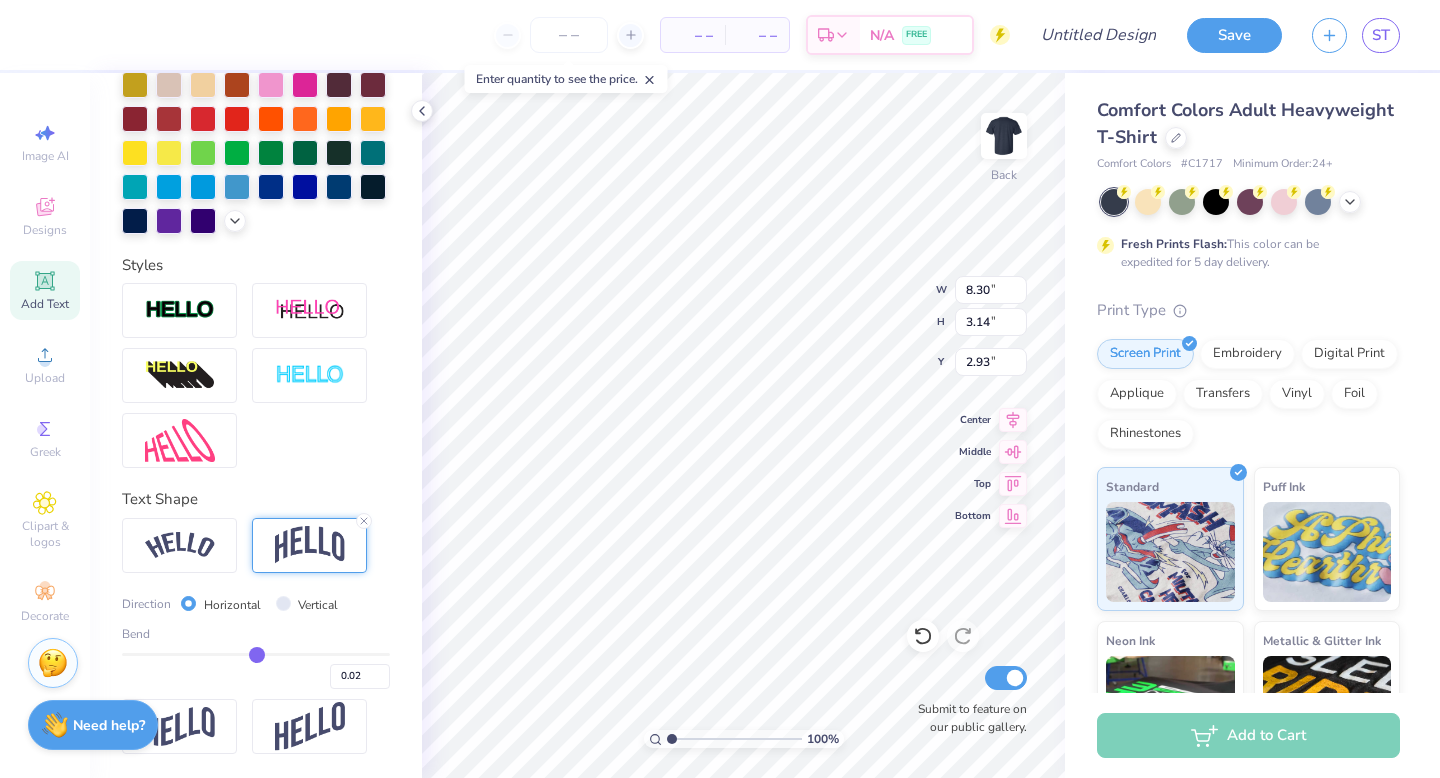 type on "0.01" 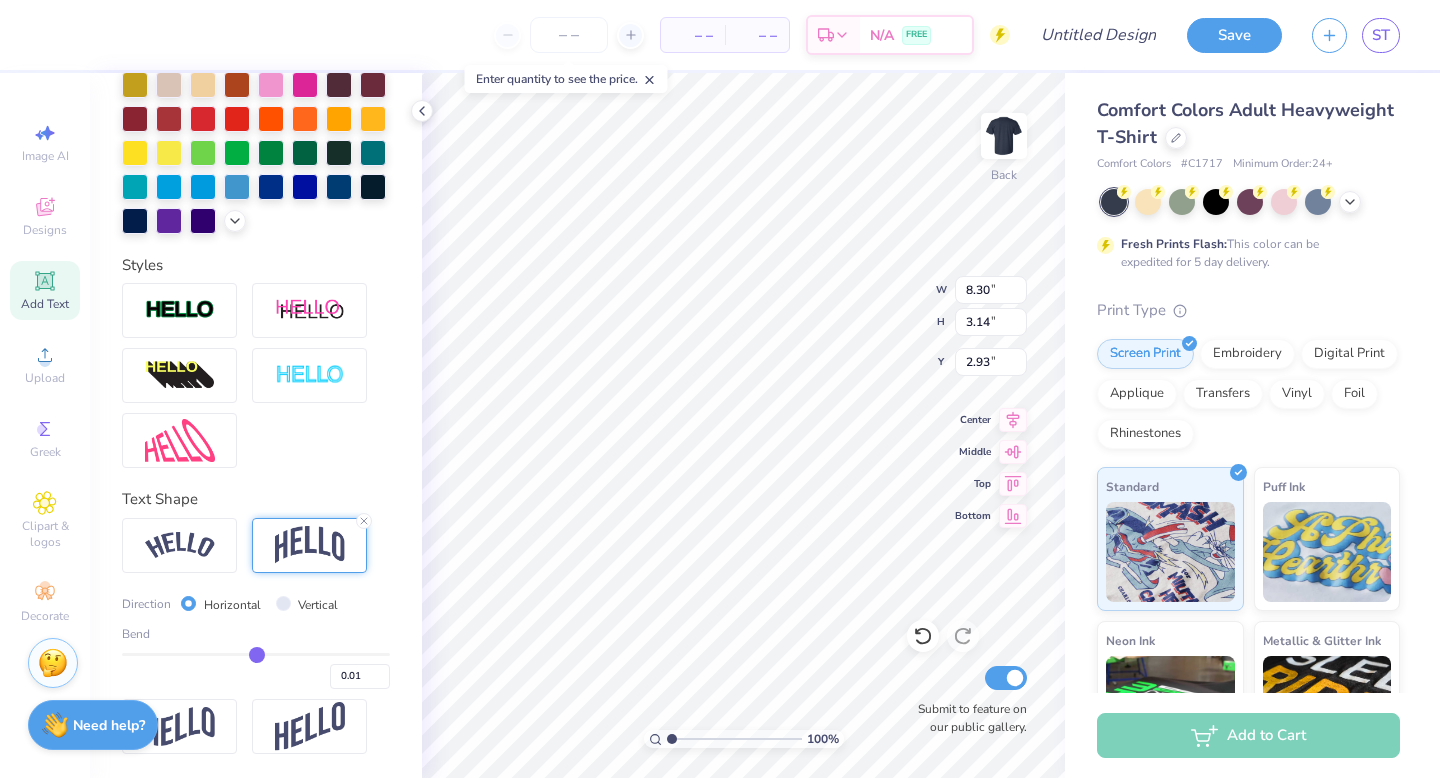 type on "0" 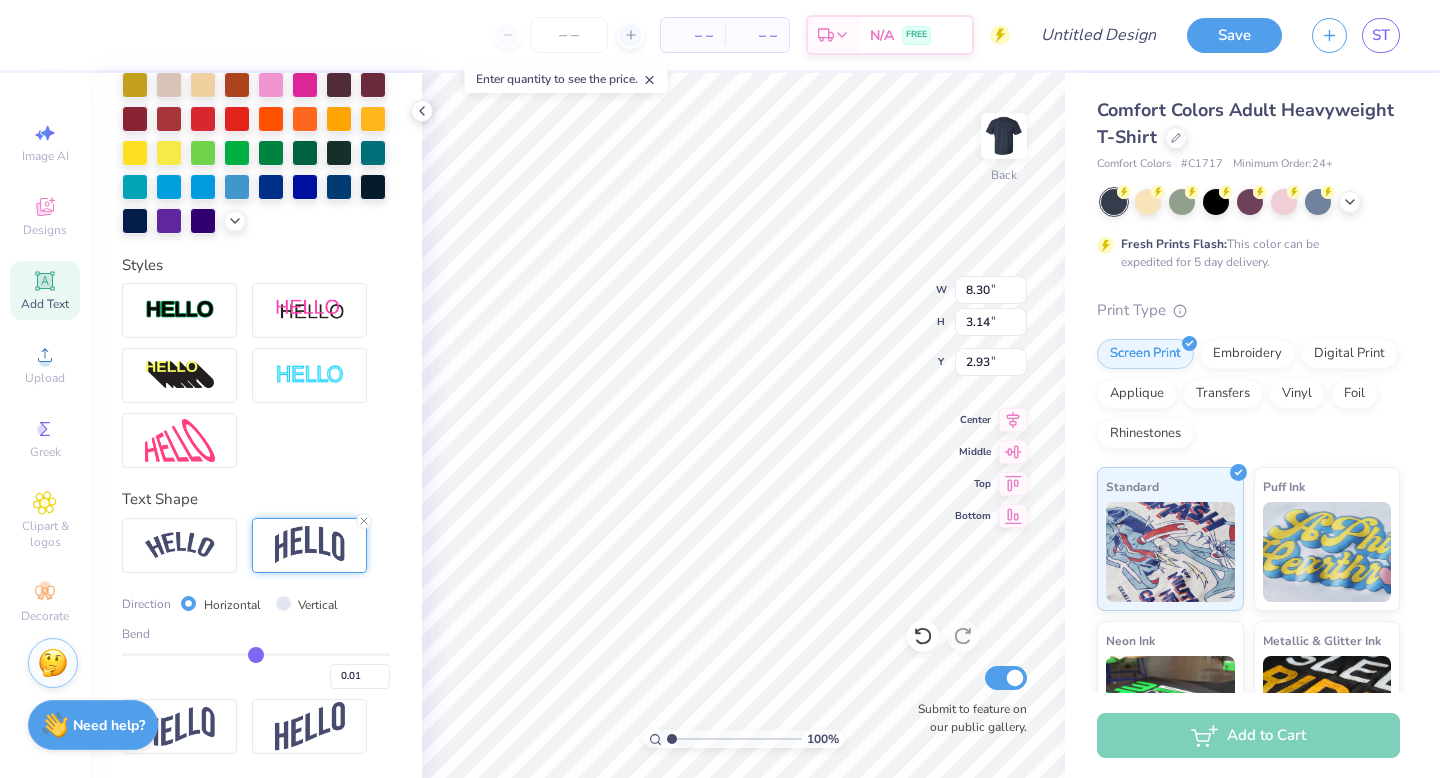 type on "0.00" 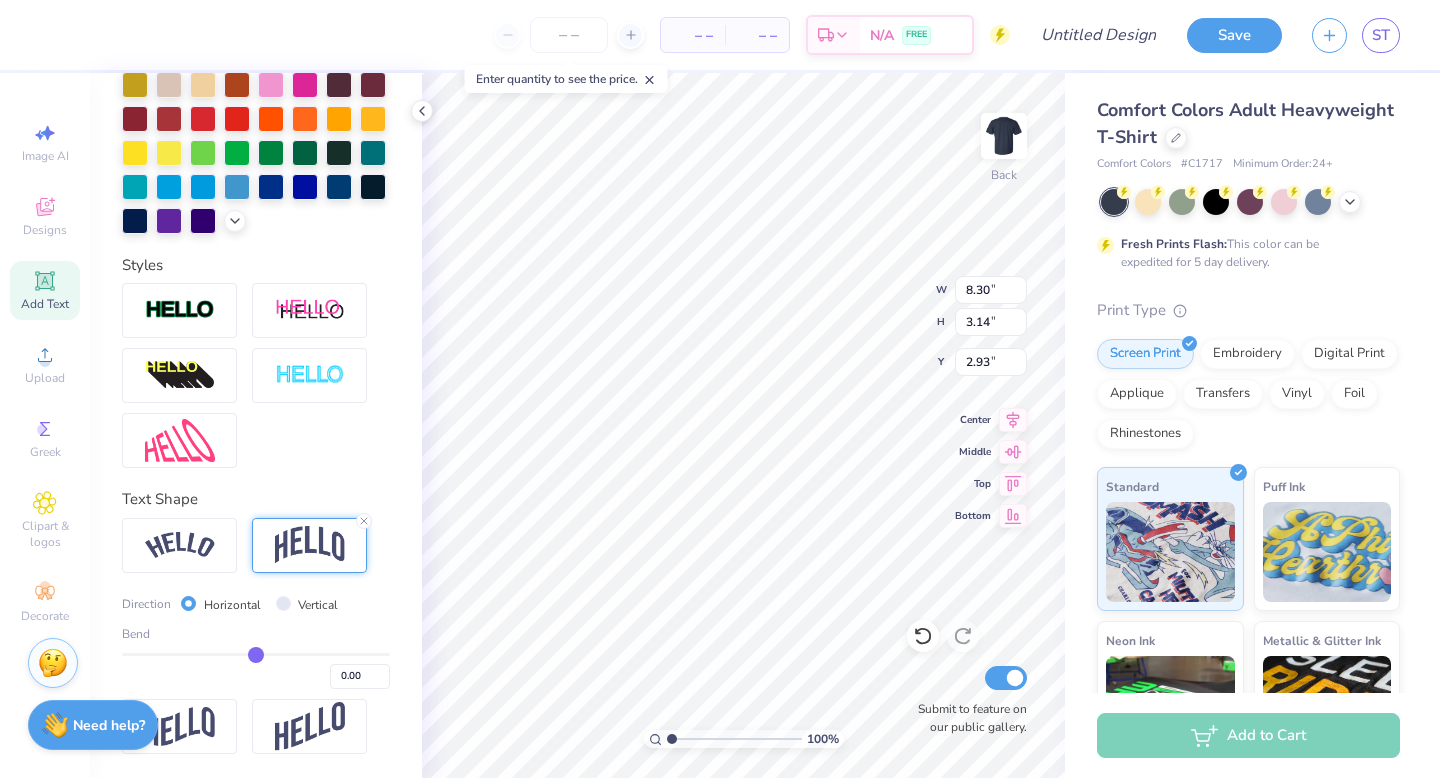 type on "0.01" 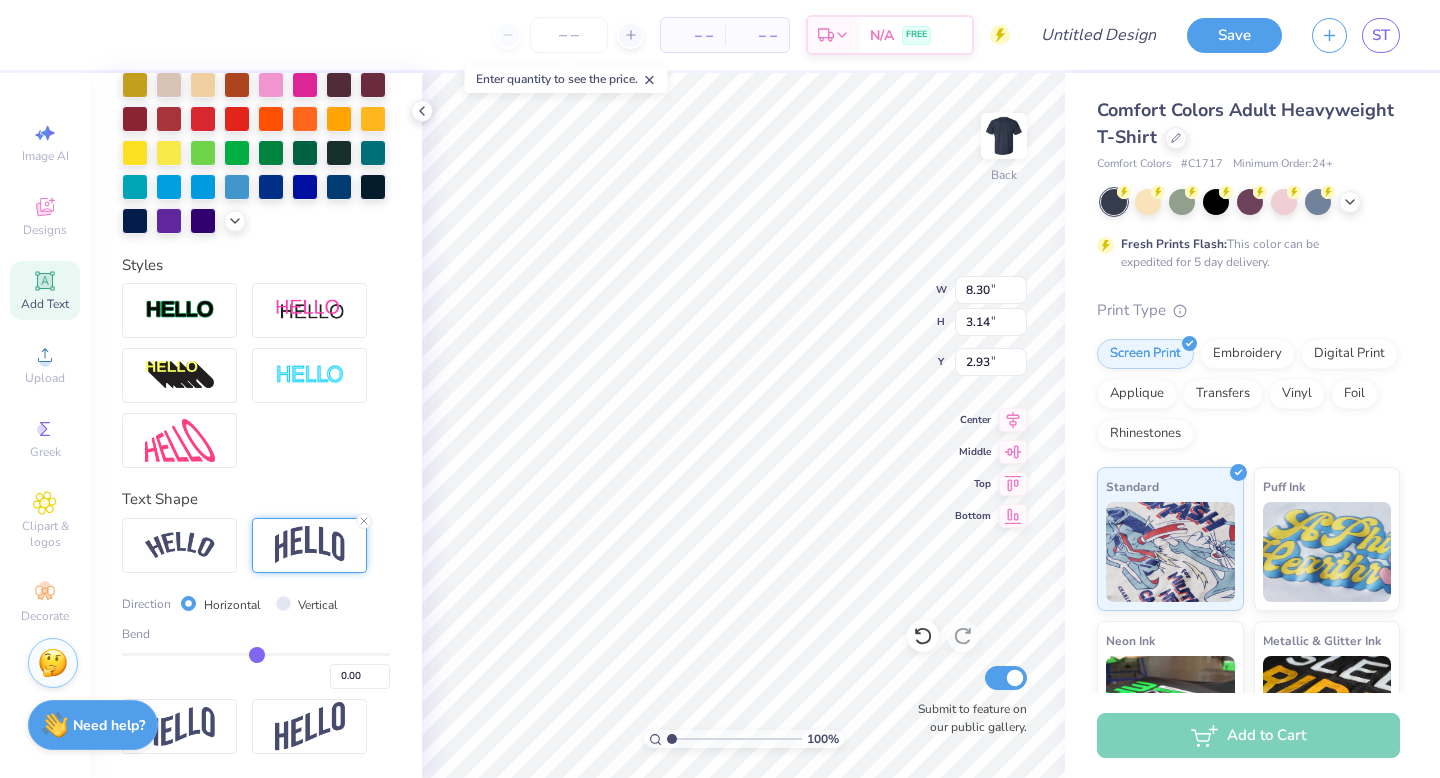 type on "0.01" 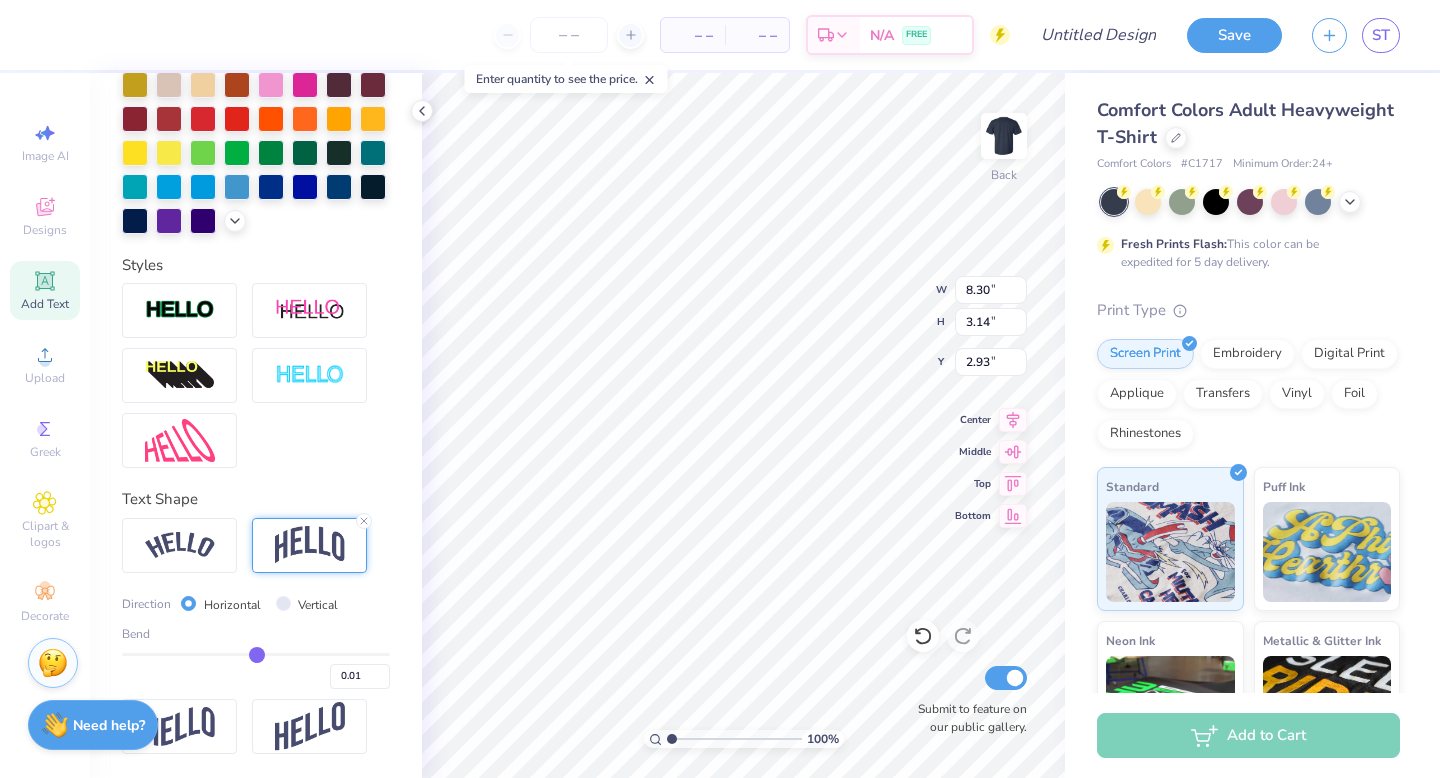 type on "0.02" 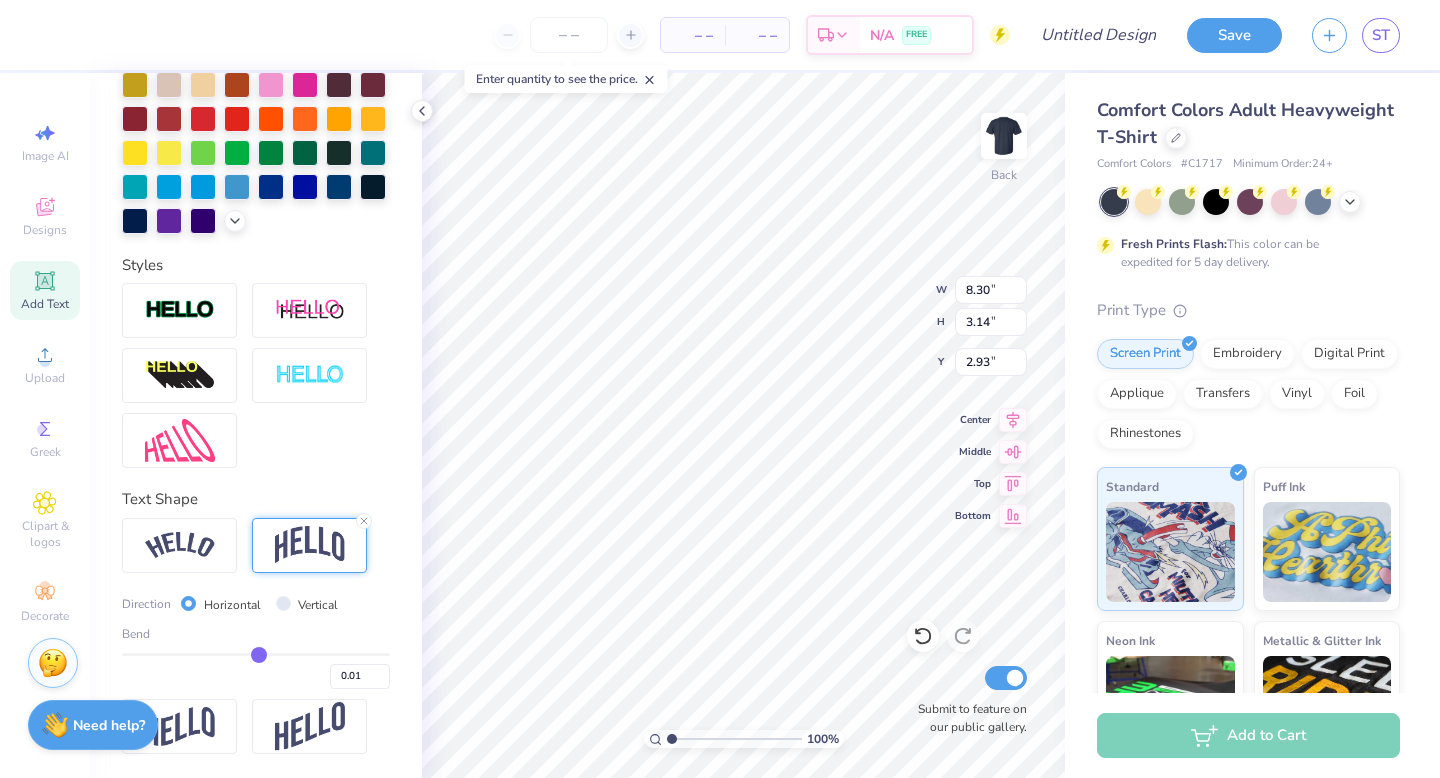 type on "0.02" 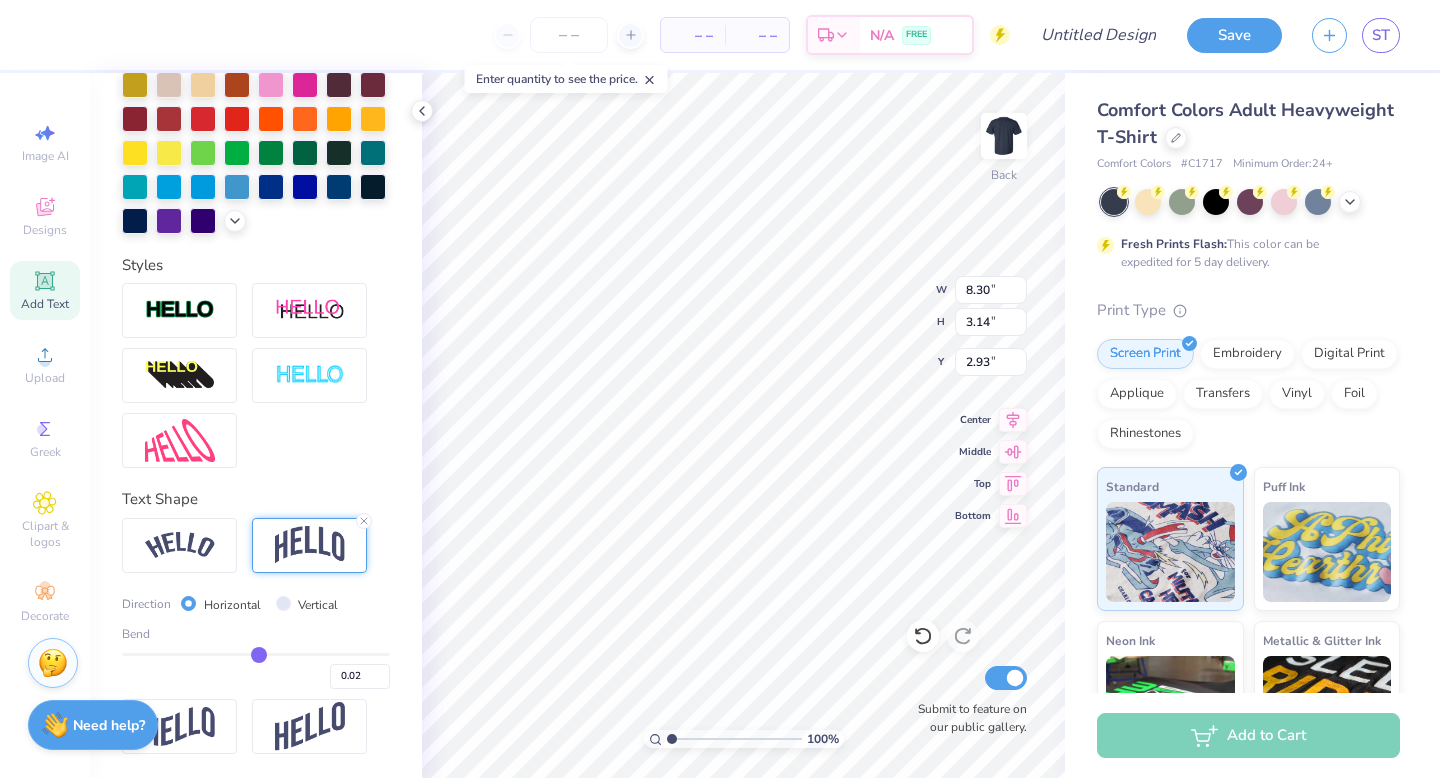 type on "0.03" 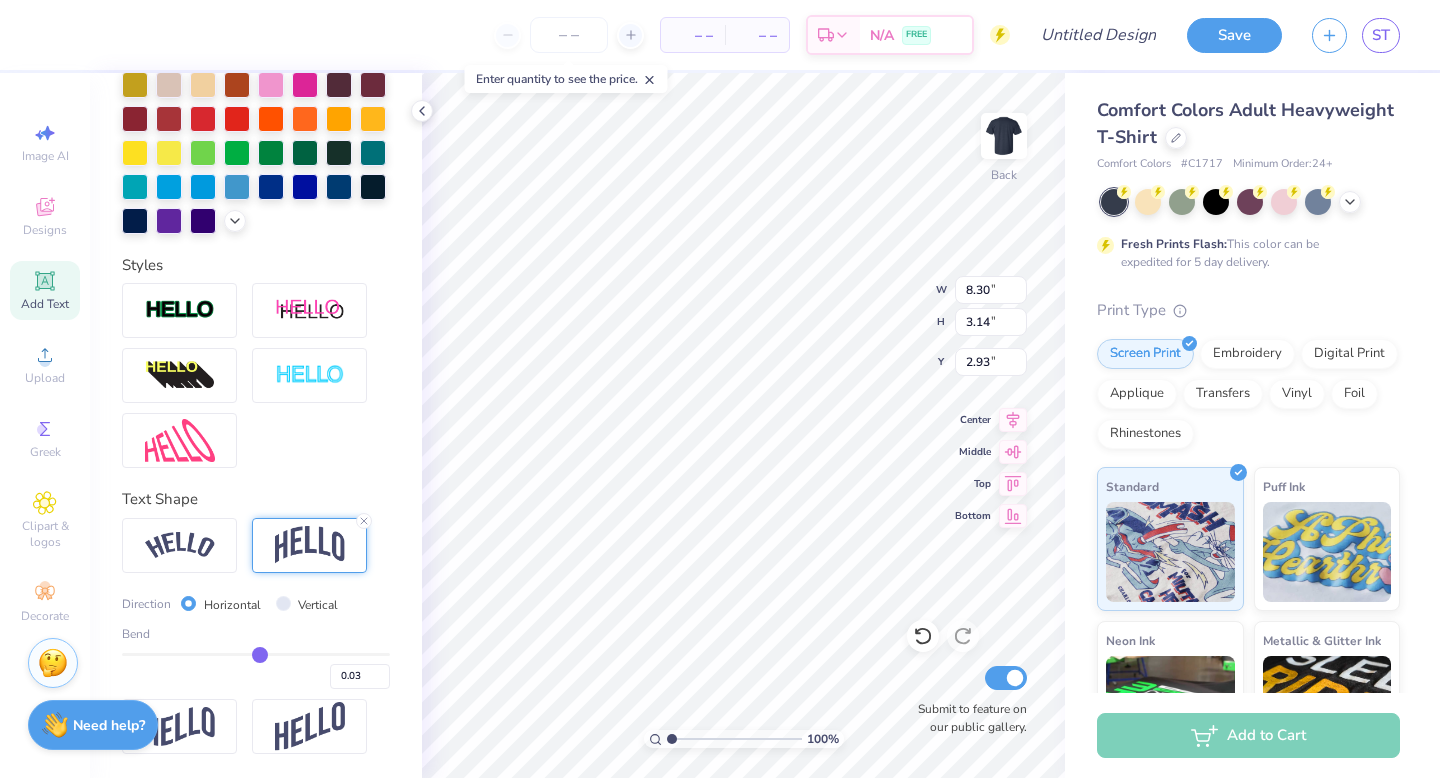 type on "0.04" 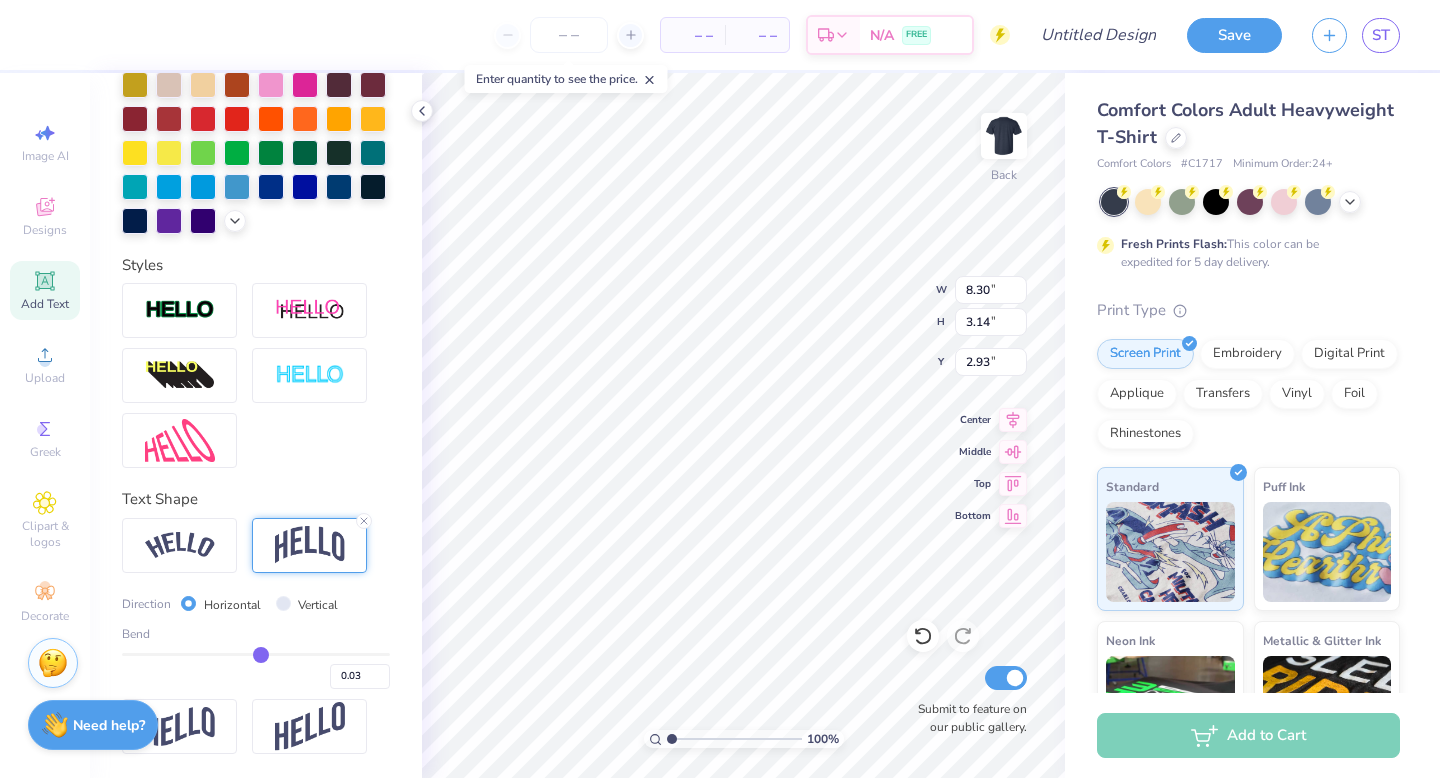 type on "0.04" 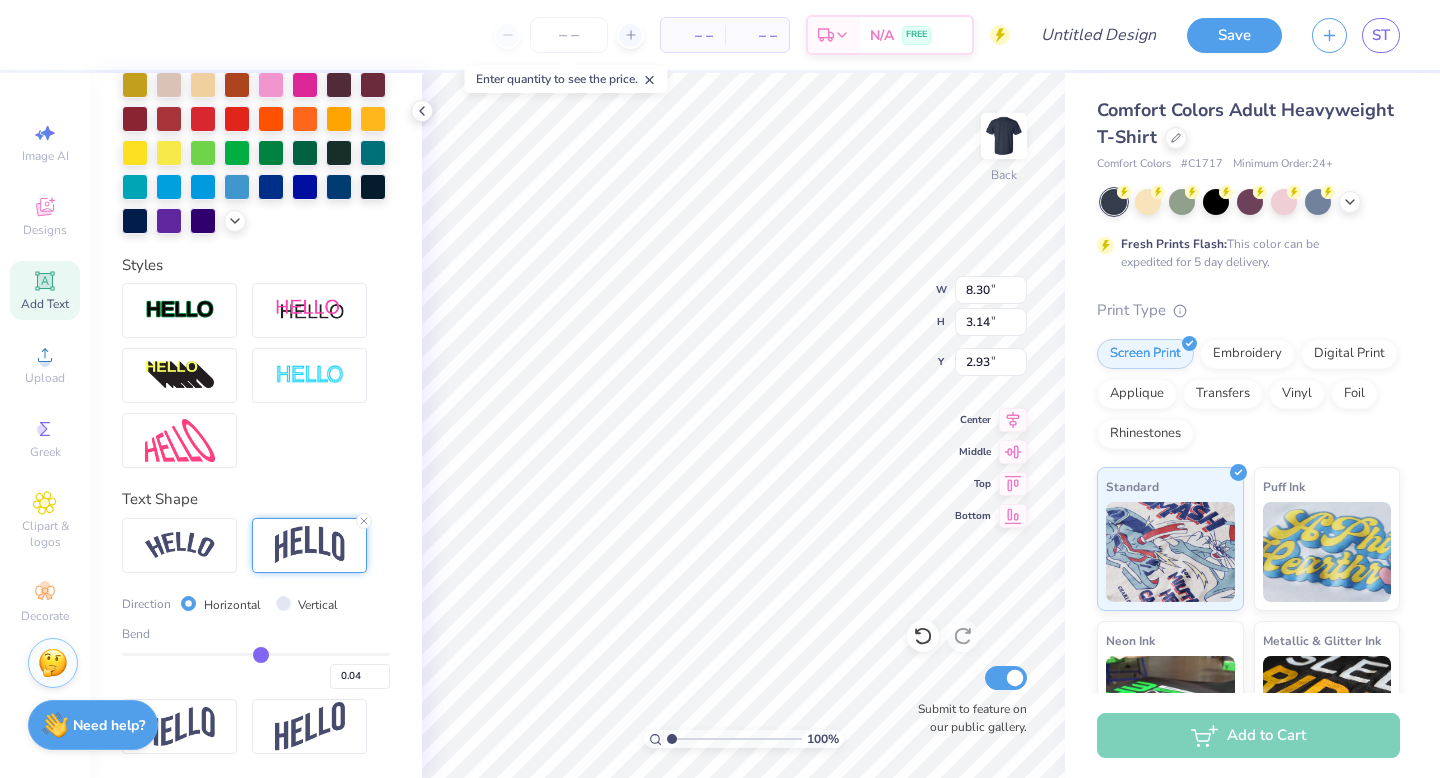 type on "0.05" 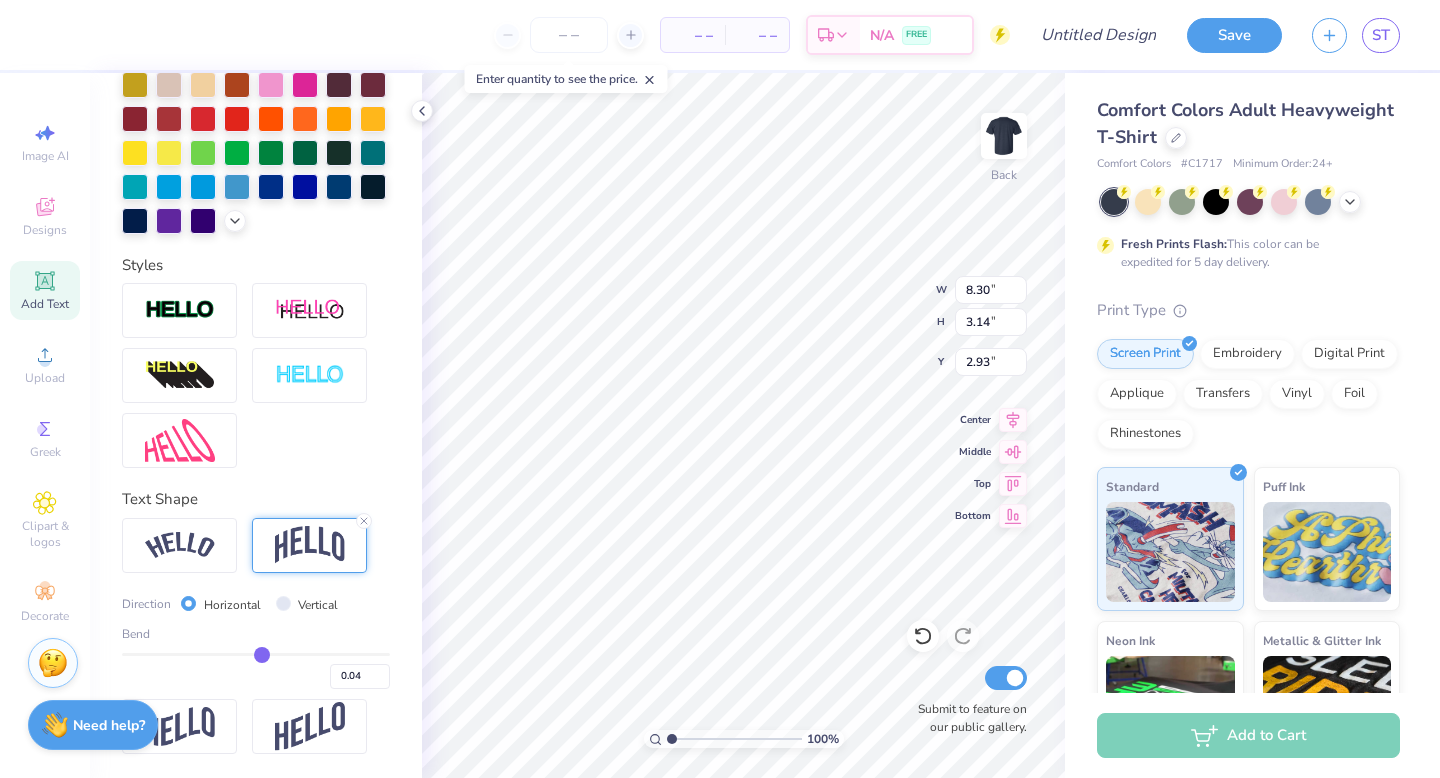 type on "0.05" 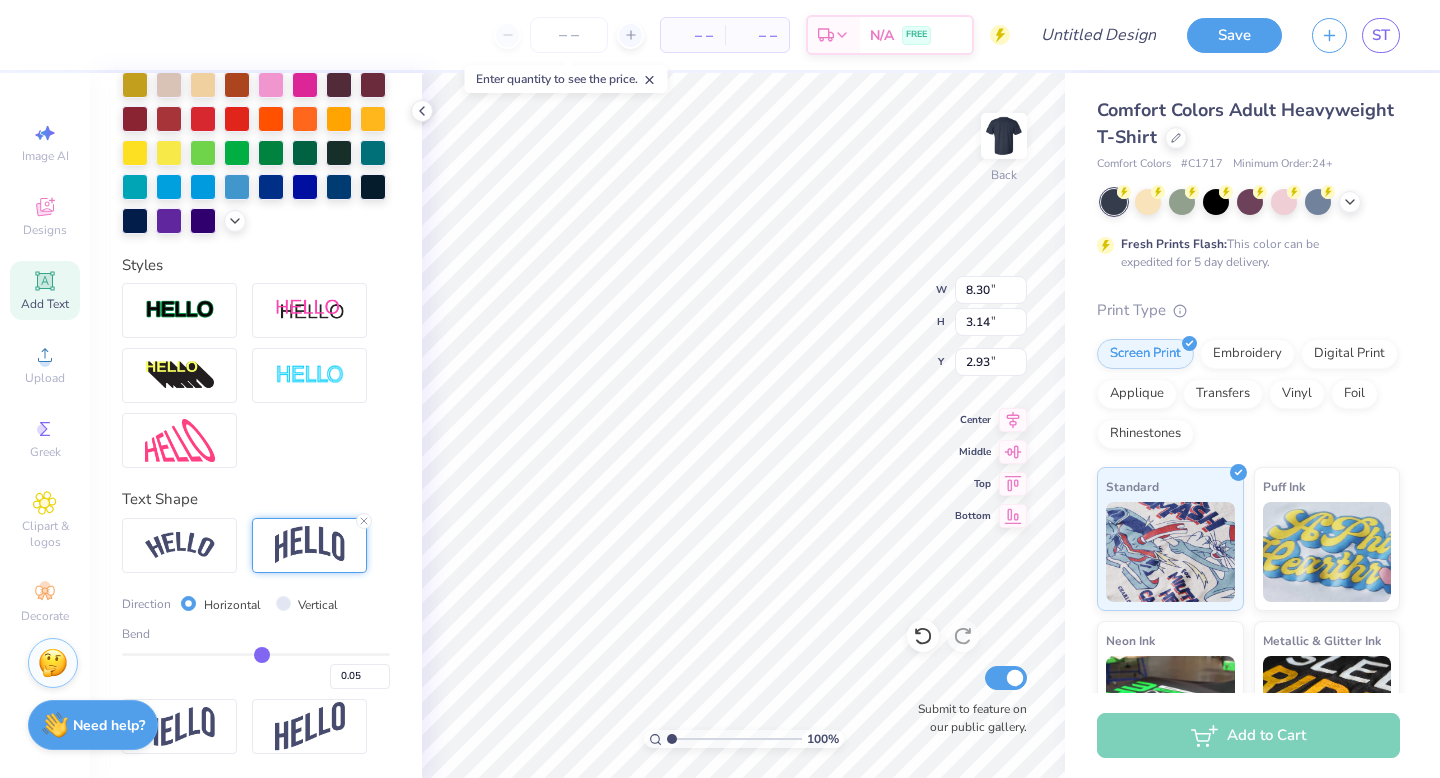 type on "0.06" 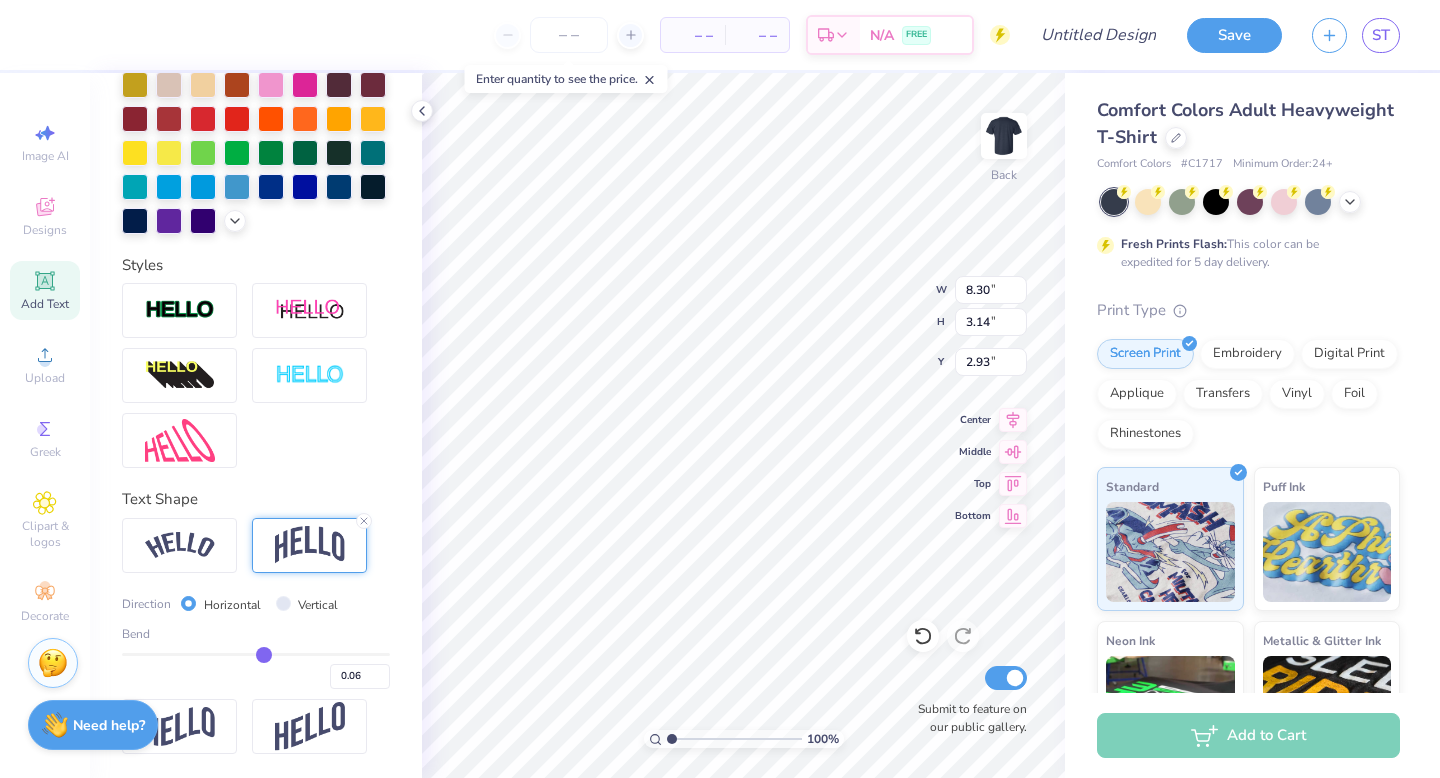 type on "0.08" 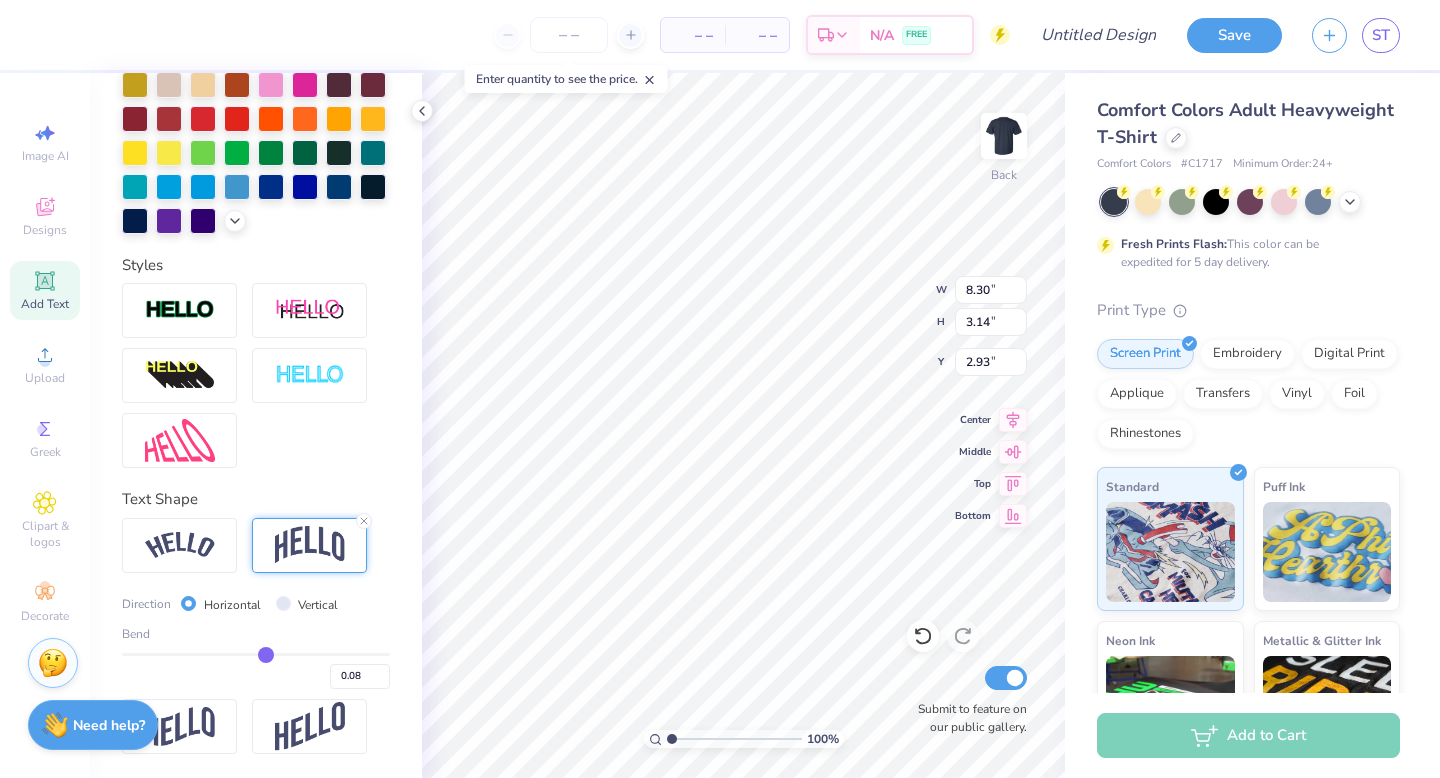 type on "0.1" 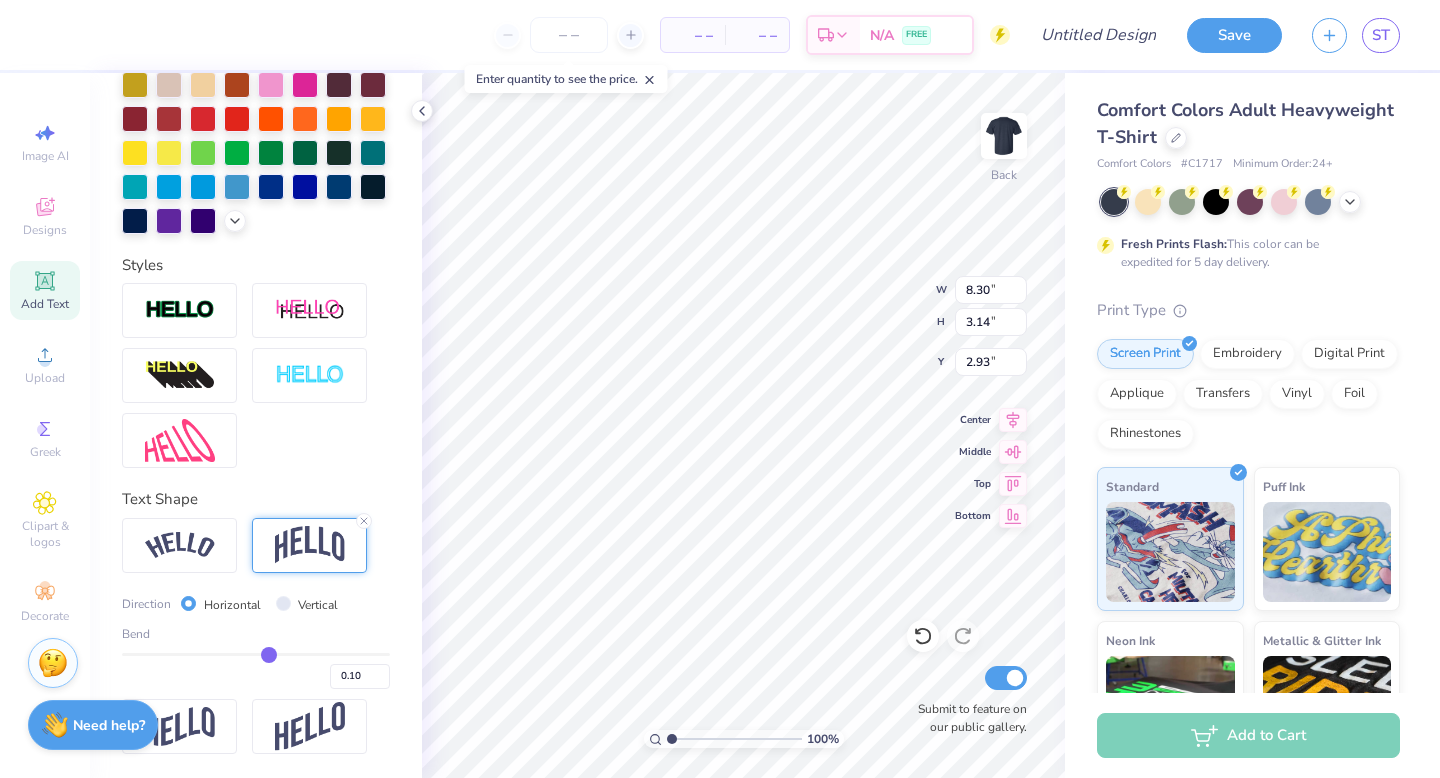 type on "0.12" 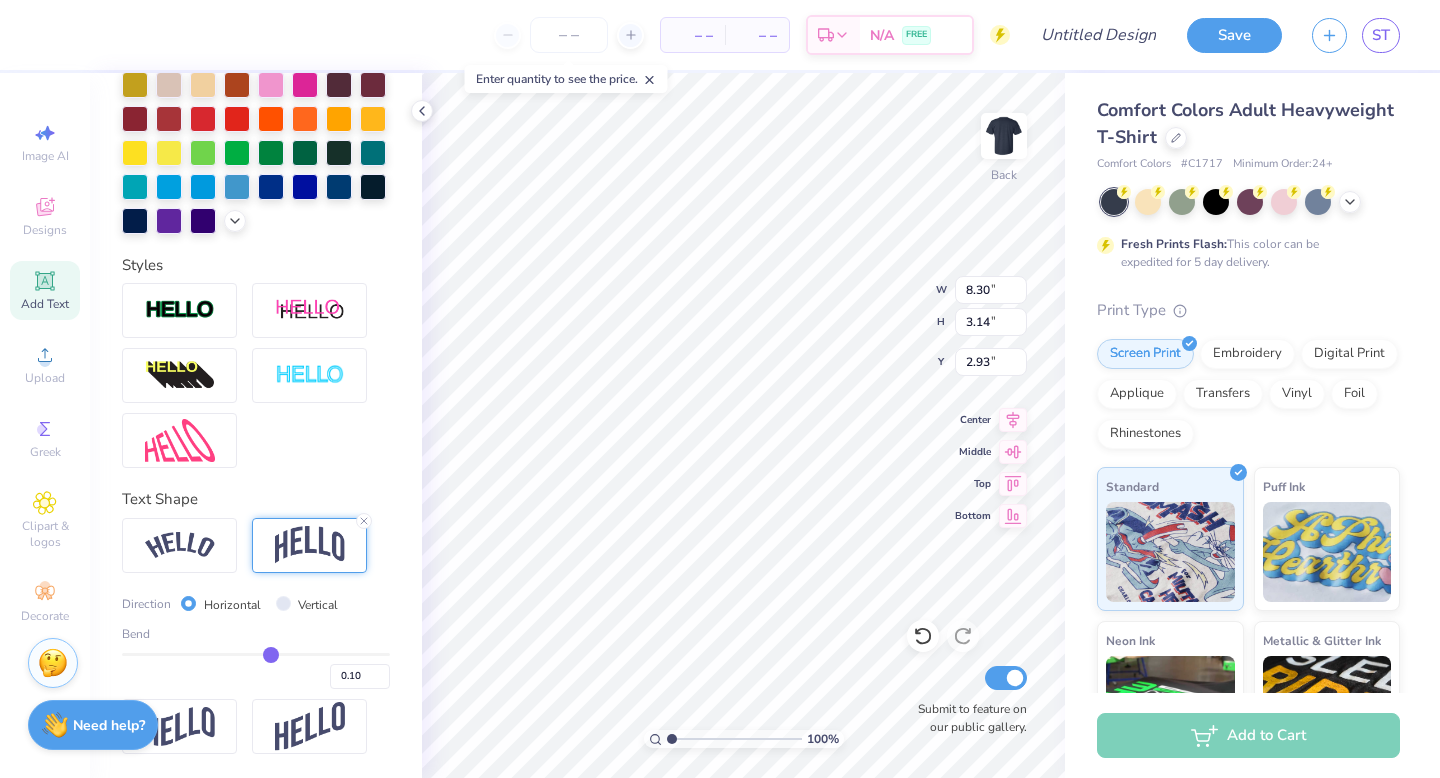 type on "0.12" 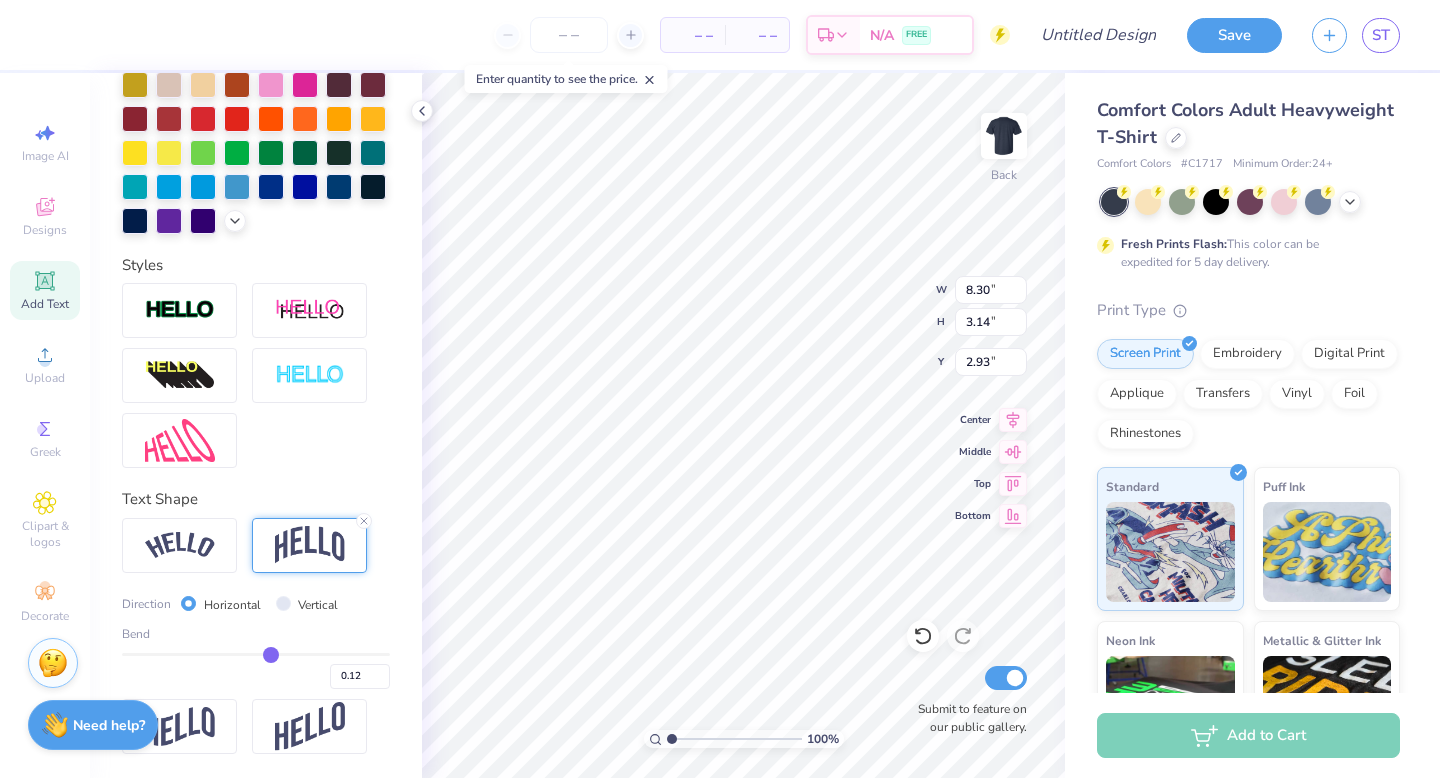 type on "0.13" 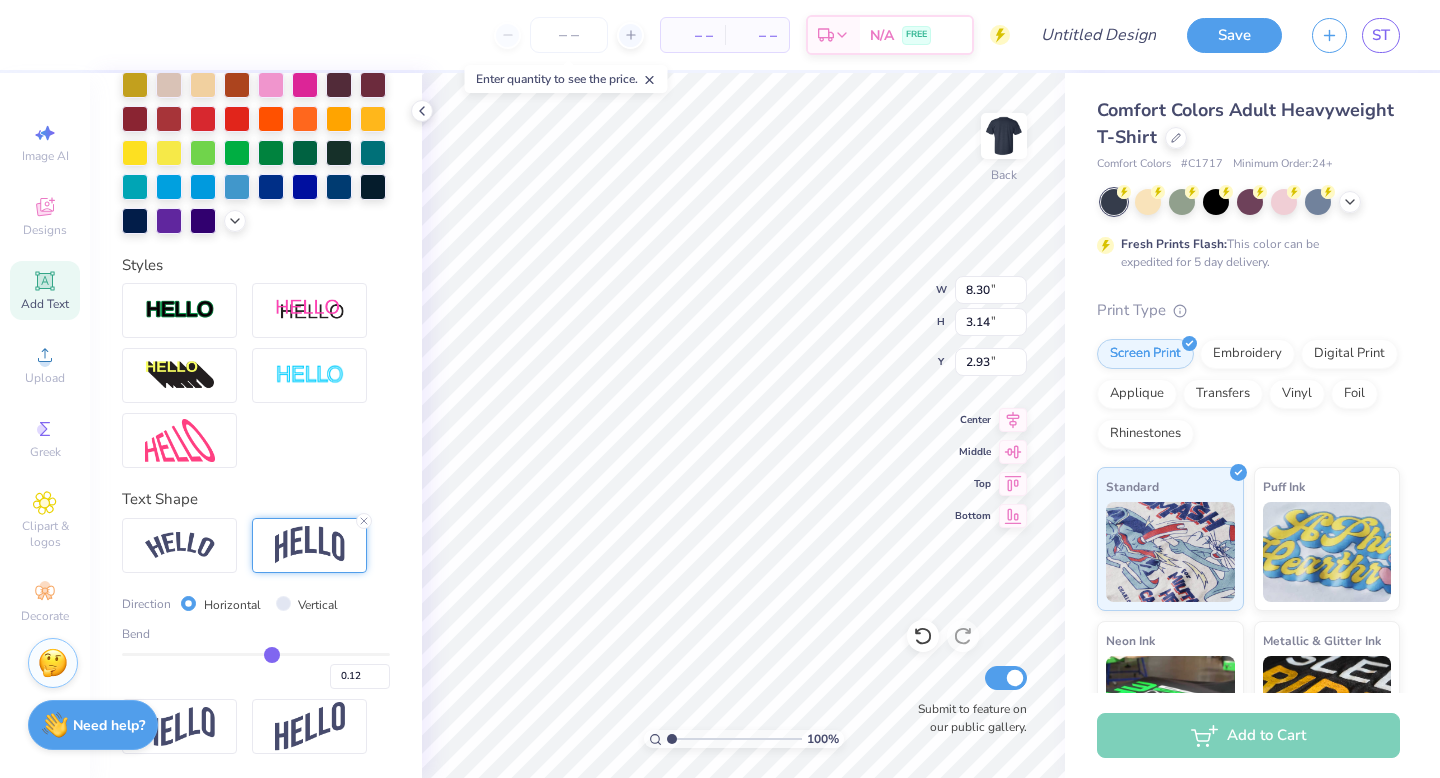 type on "0.13" 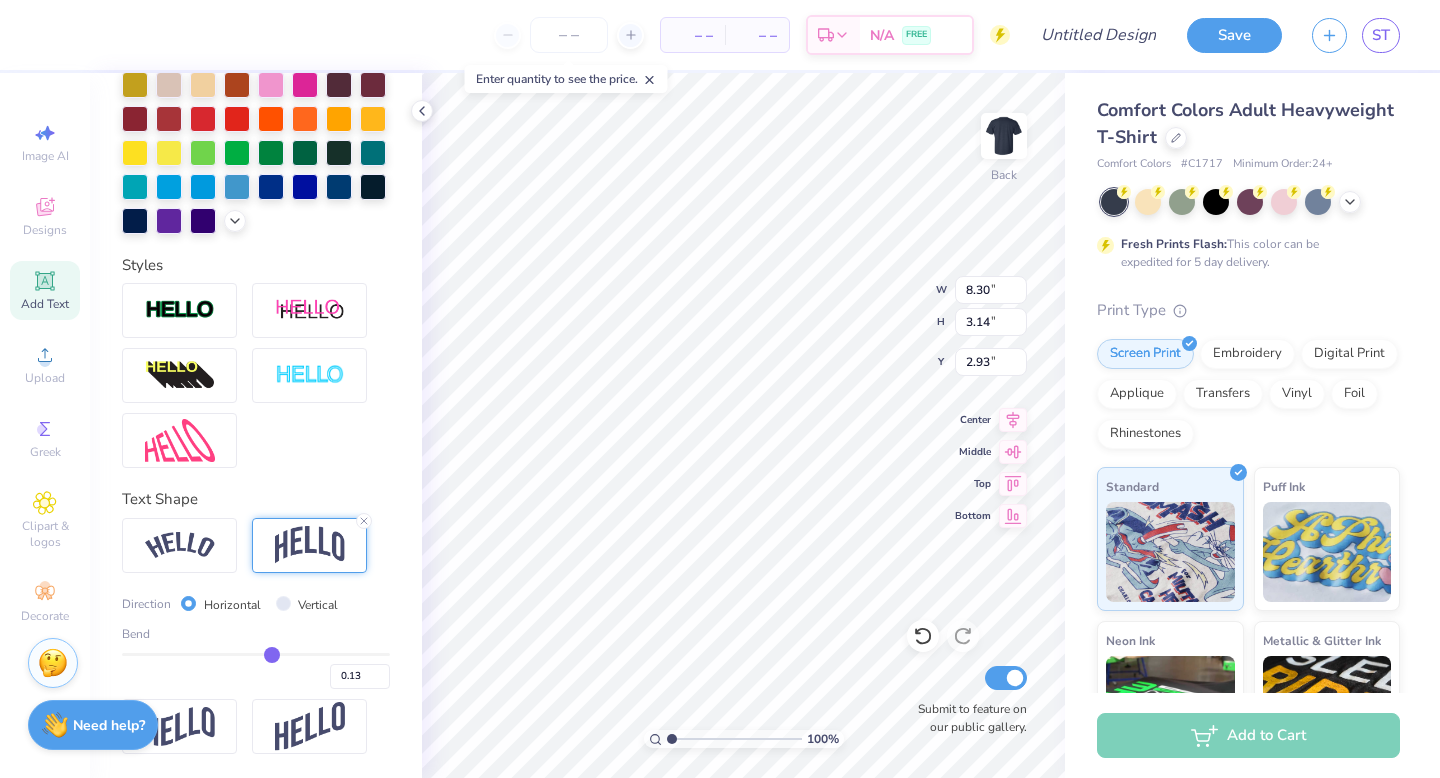 type on "0.14" 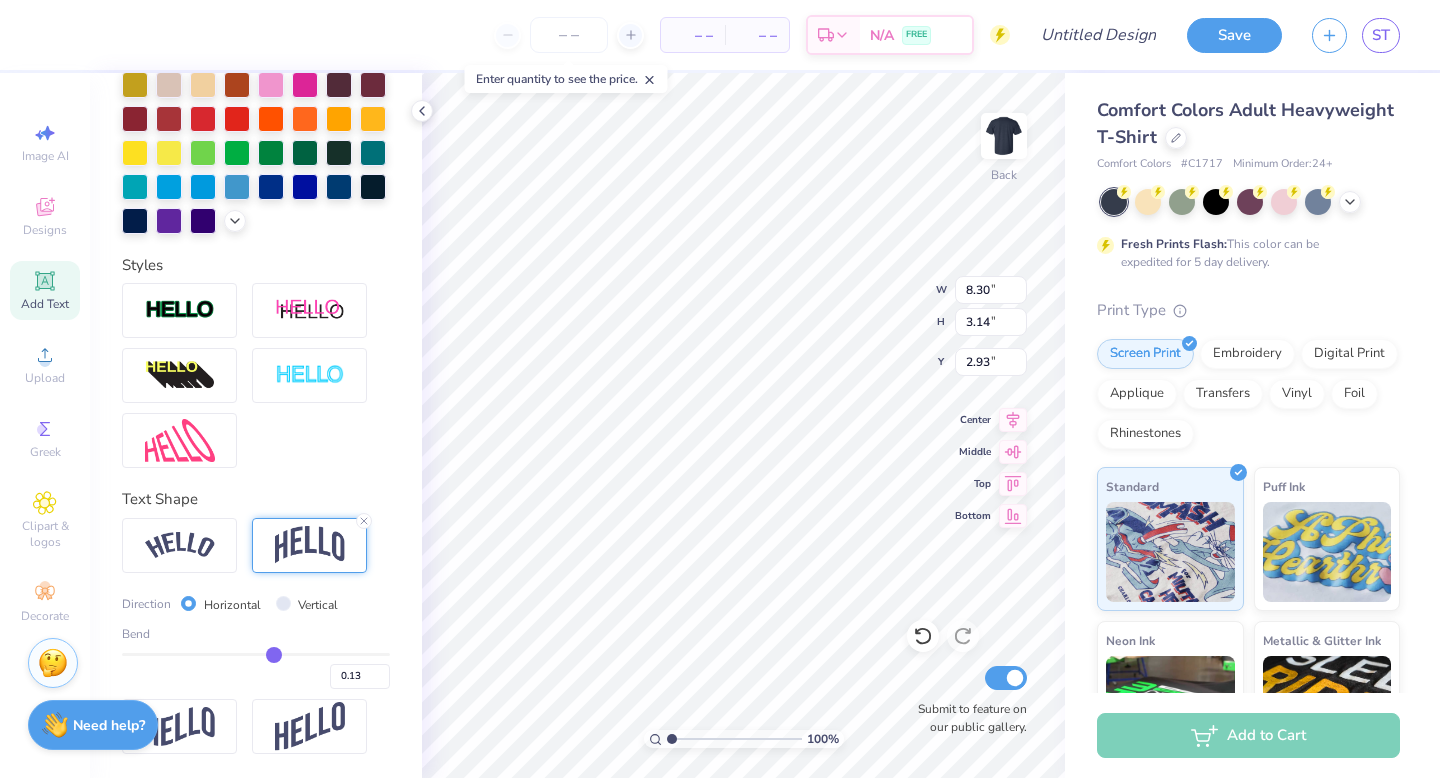 type on "0.14" 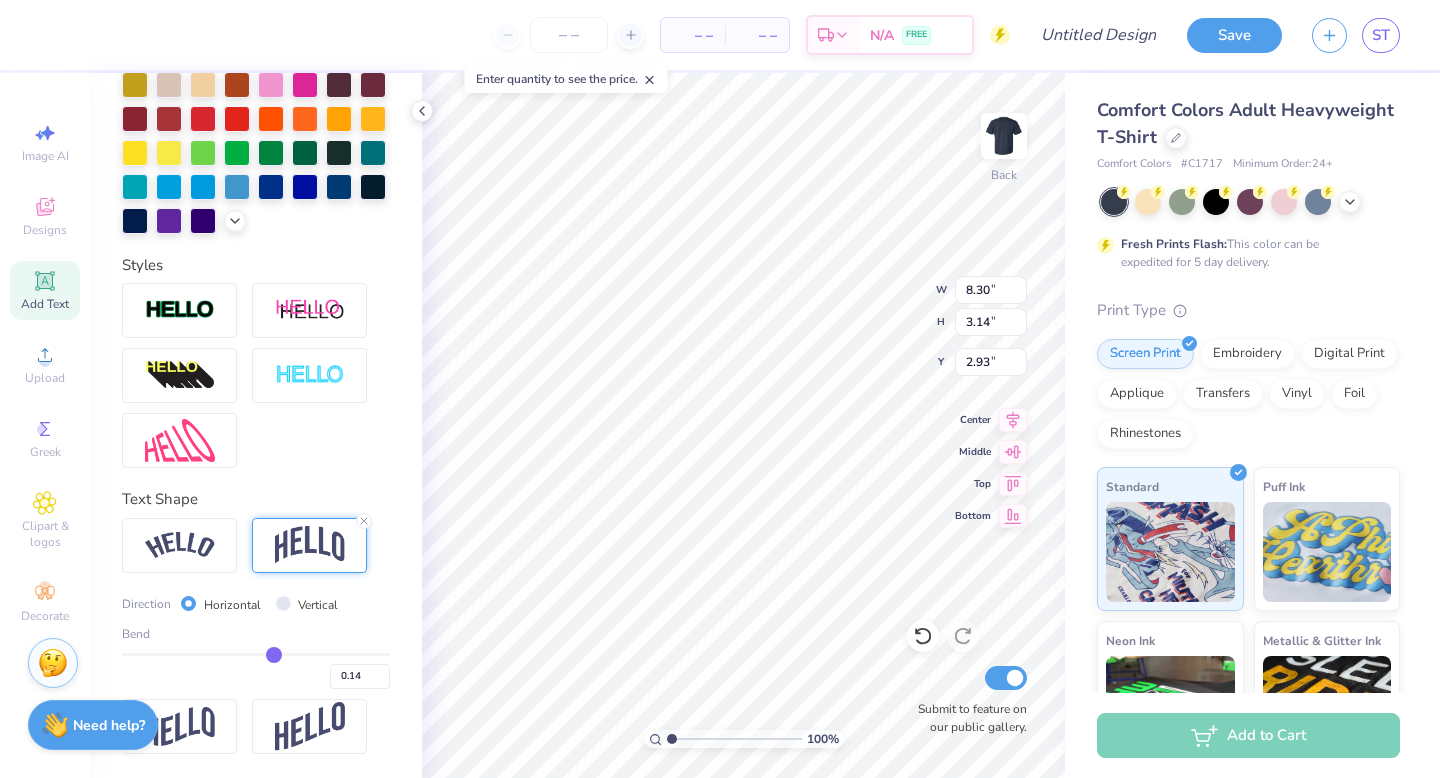 type on "0.15" 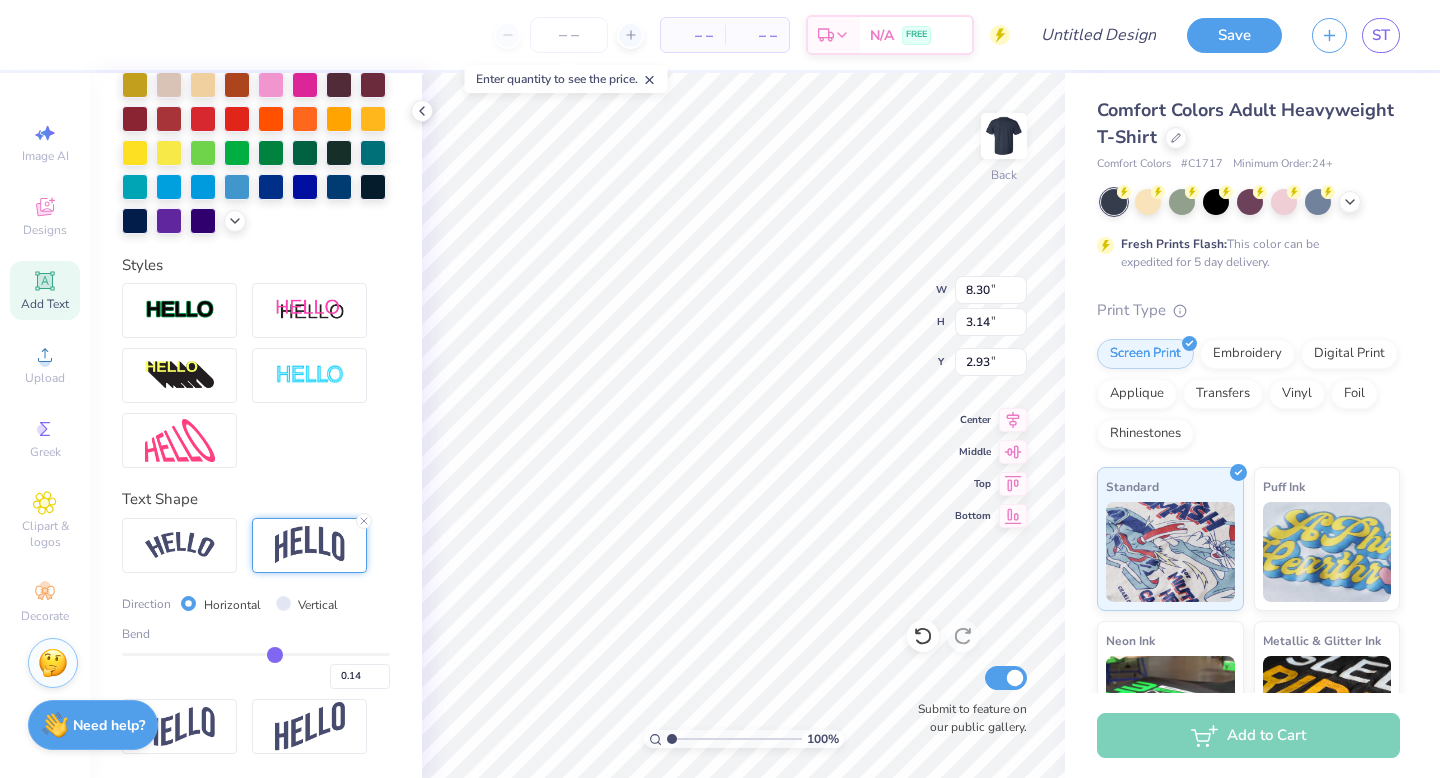 type on "0.15" 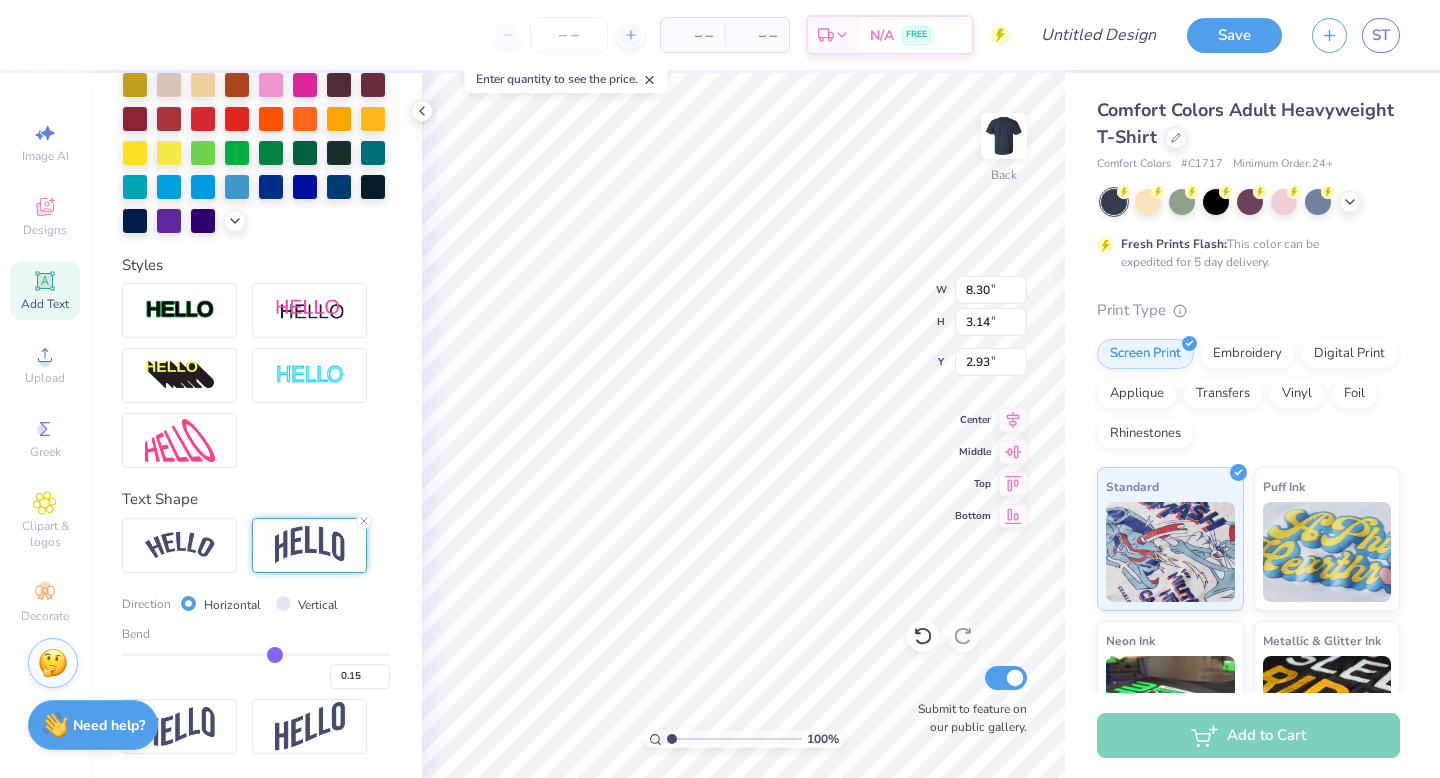 type on "0.16" 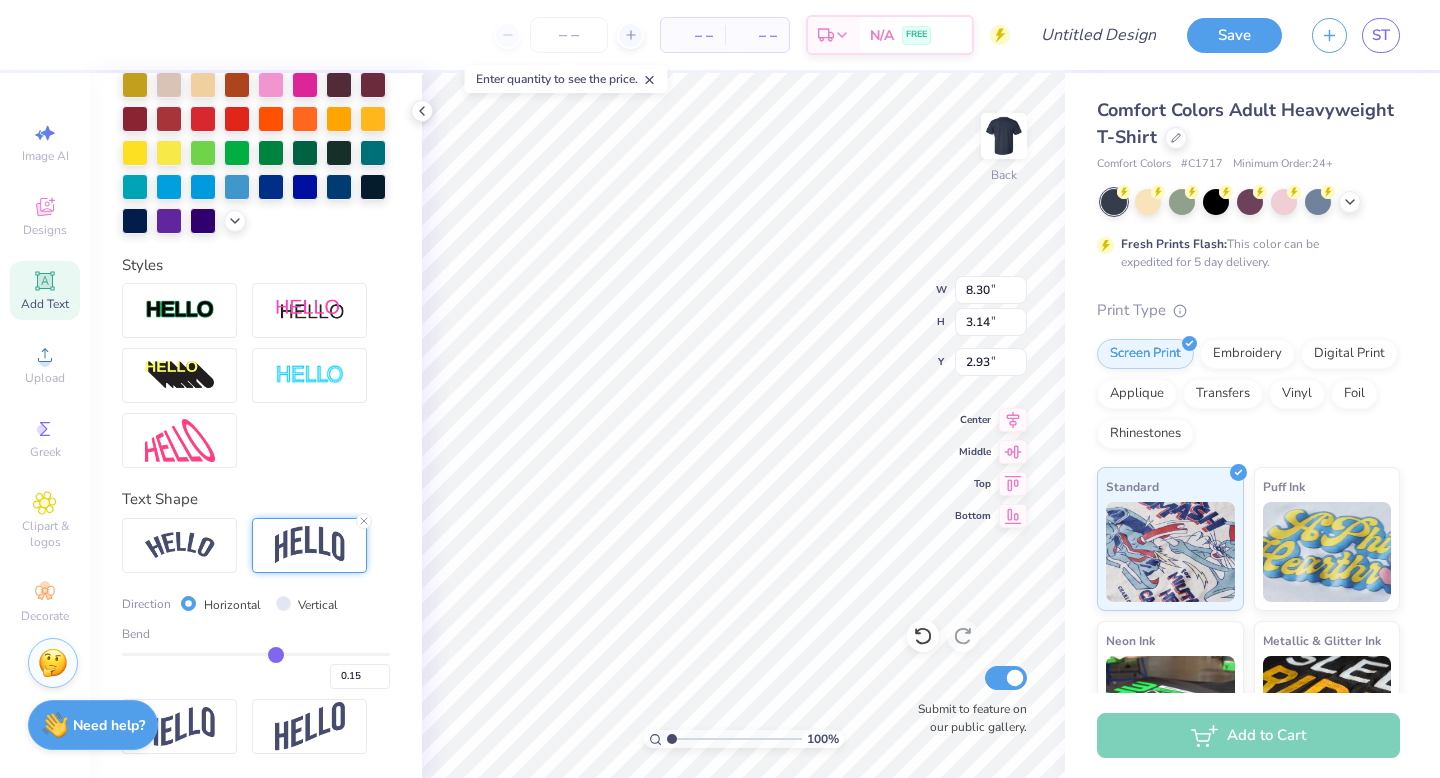 type on "0.16" 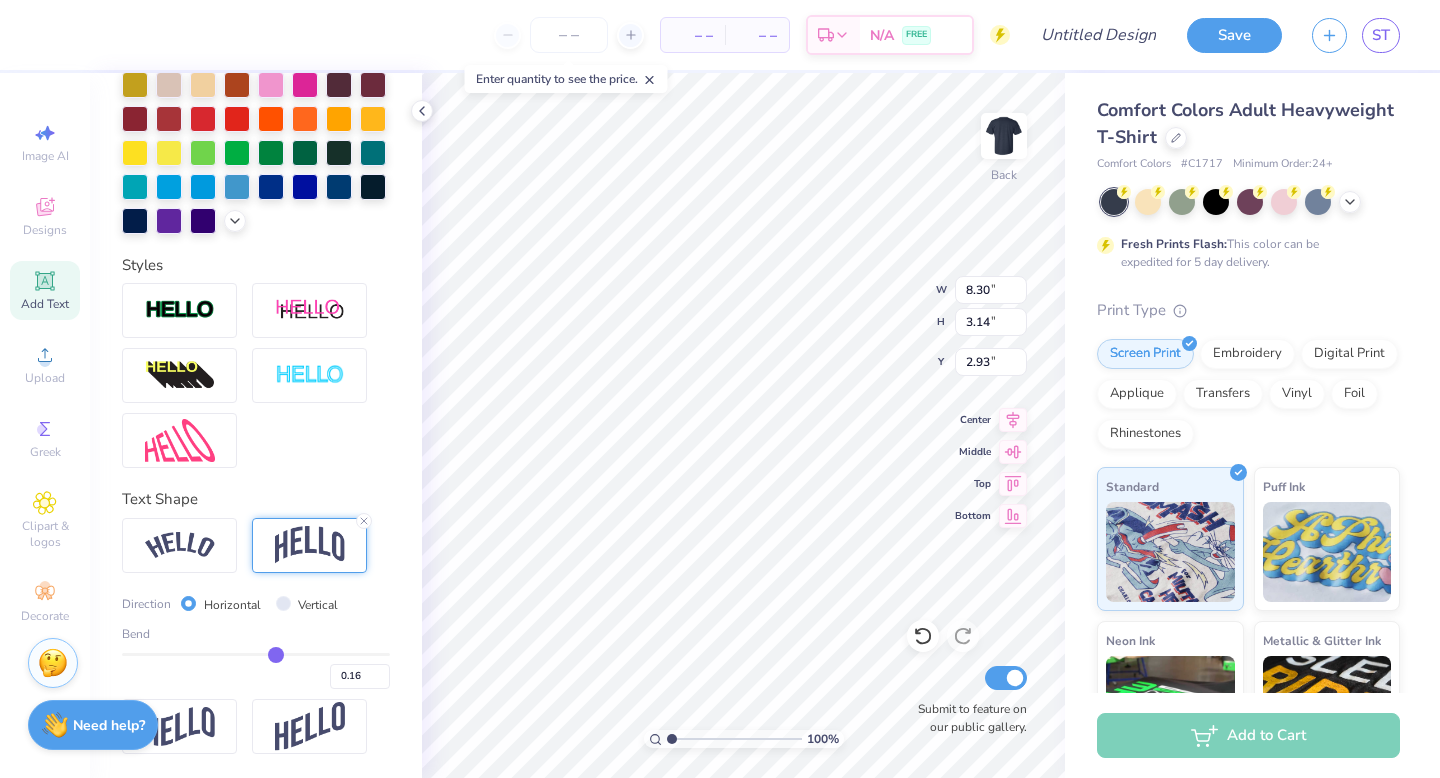 drag, startPoint x: 263, startPoint y: 655, endPoint x: 276, endPoint y: 657, distance: 13.152946 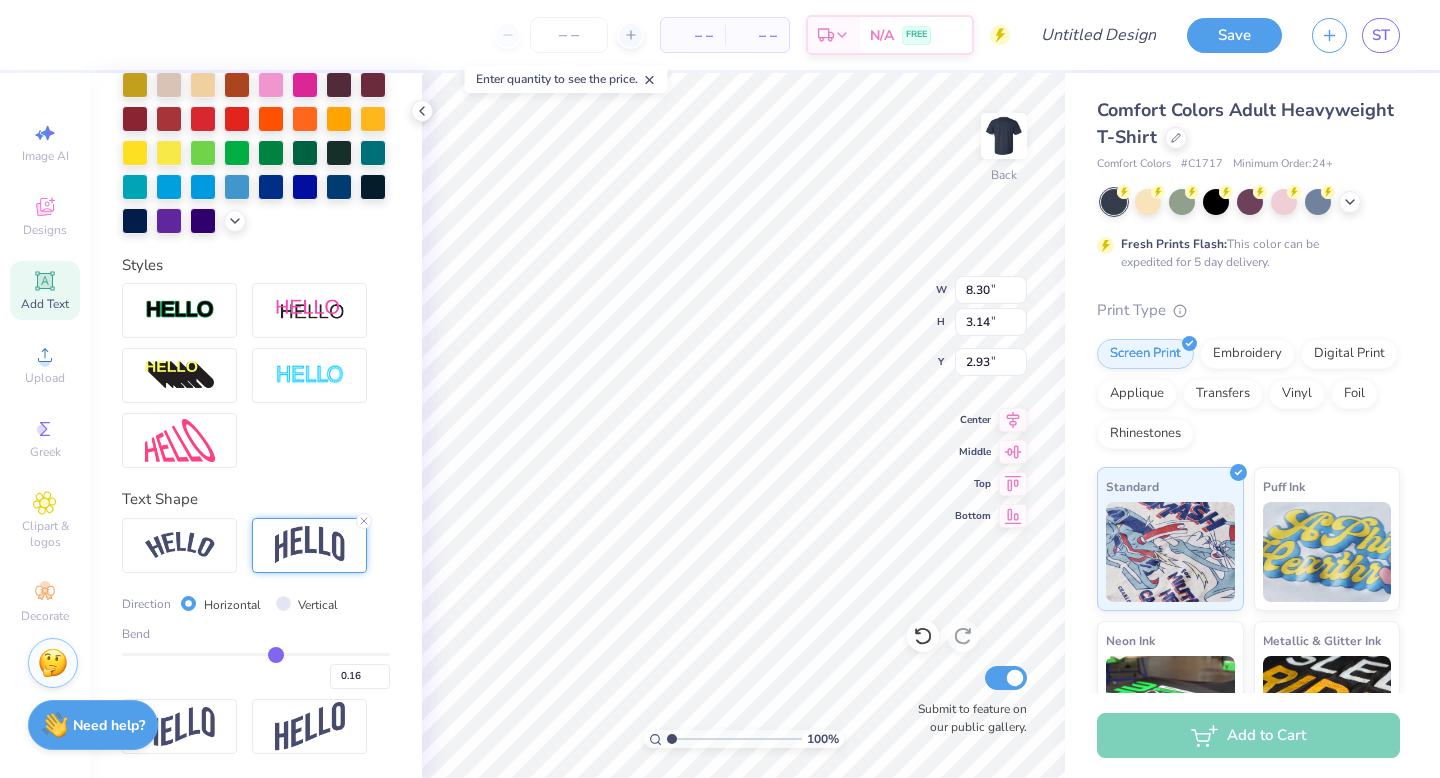 type on "3.49" 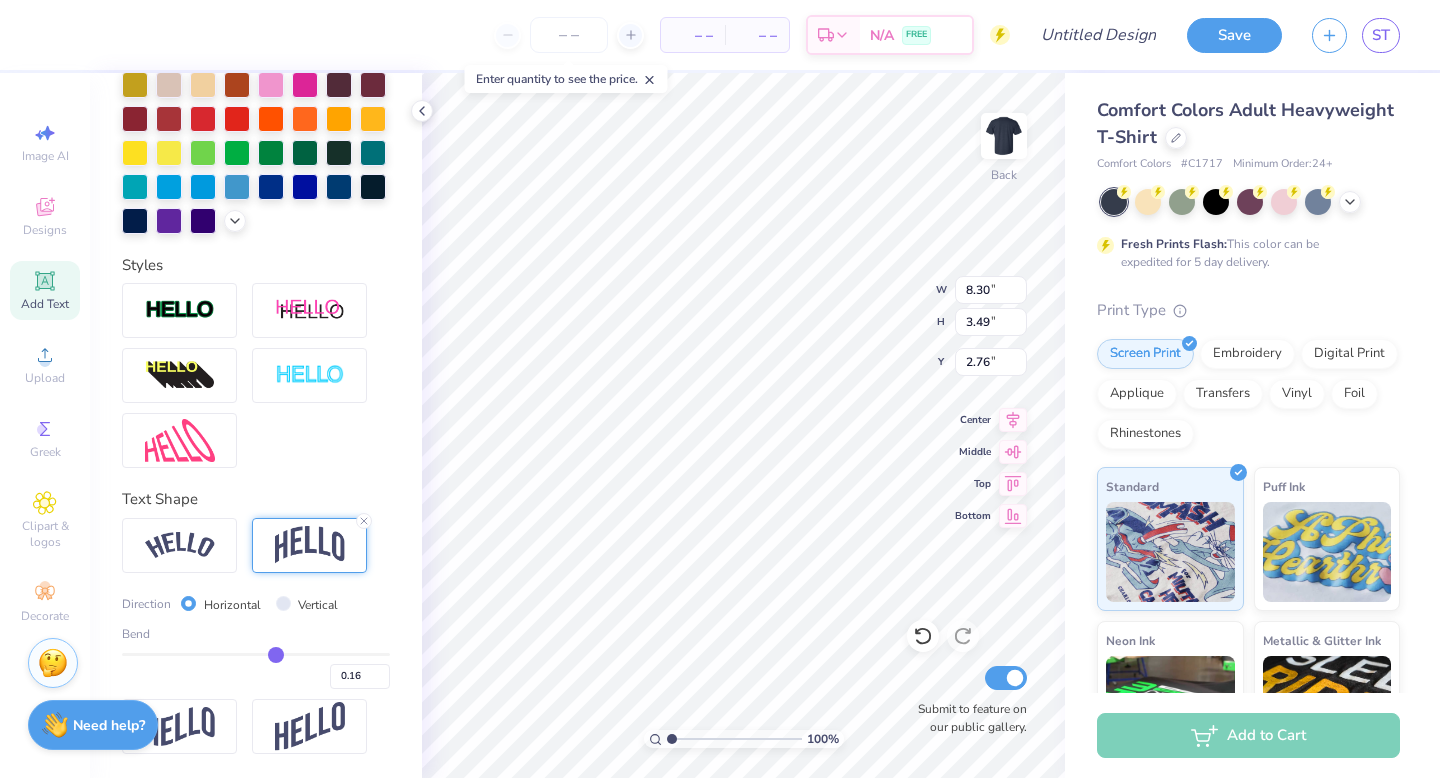 type on "0.17" 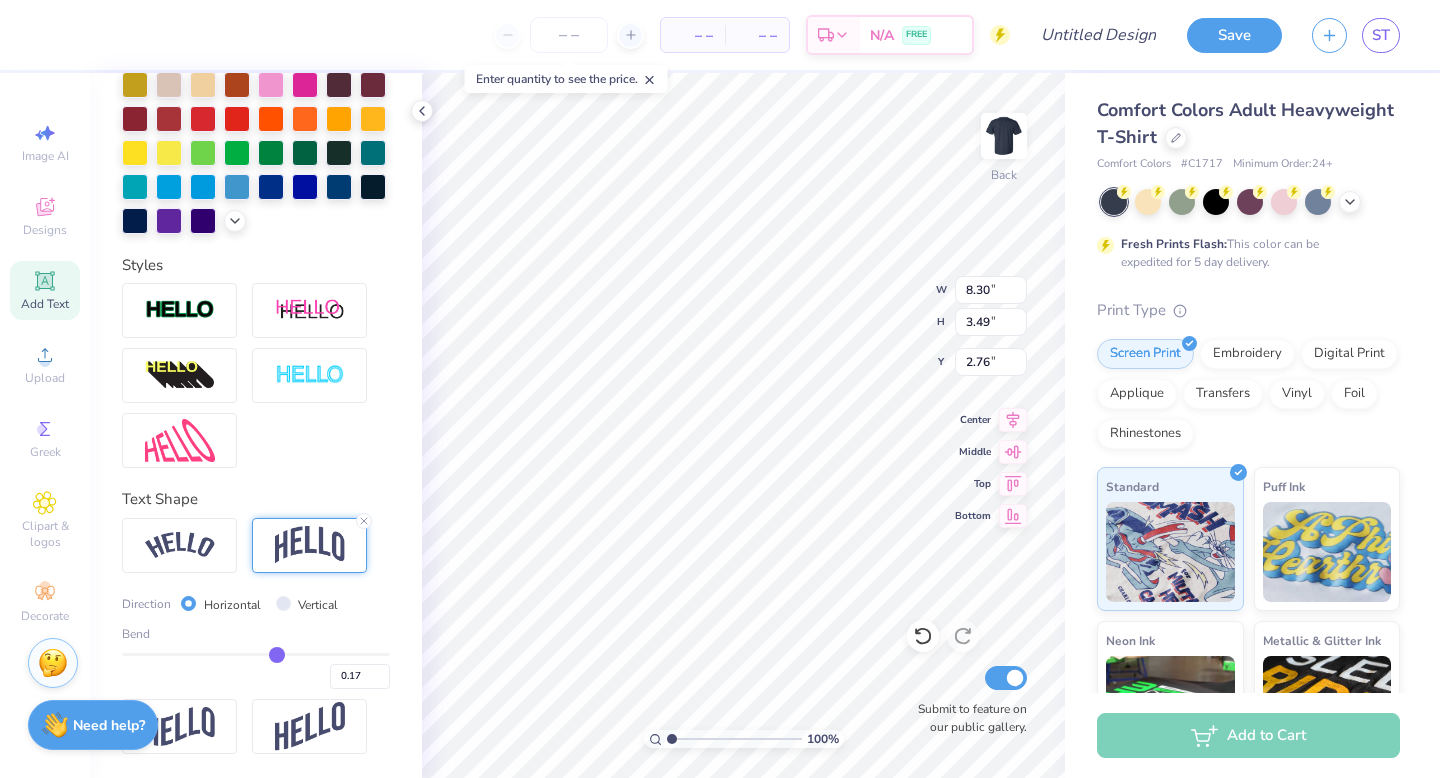 type on "0.18" 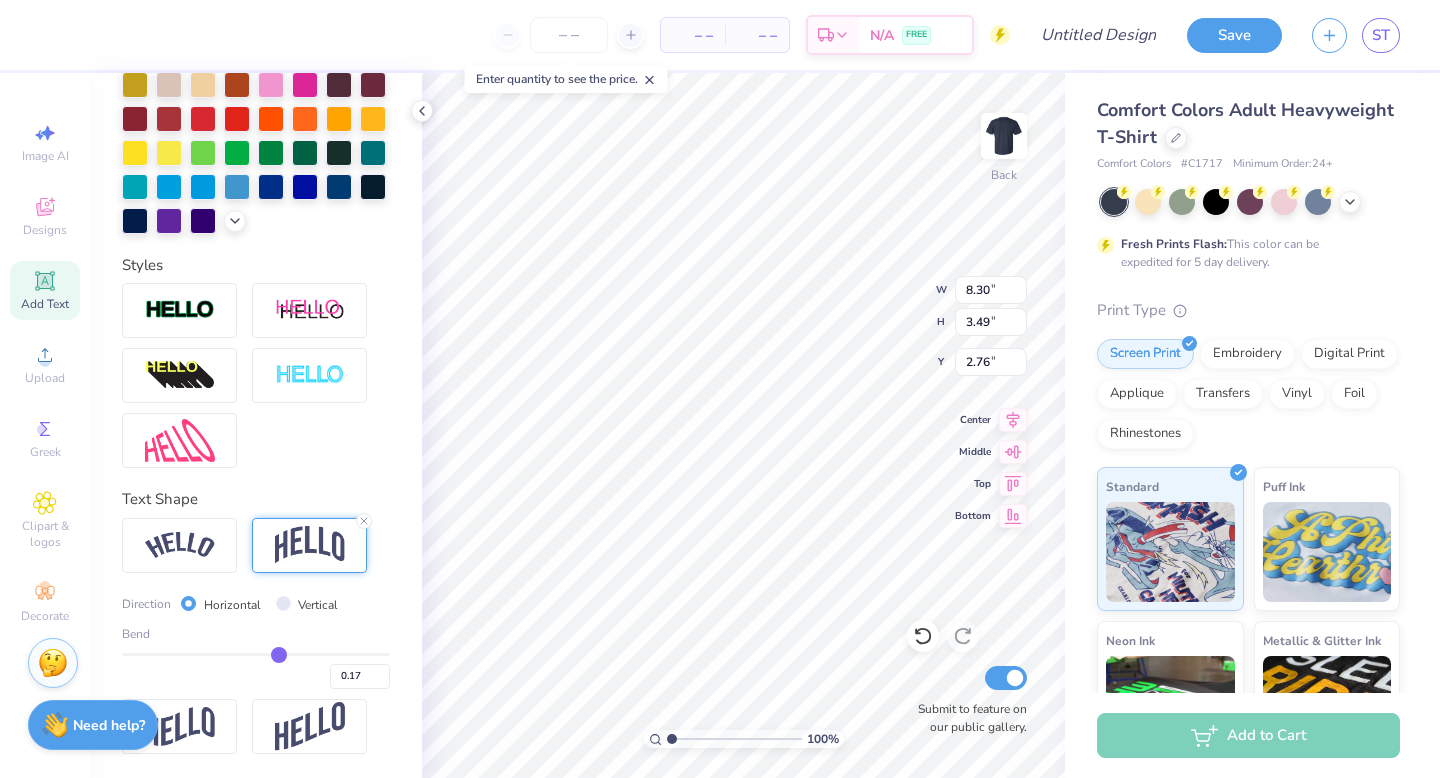 type on "0.18" 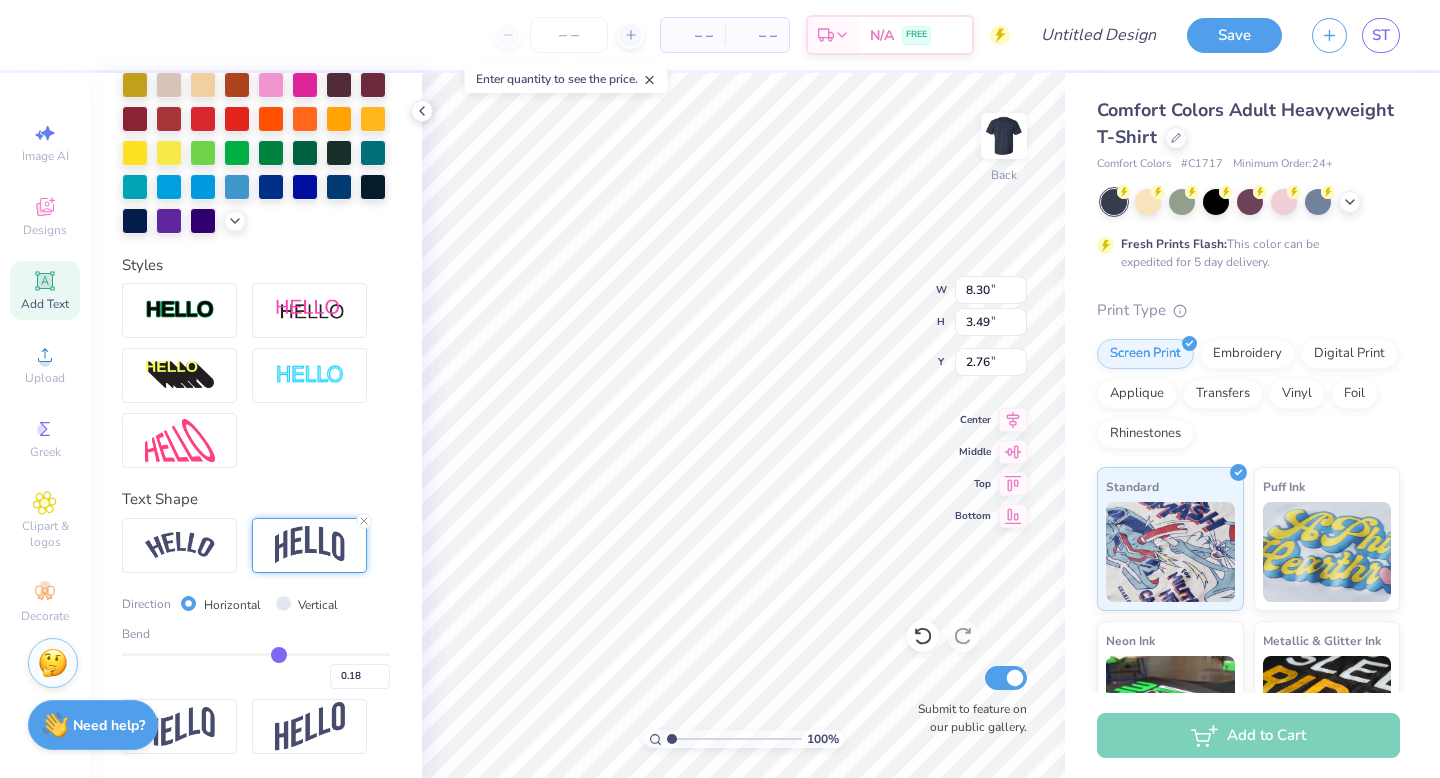type on "0.19" 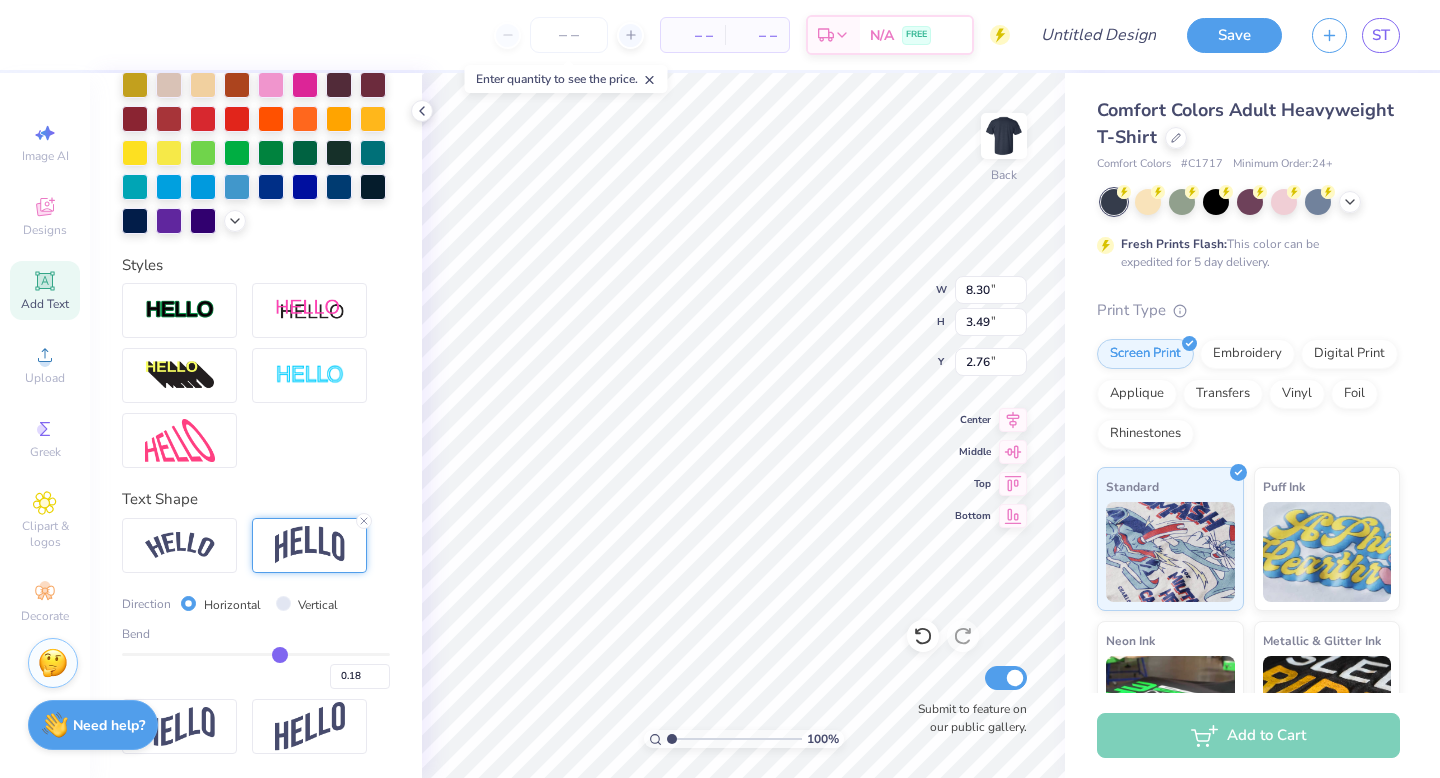 type on "0.19" 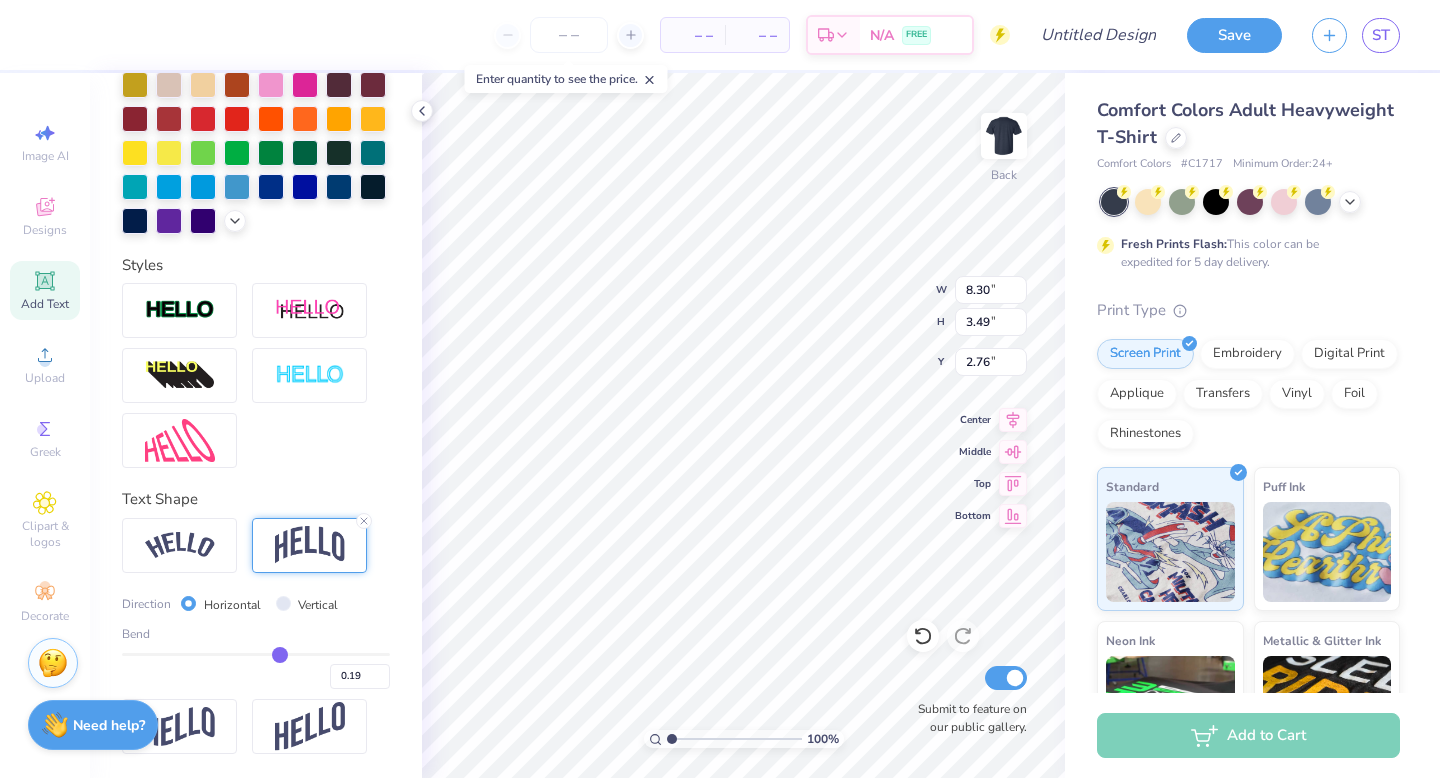 type on "0.2" 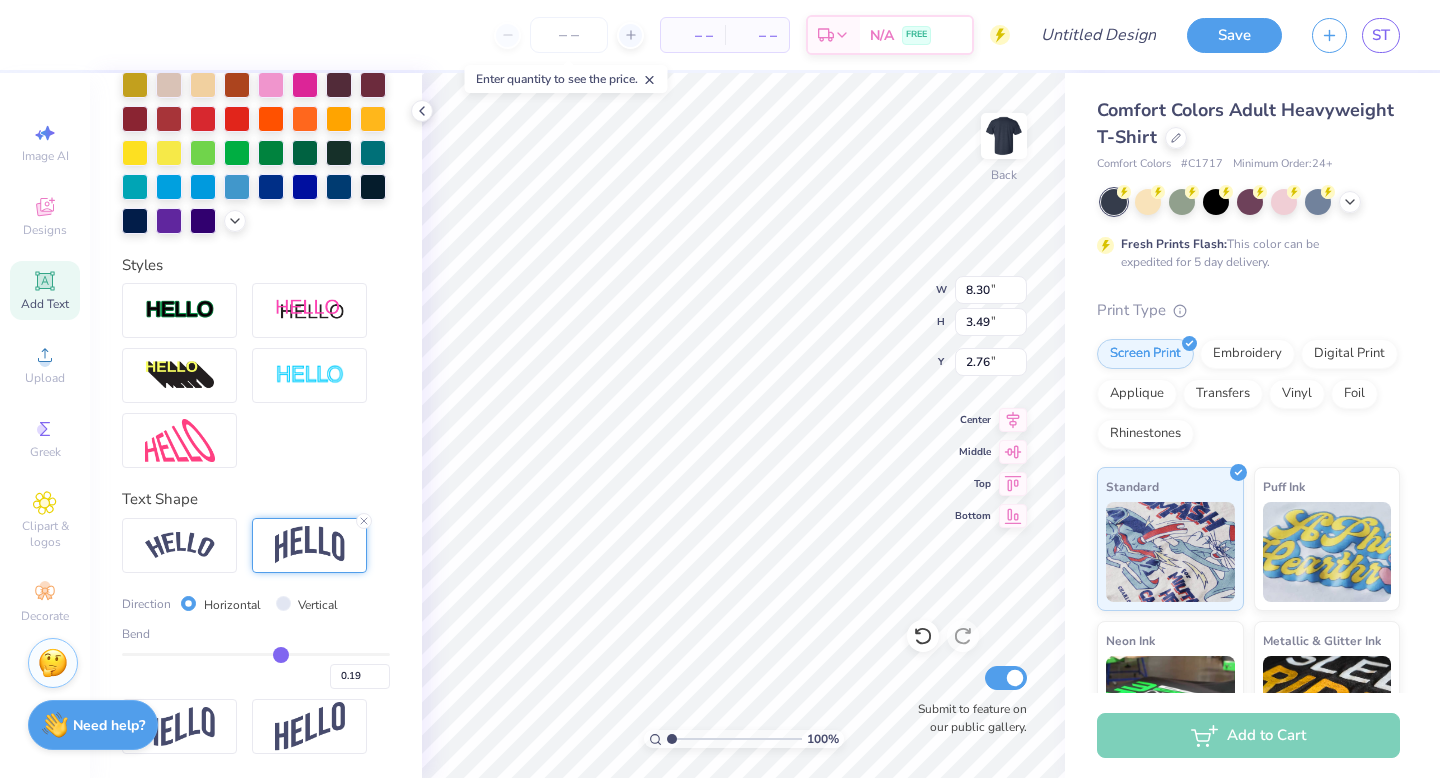 type on "0.20" 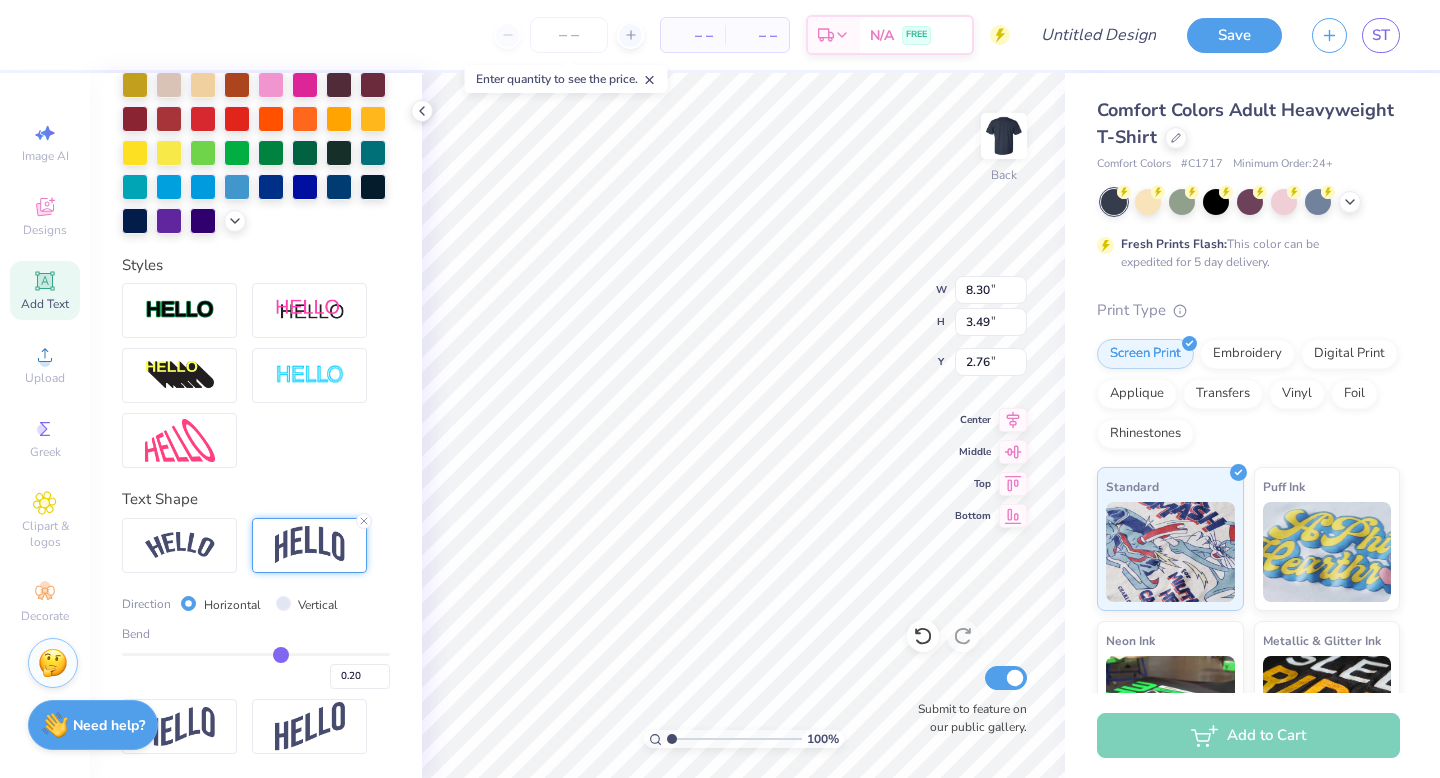type on "0.21" 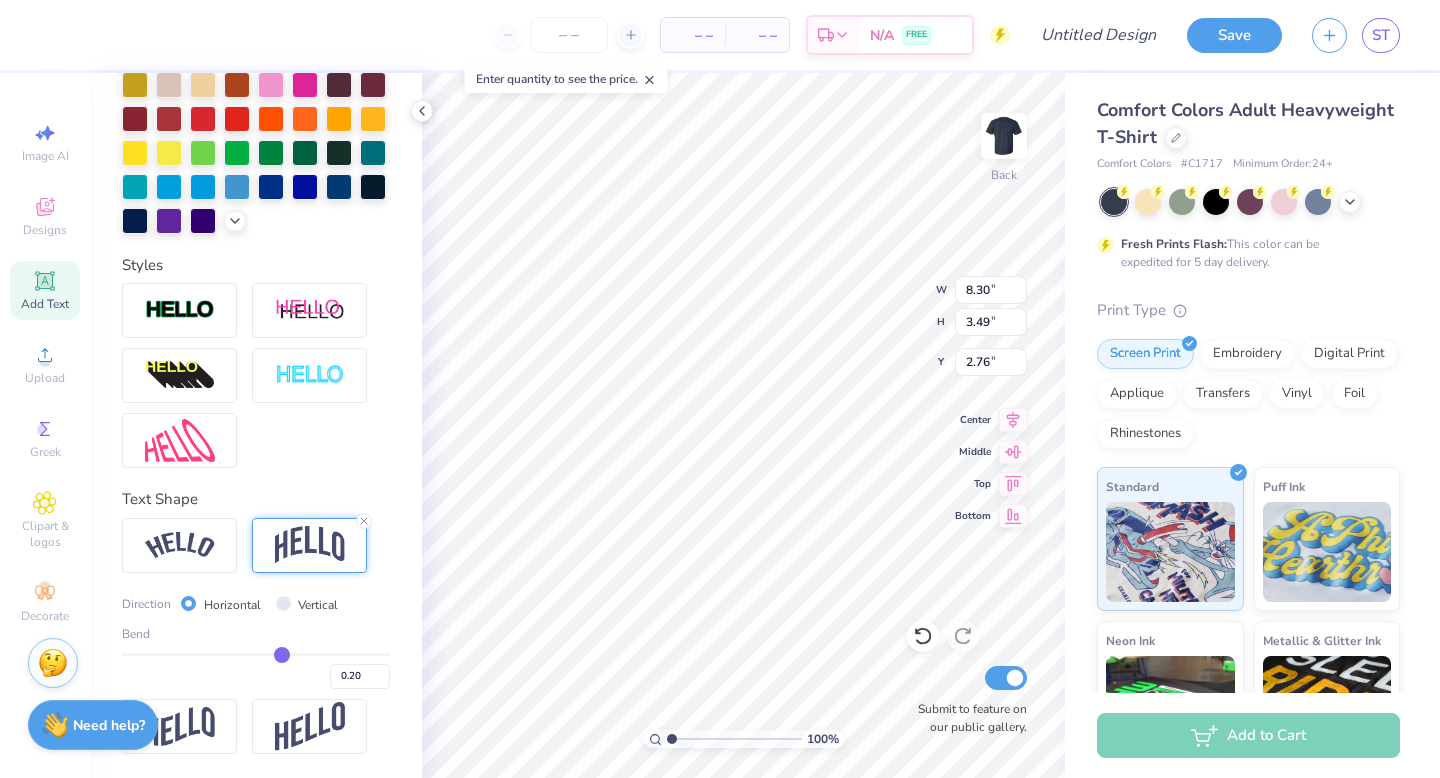 type on "0.21" 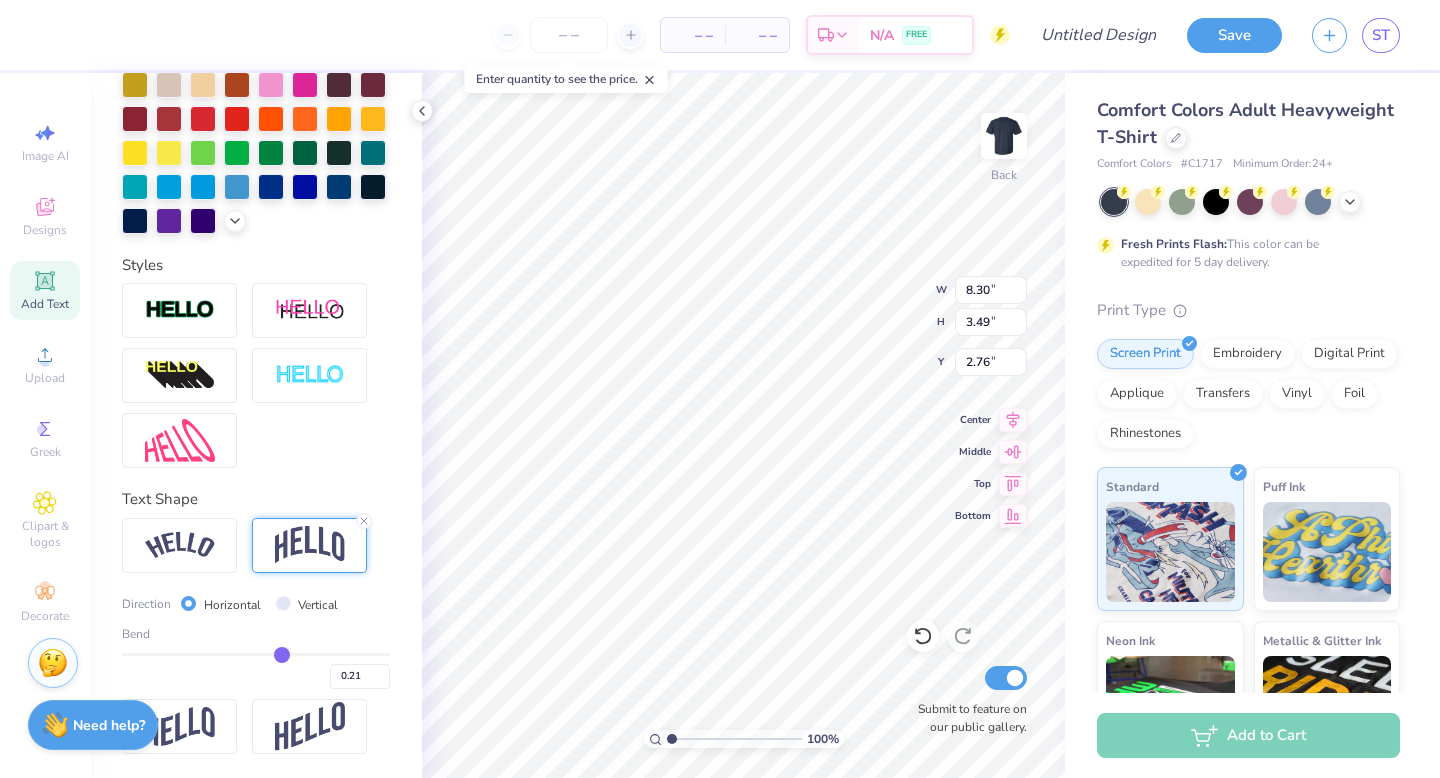type on "0.21" 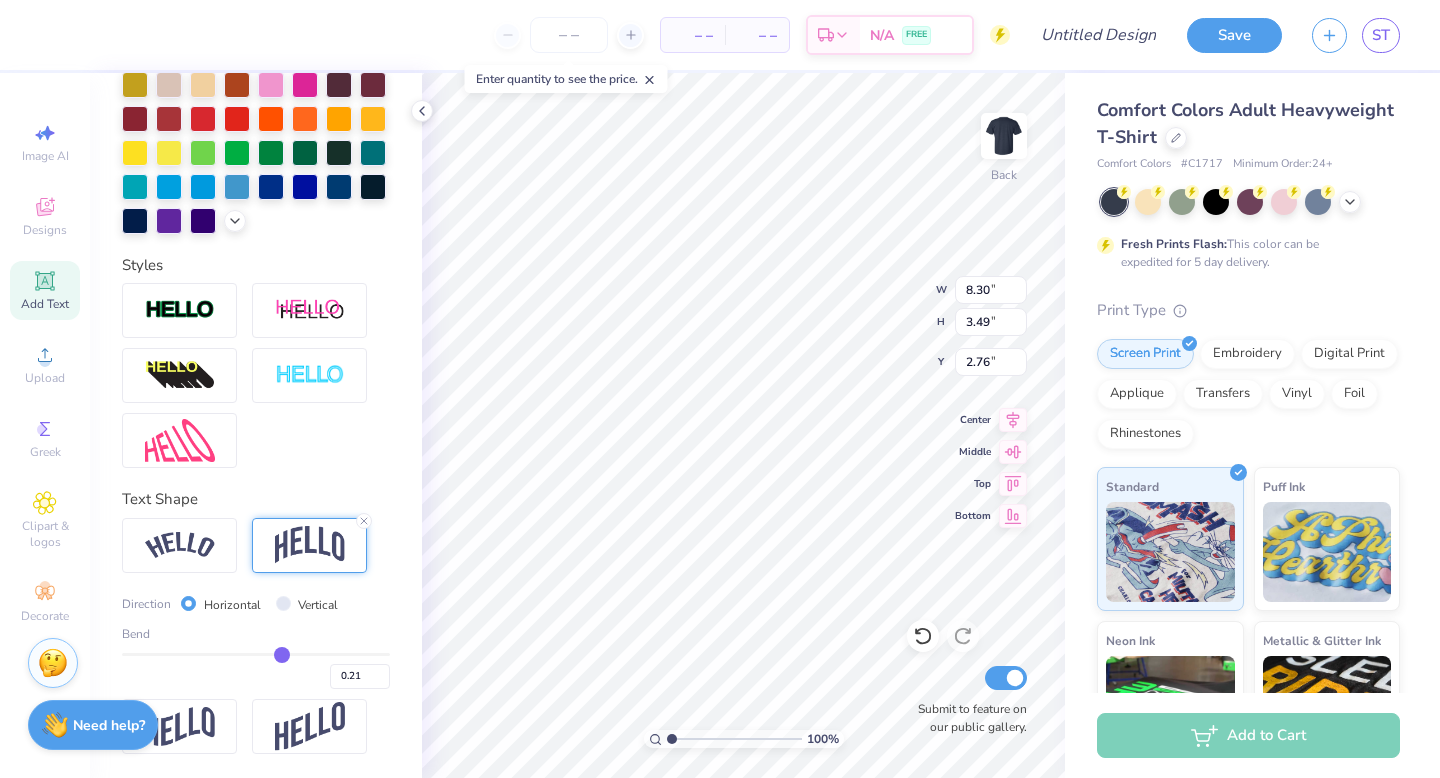 type on "3.65" 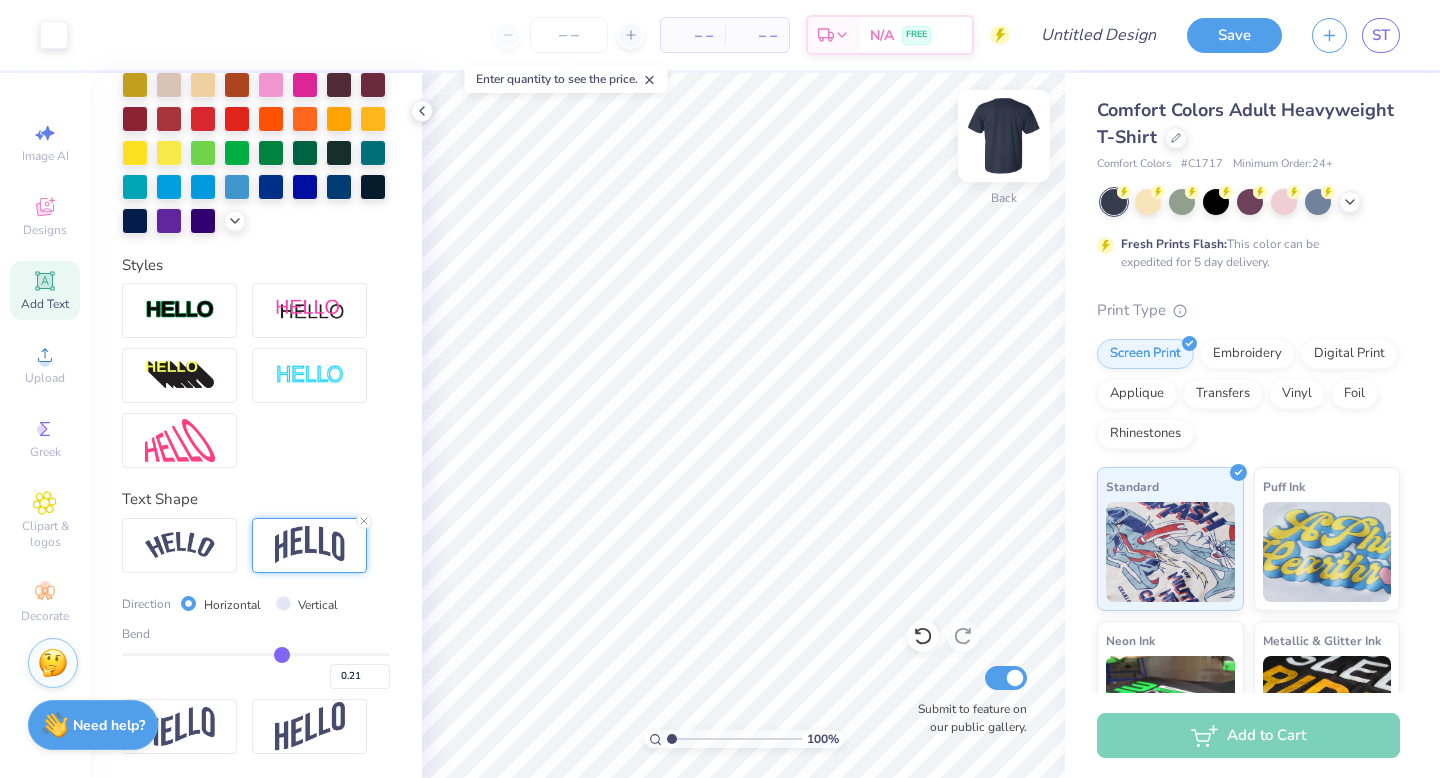 click at bounding box center [1004, 136] 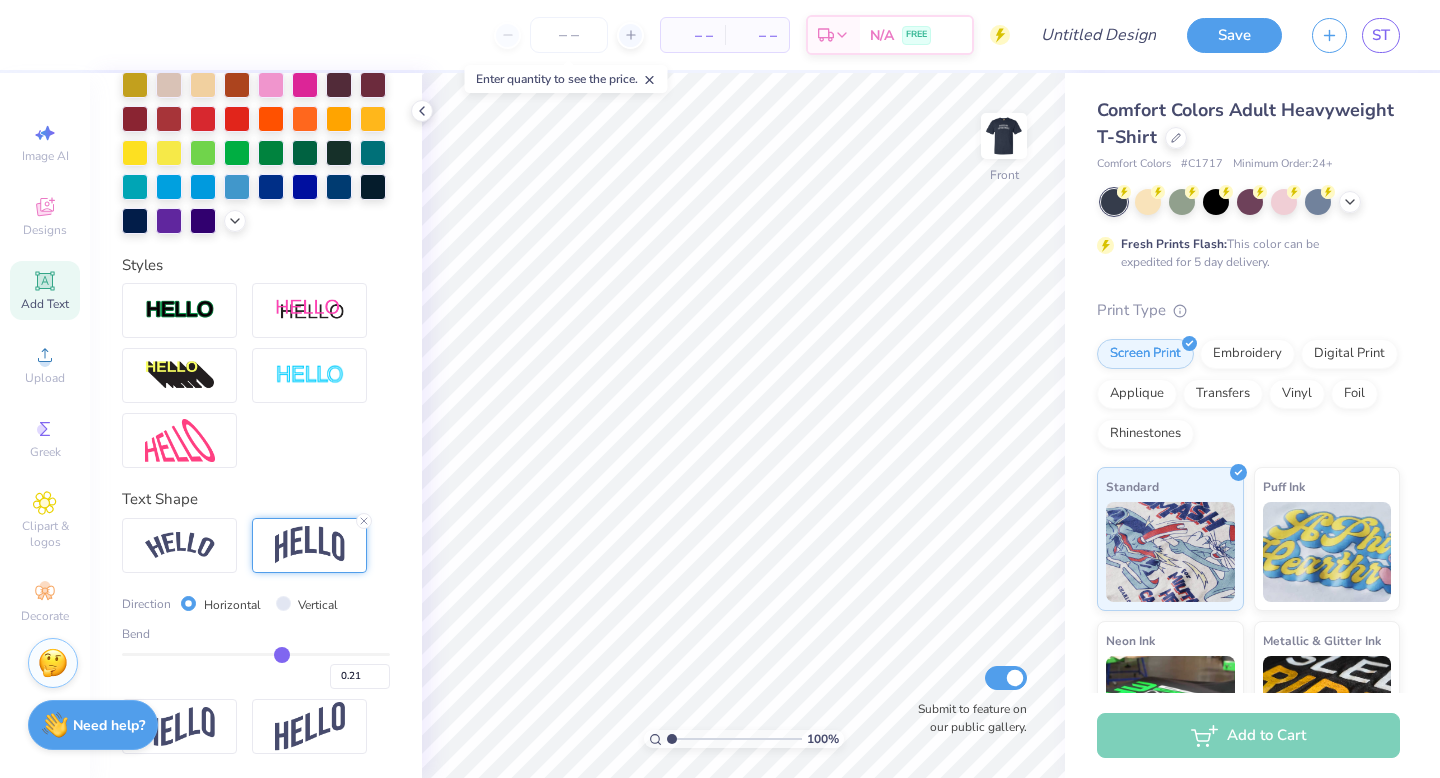 scroll, scrollTop: 0, scrollLeft: 0, axis: both 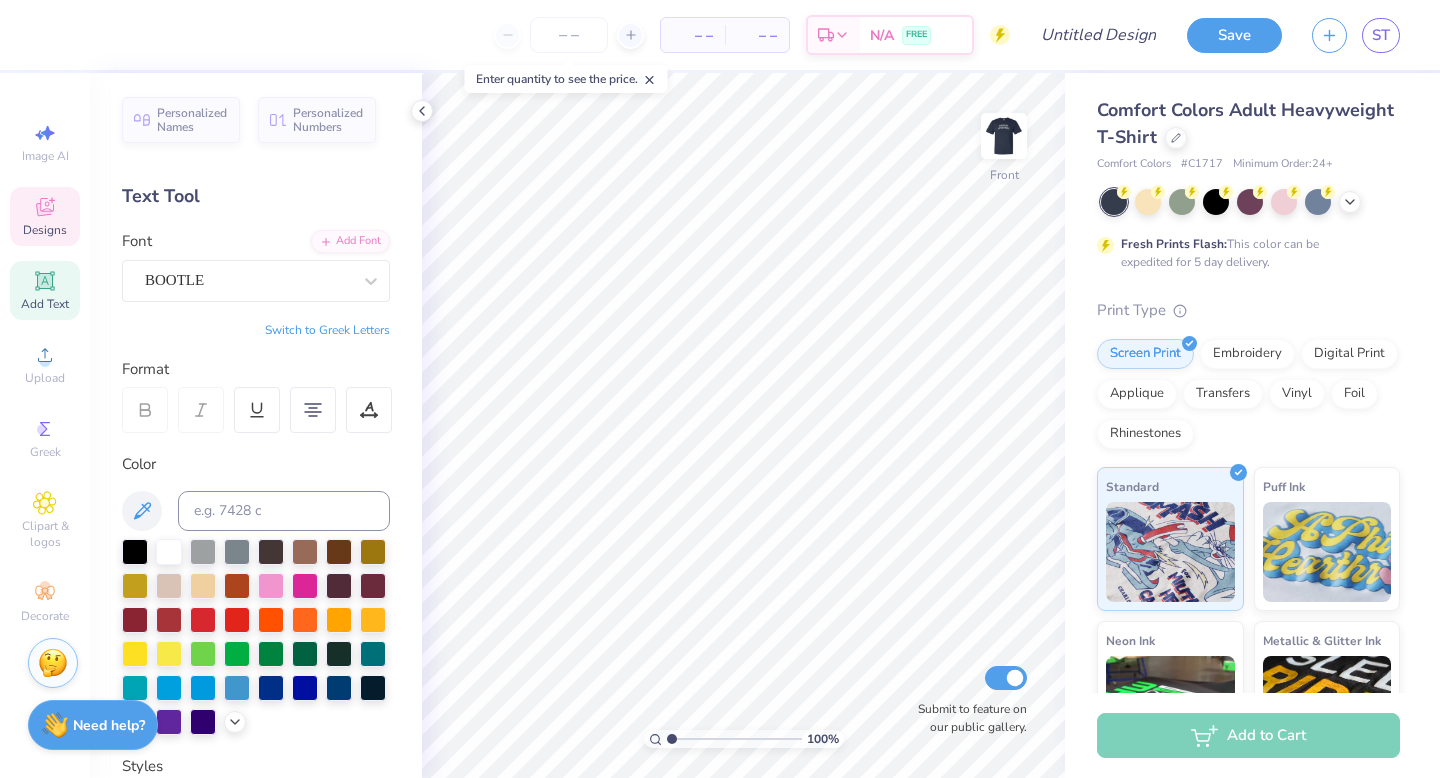 click 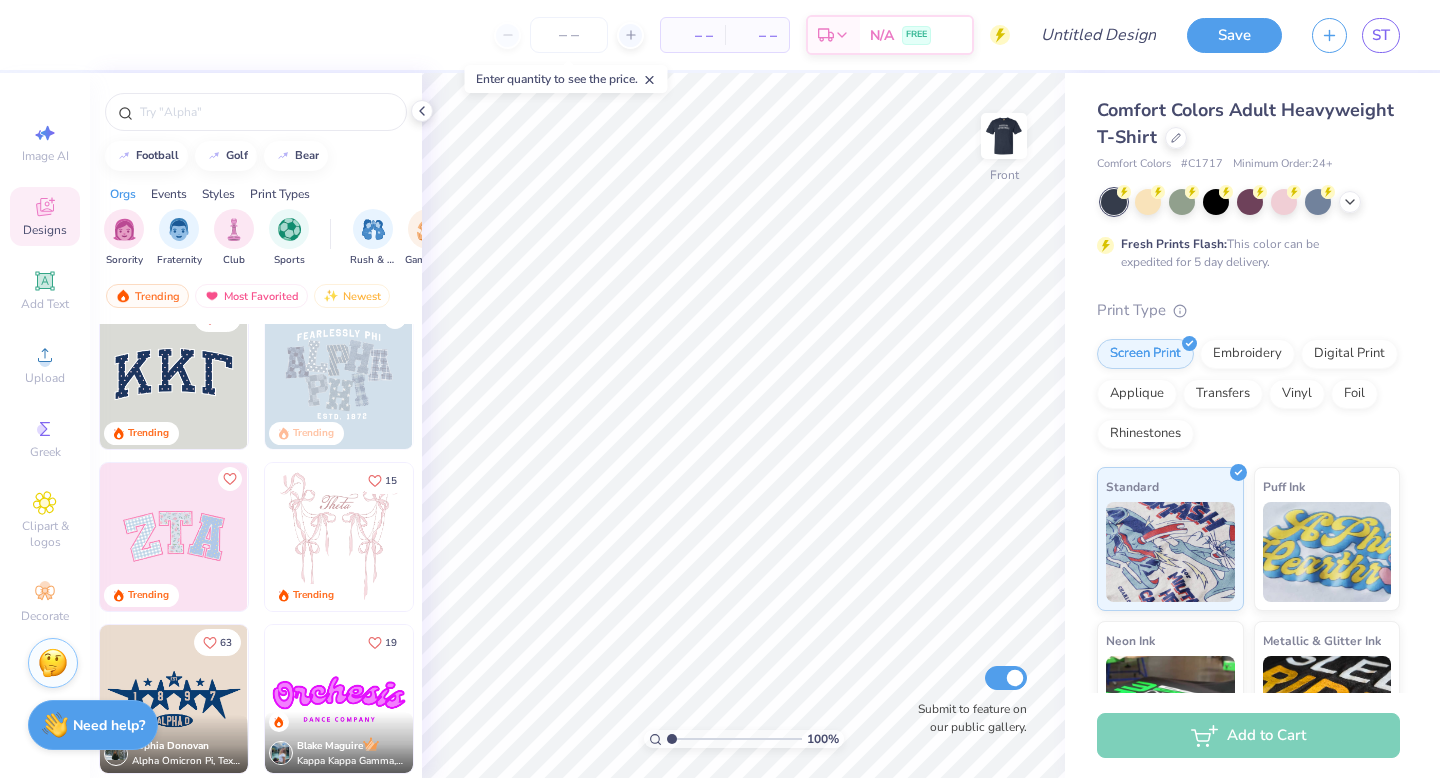 scroll, scrollTop: 0, scrollLeft: 0, axis: both 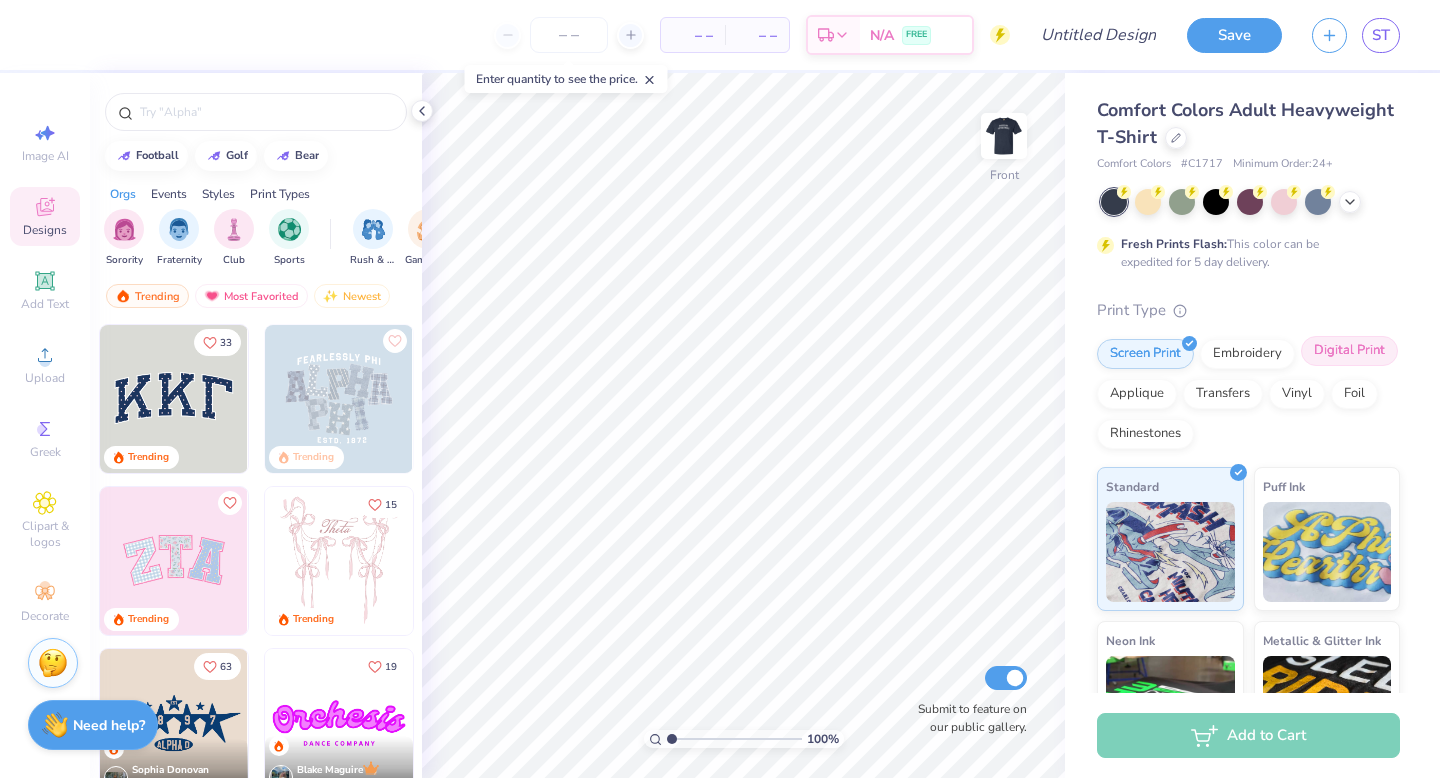 click on "Digital Print" at bounding box center (1349, 351) 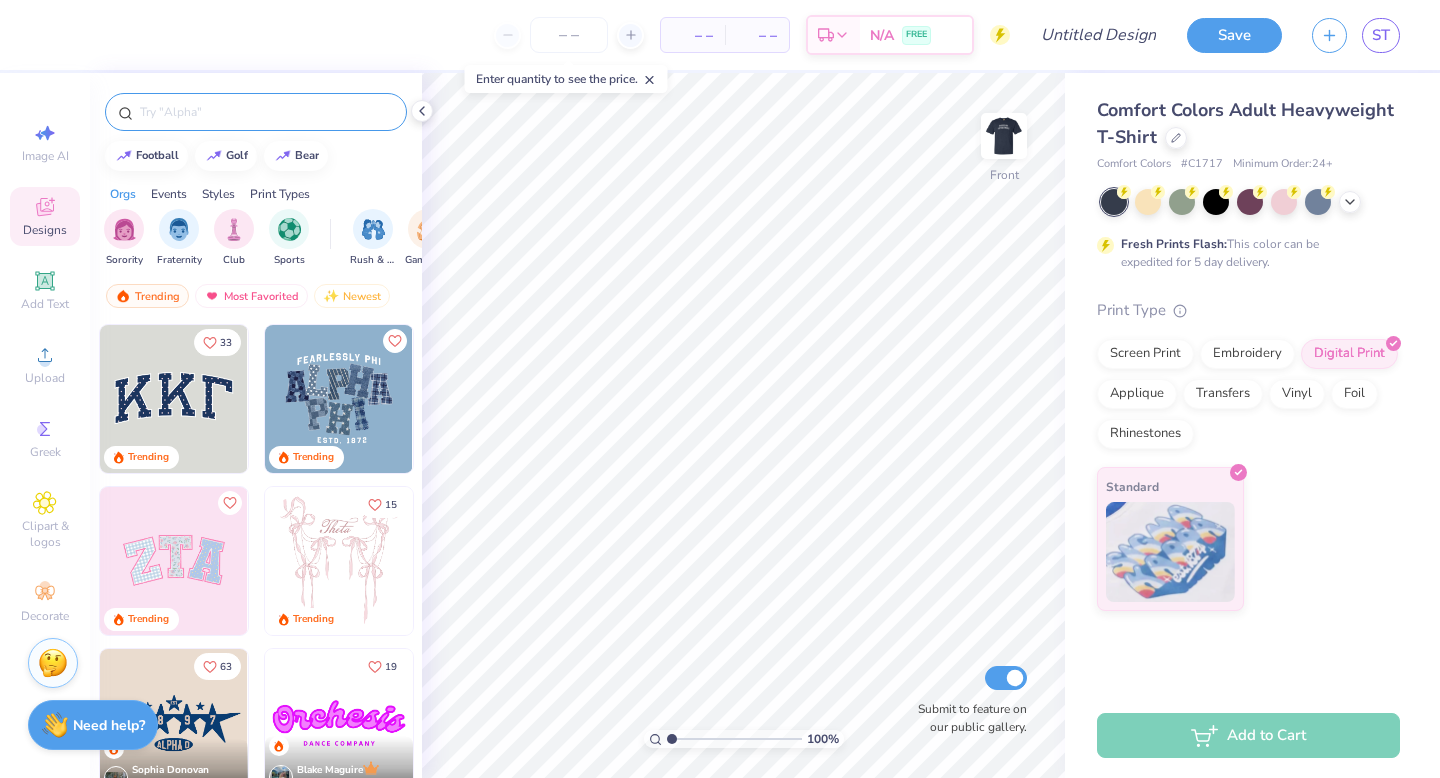 click at bounding box center [266, 112] 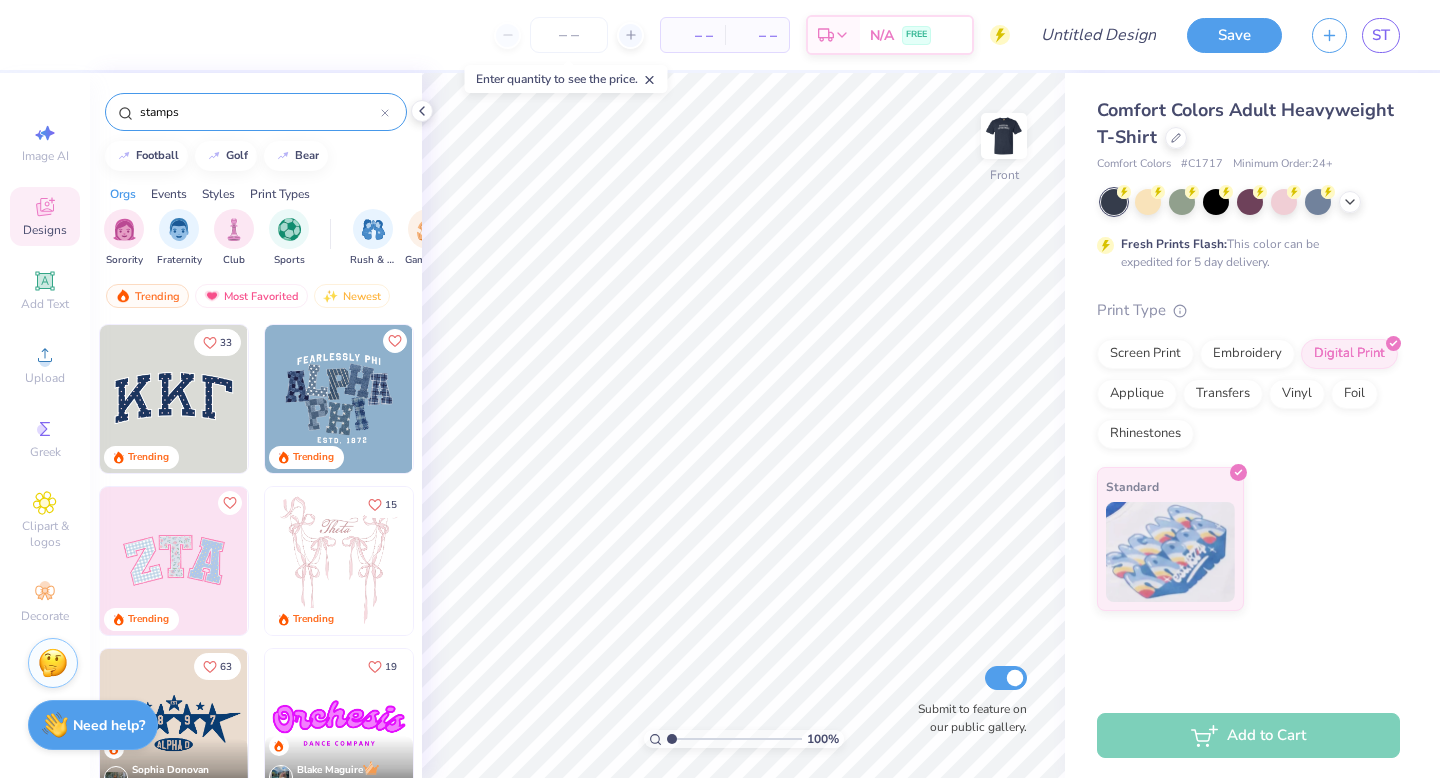 type on "stamps" 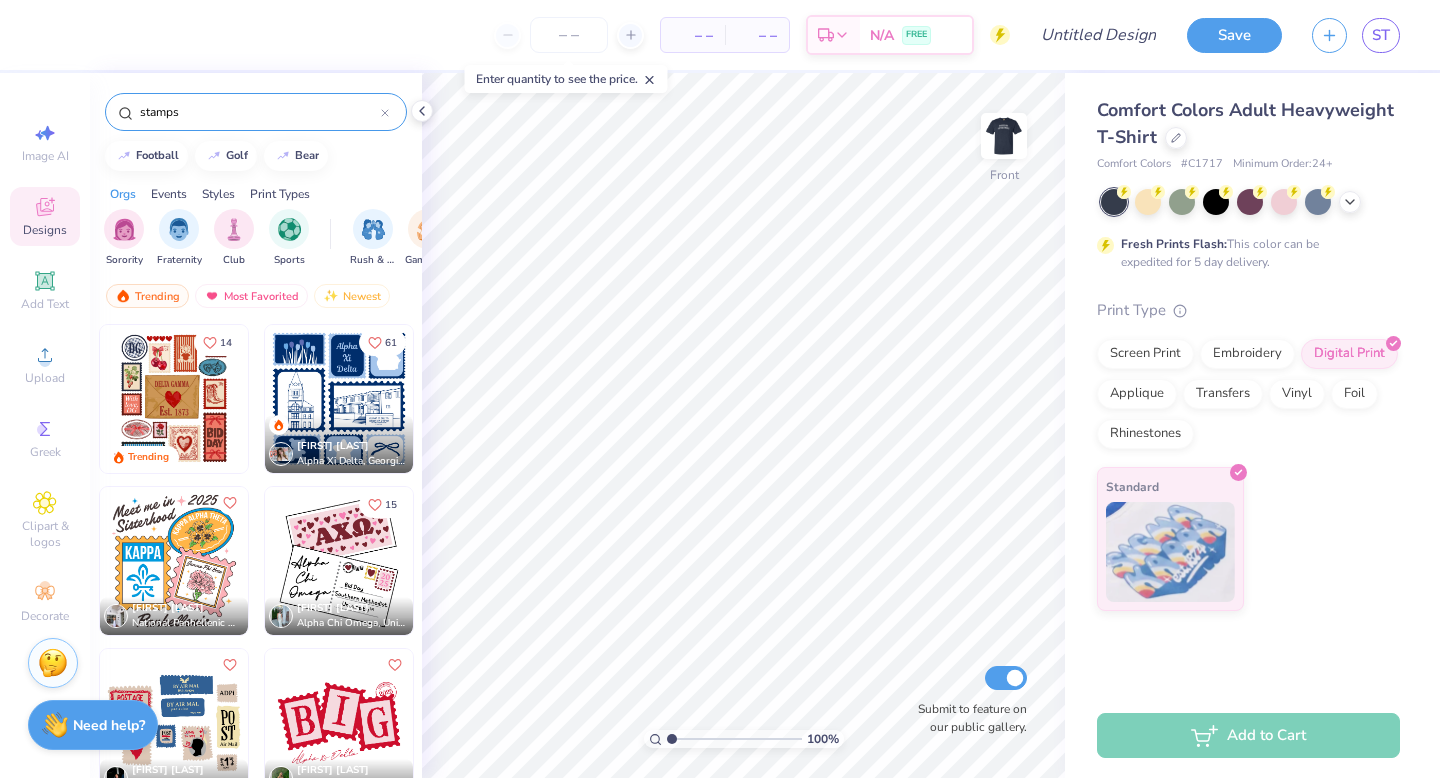 click at bounding box center (339, 399) 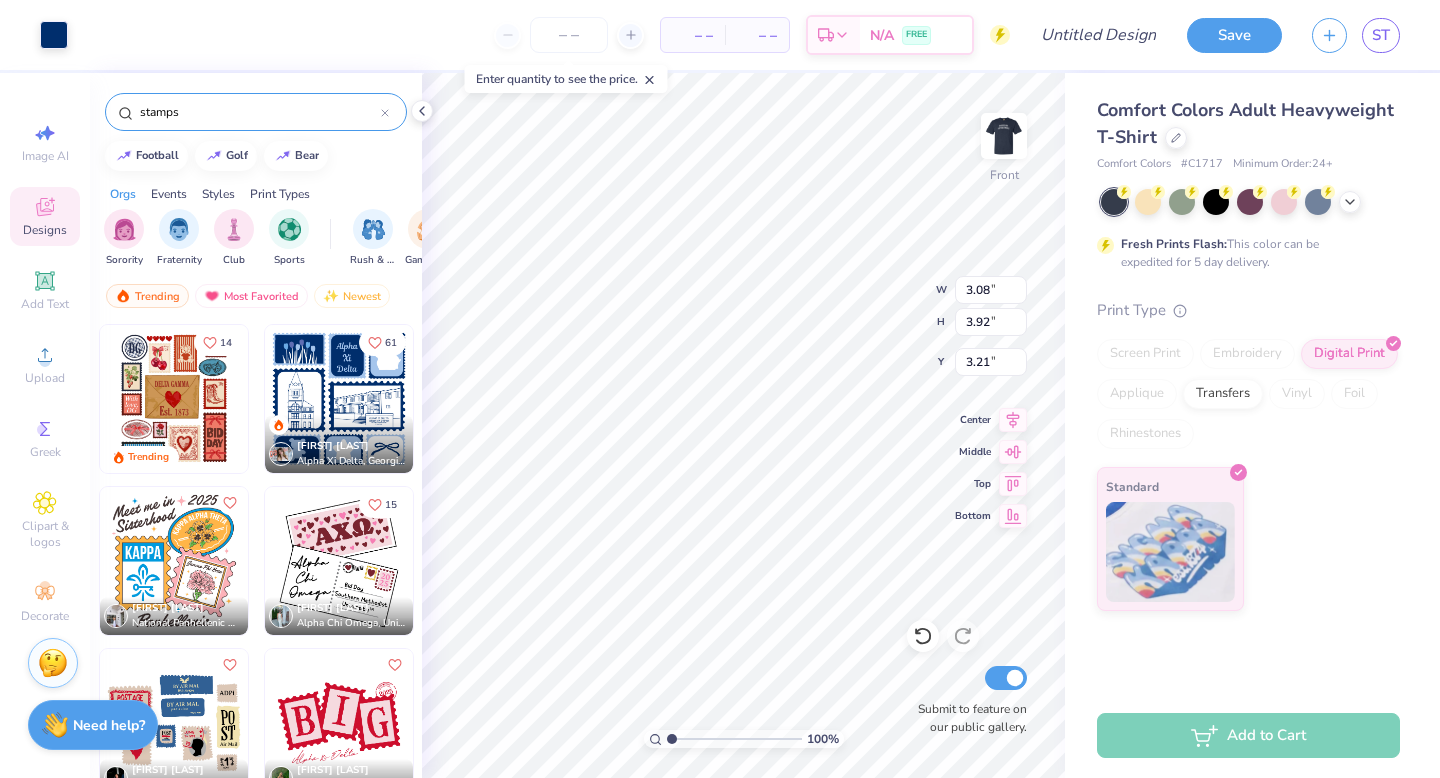 type on "3.08" 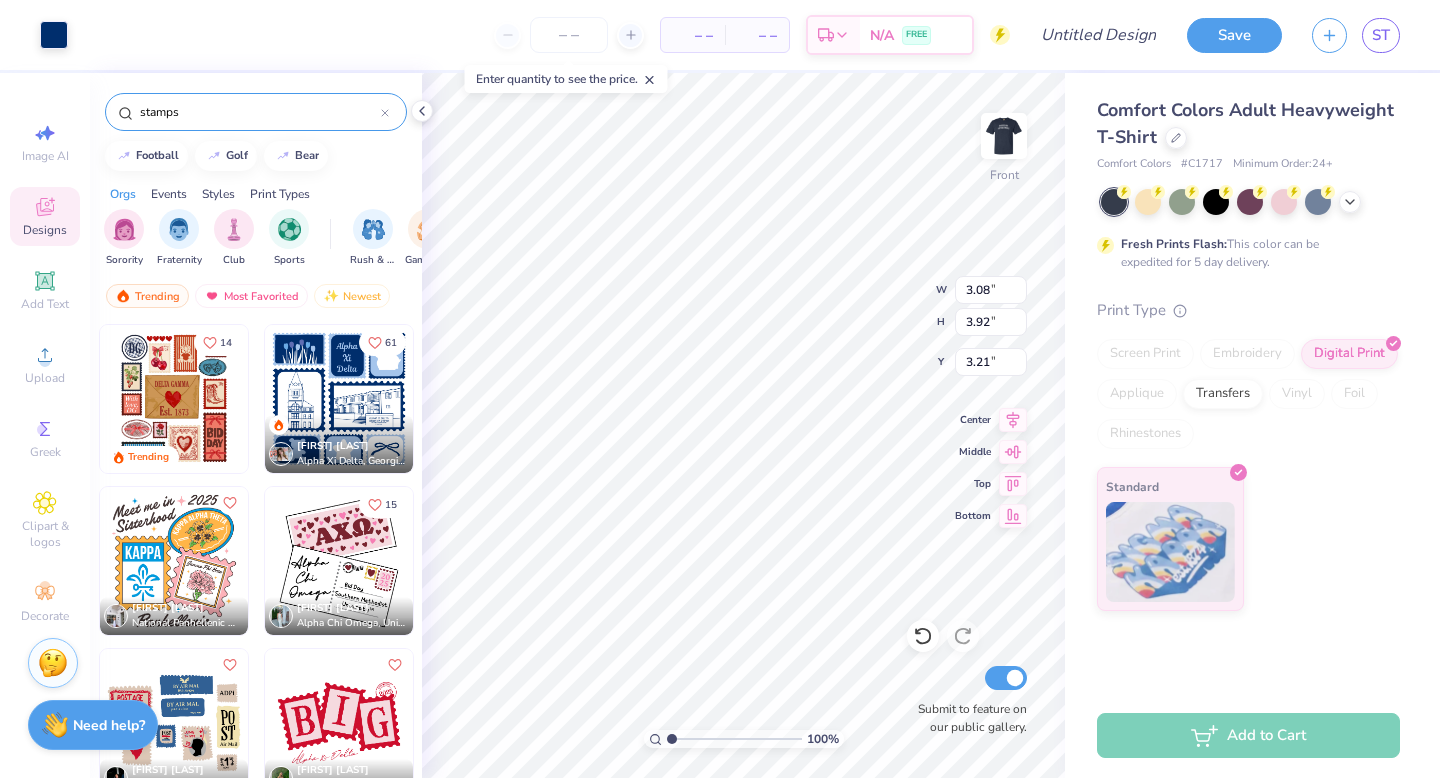type on "3.92" 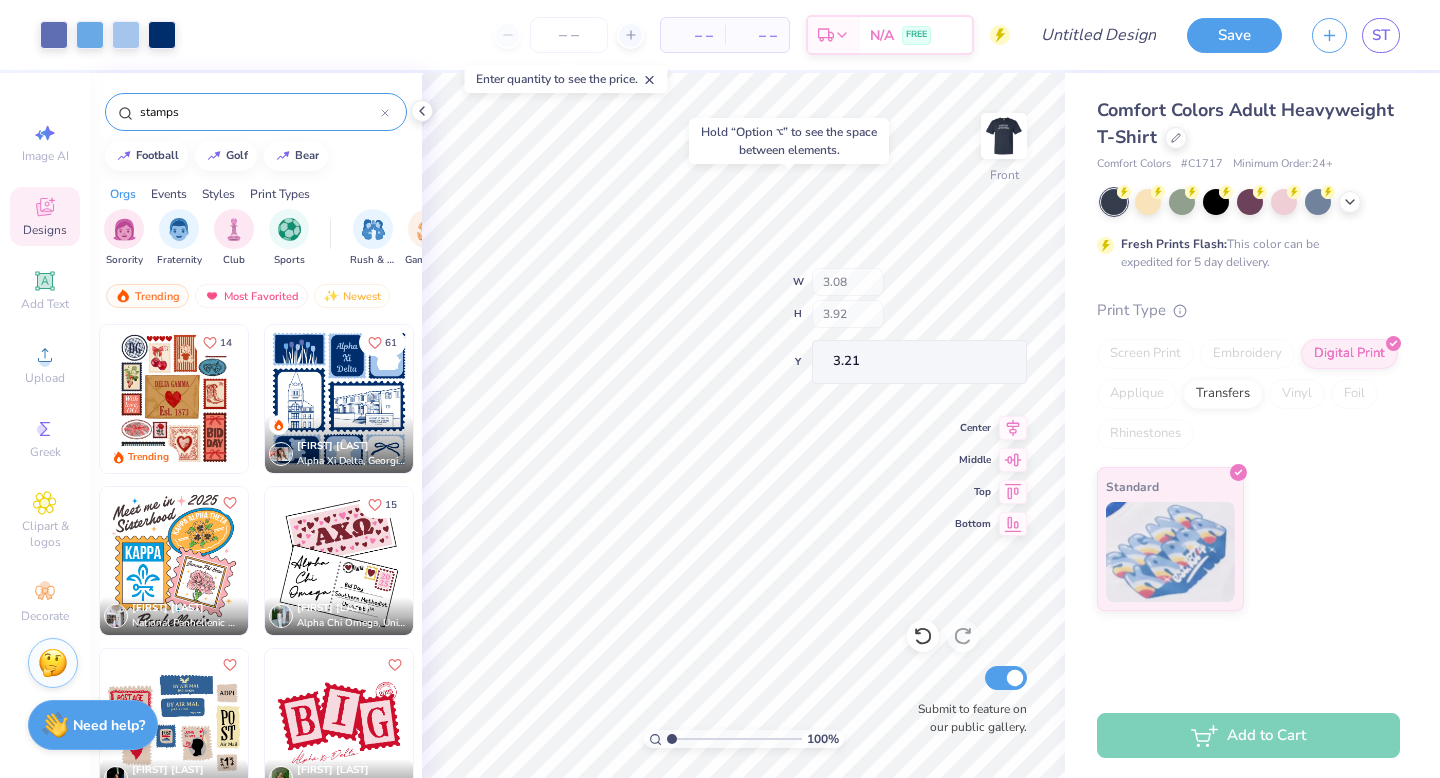 type on "3.42" 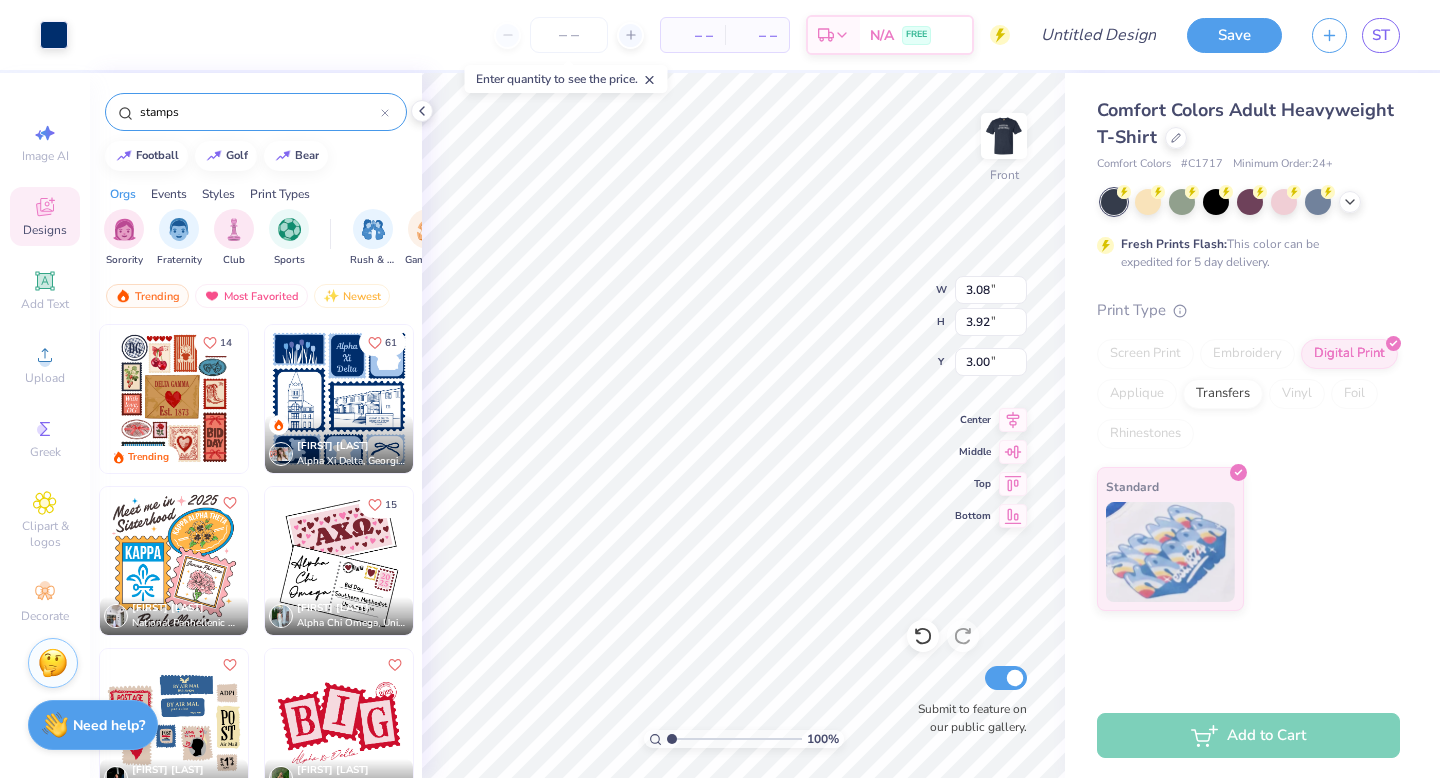 type on "3.00" 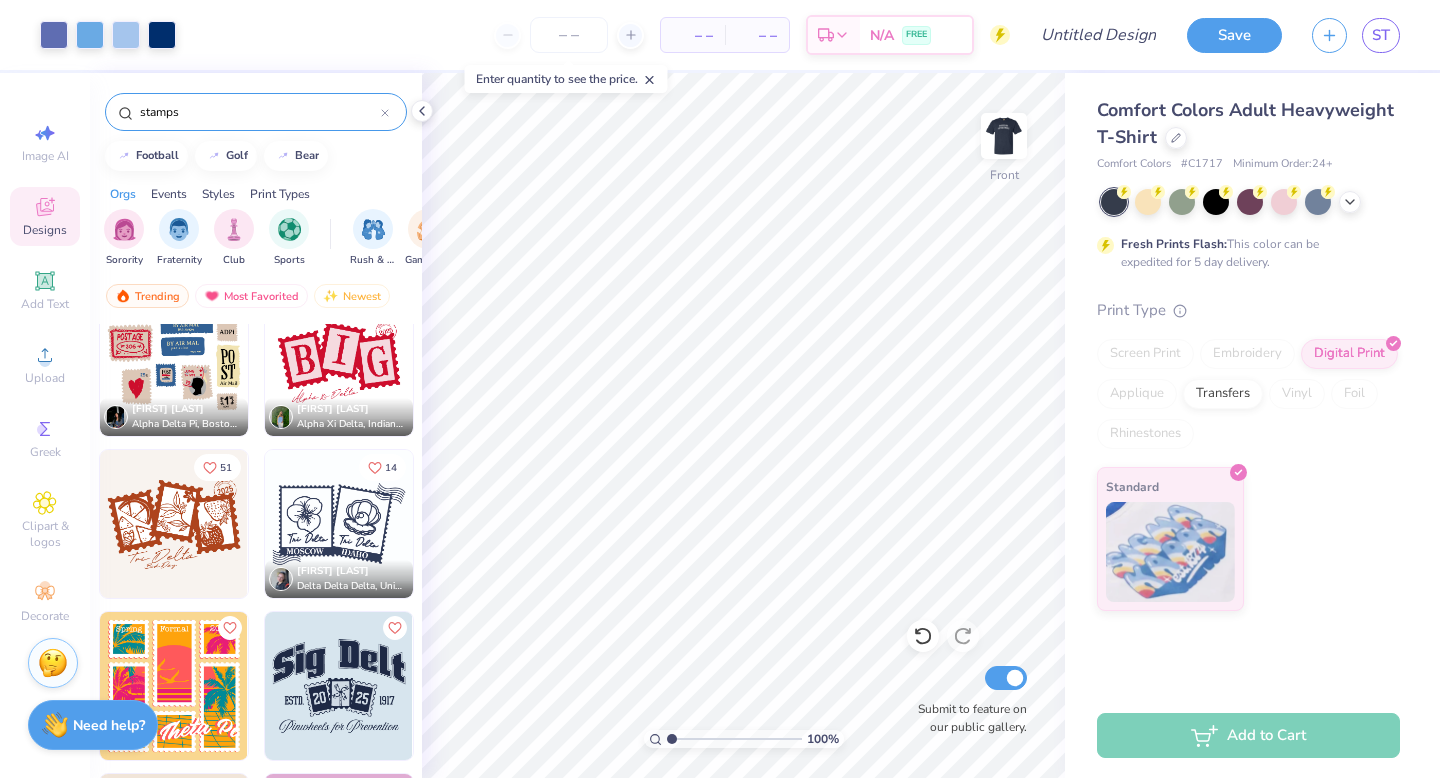 scroll, scrollTop: 364, scrollLeft: 0, axis: vertical 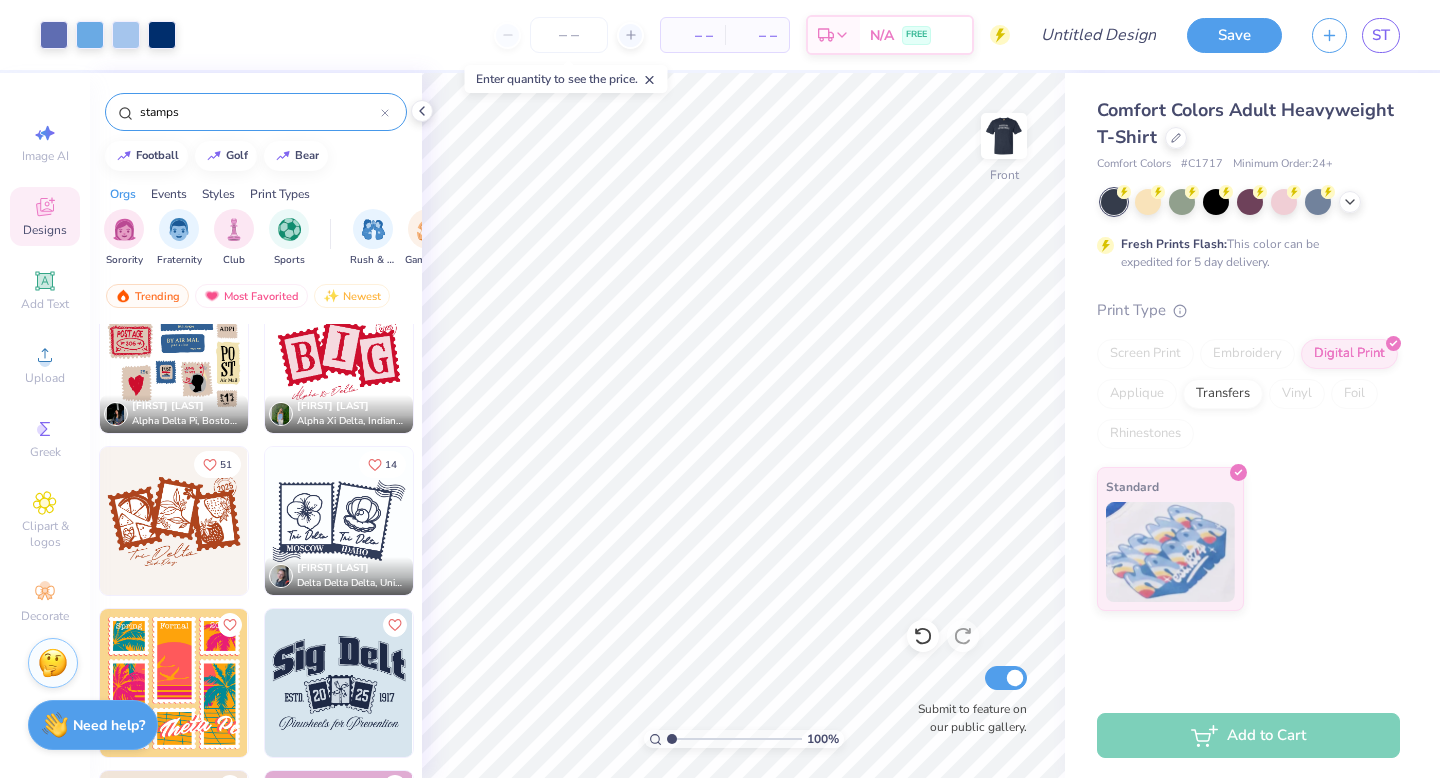 click at bounding box center [339, 521] 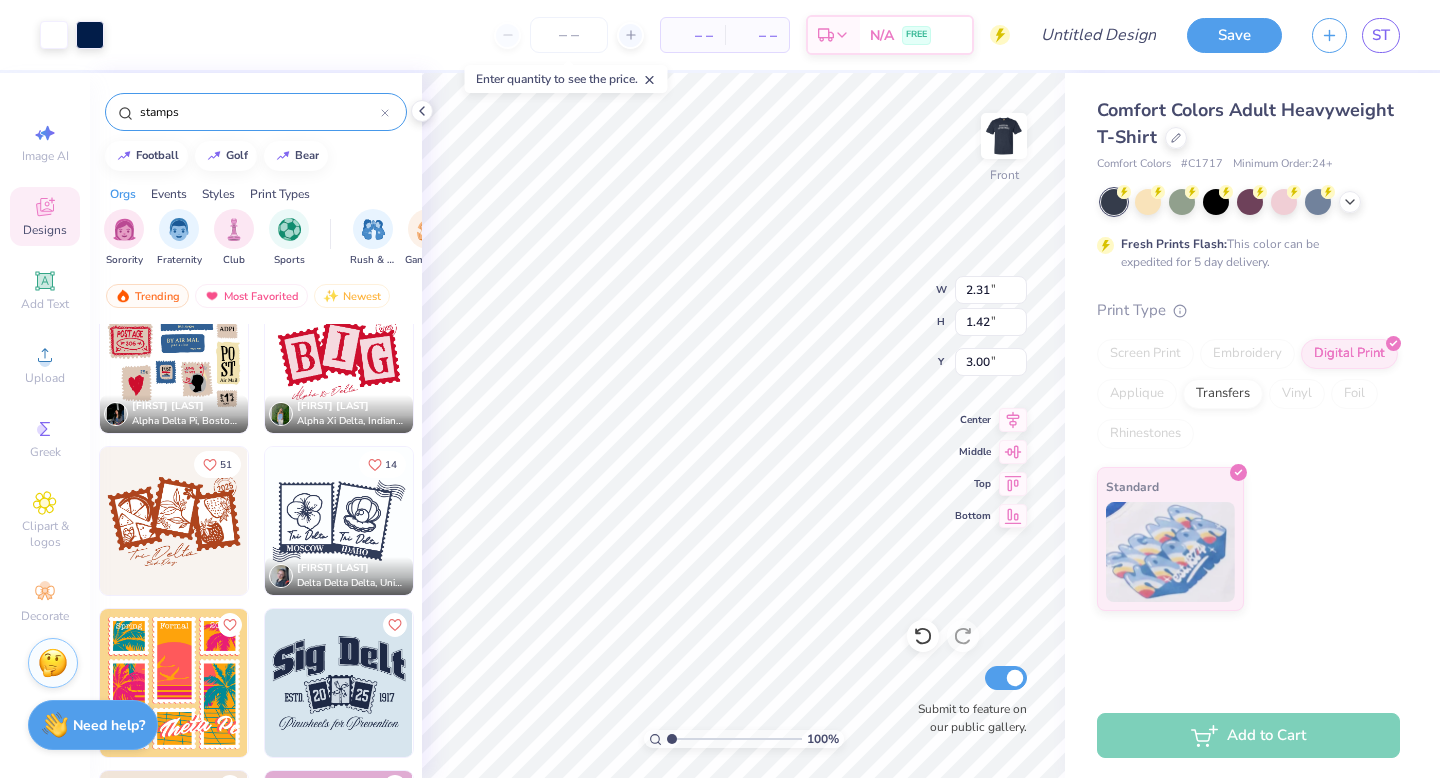 type on "3.95" 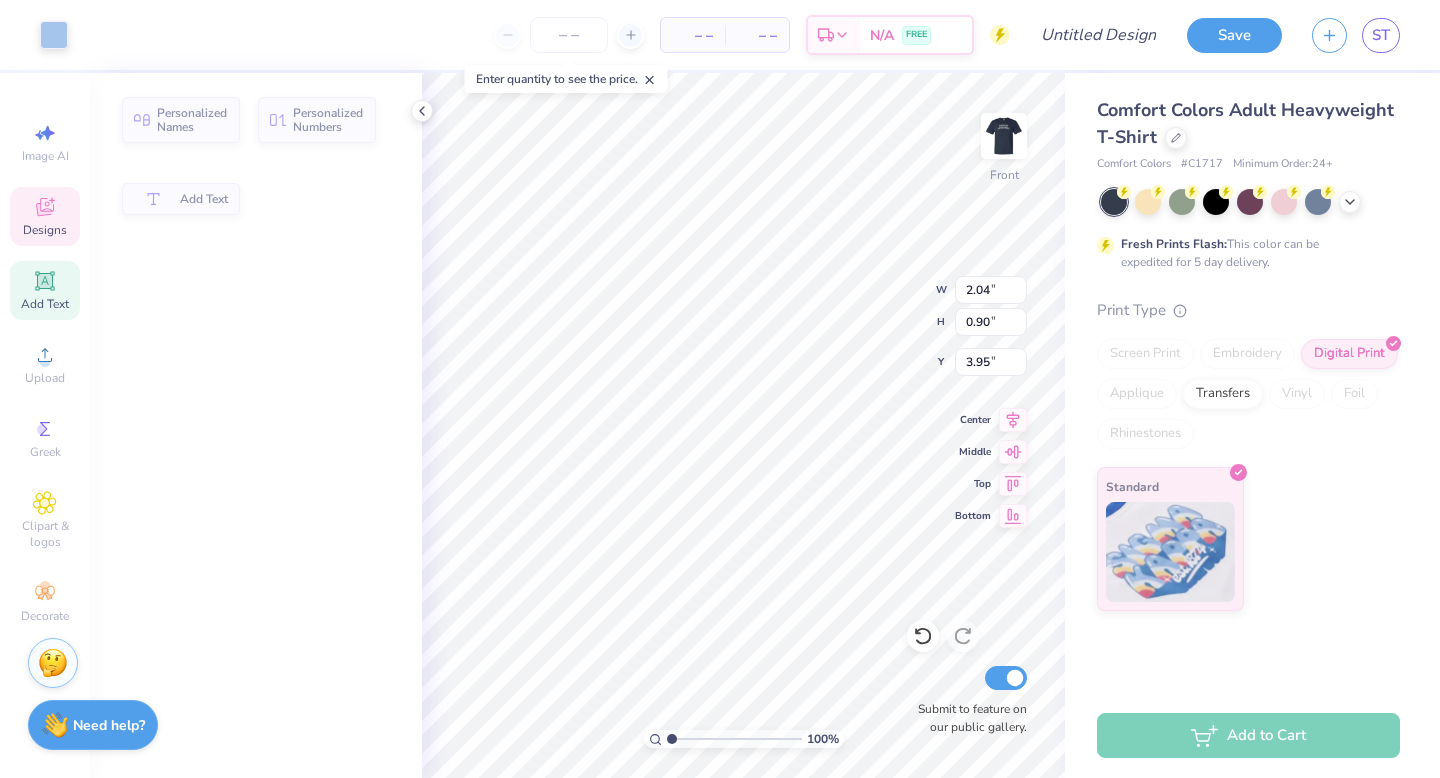type on "2.04" 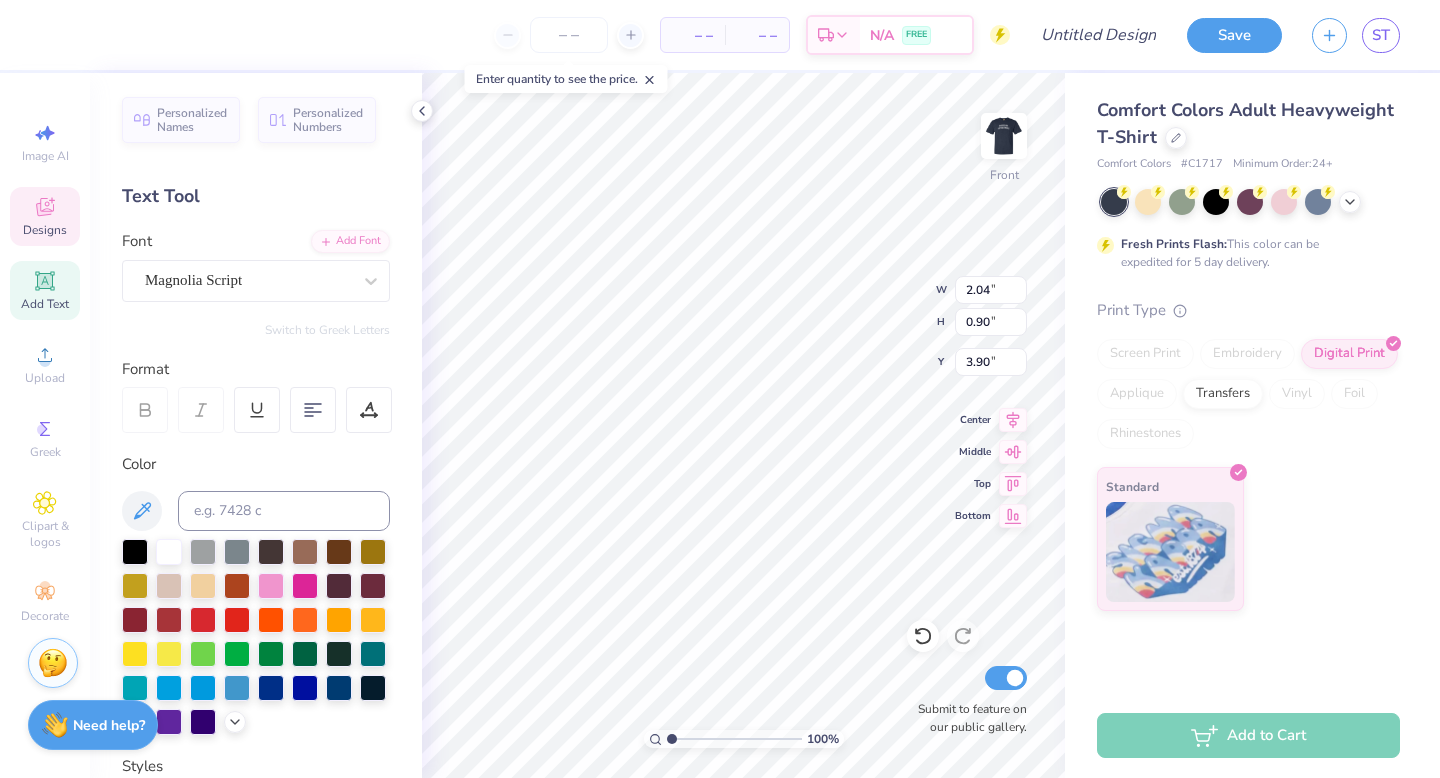 type on "3.08" 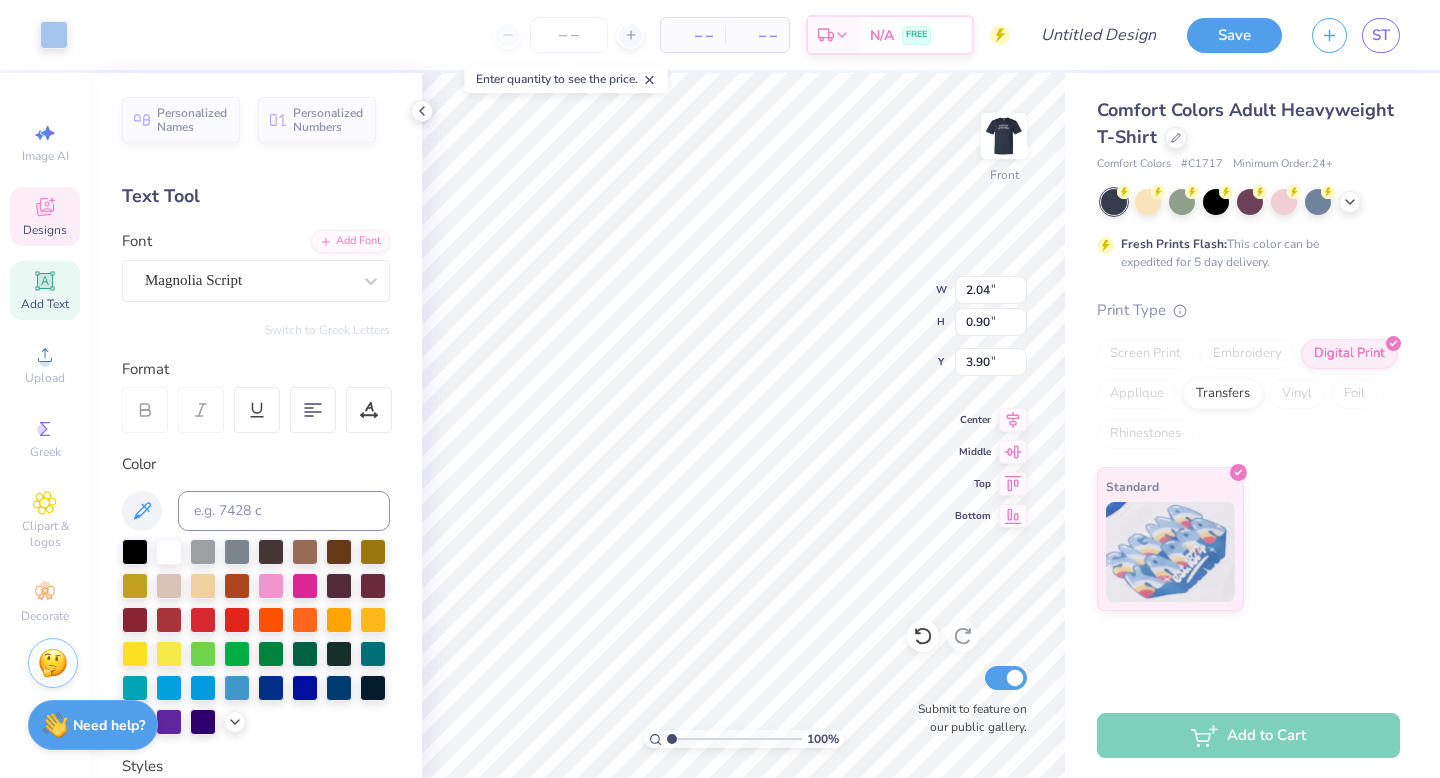 type on "2.04" 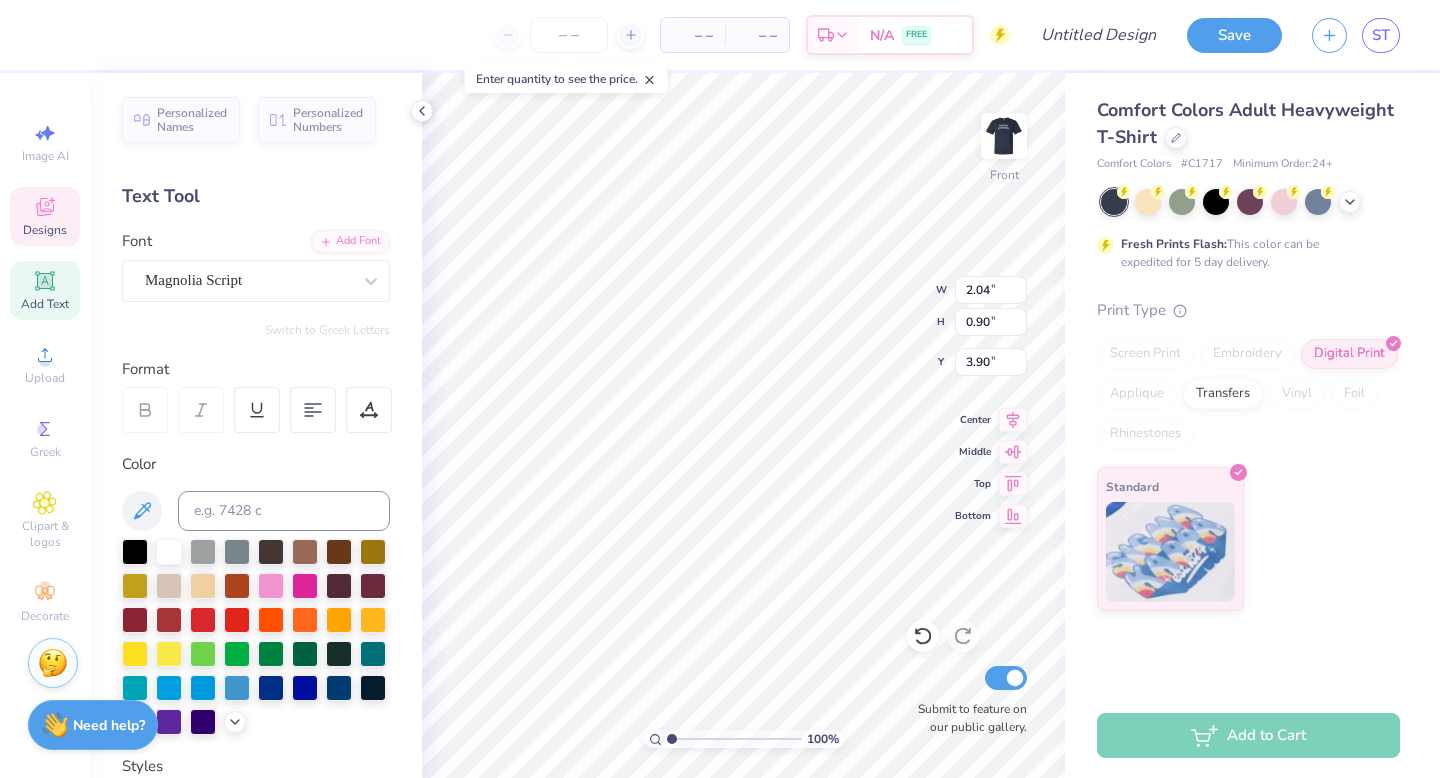 type on "4.13" 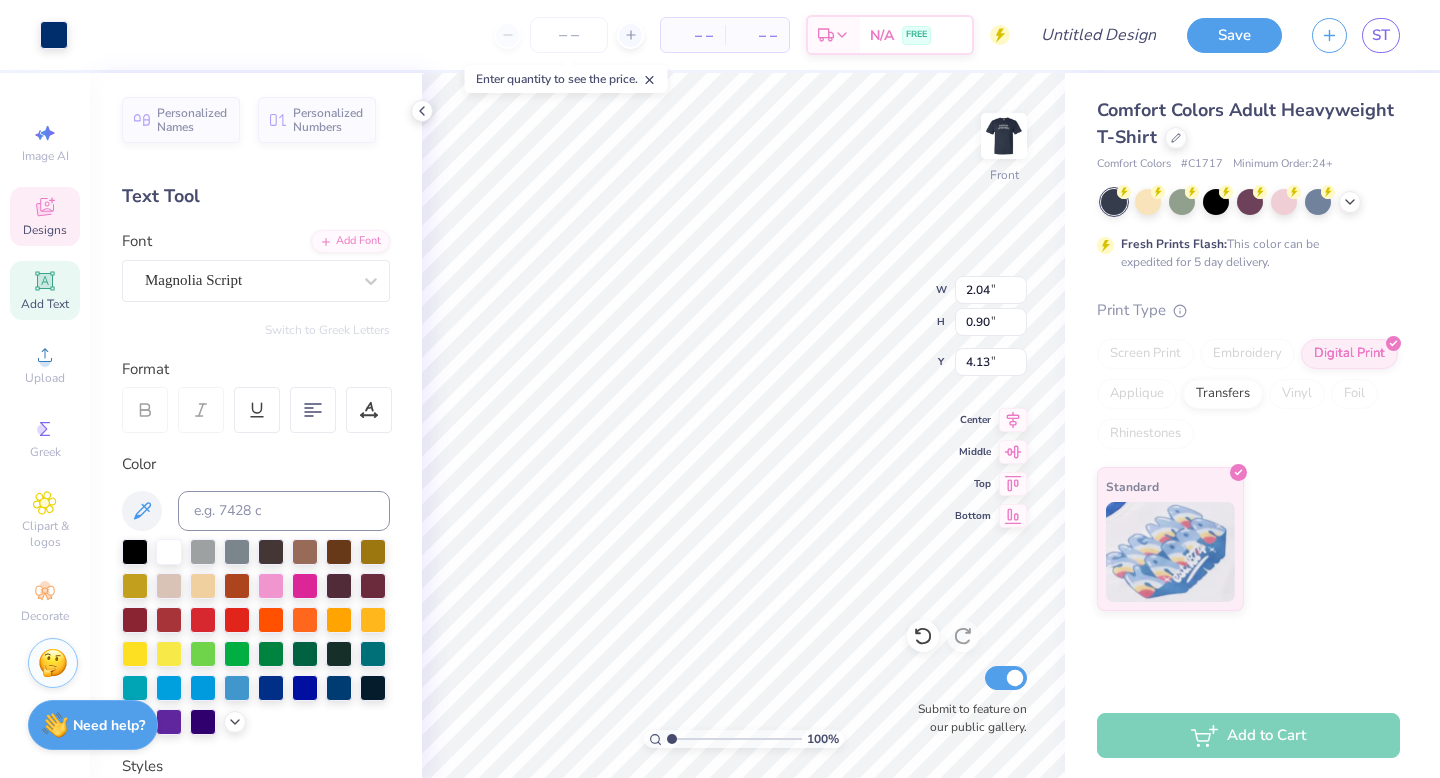 type on "3.08" 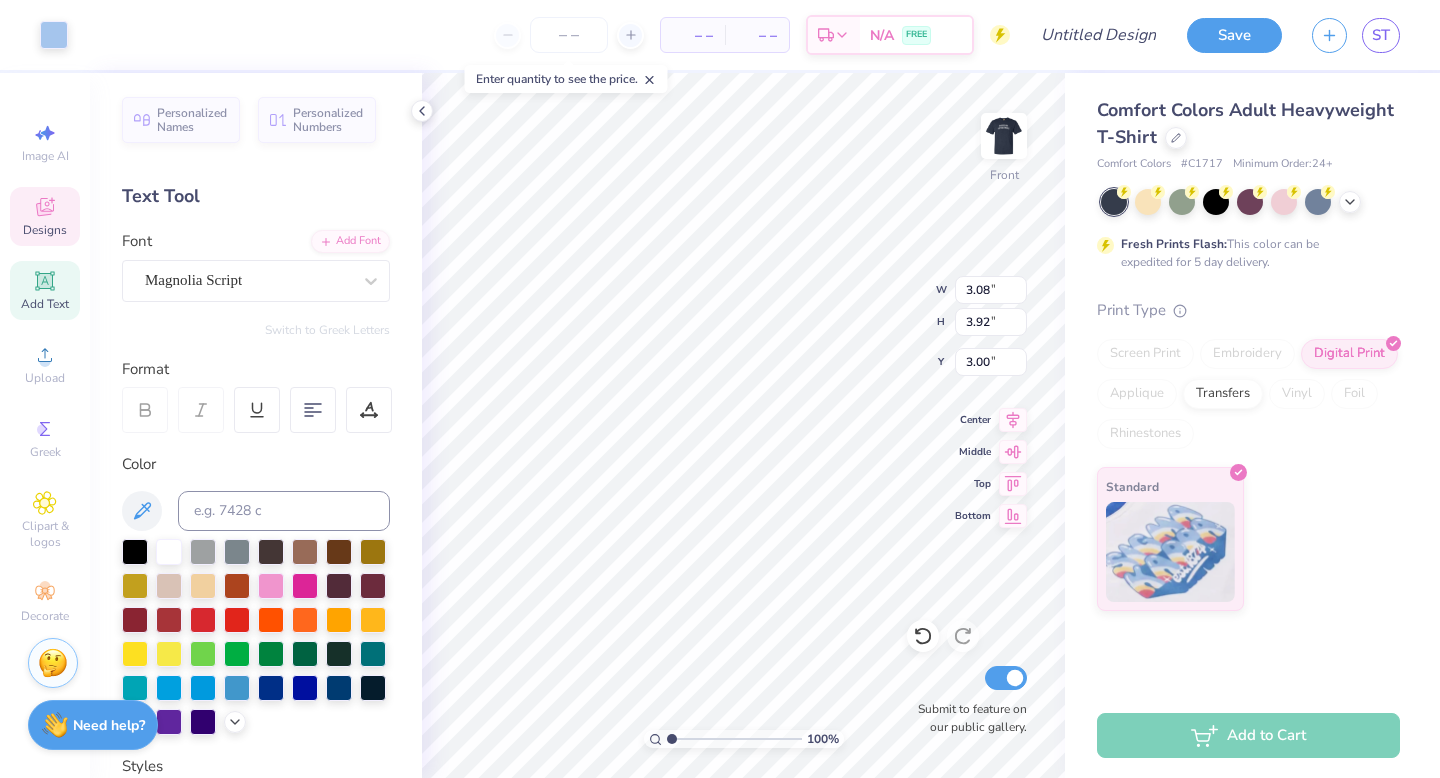 type on "3.60" 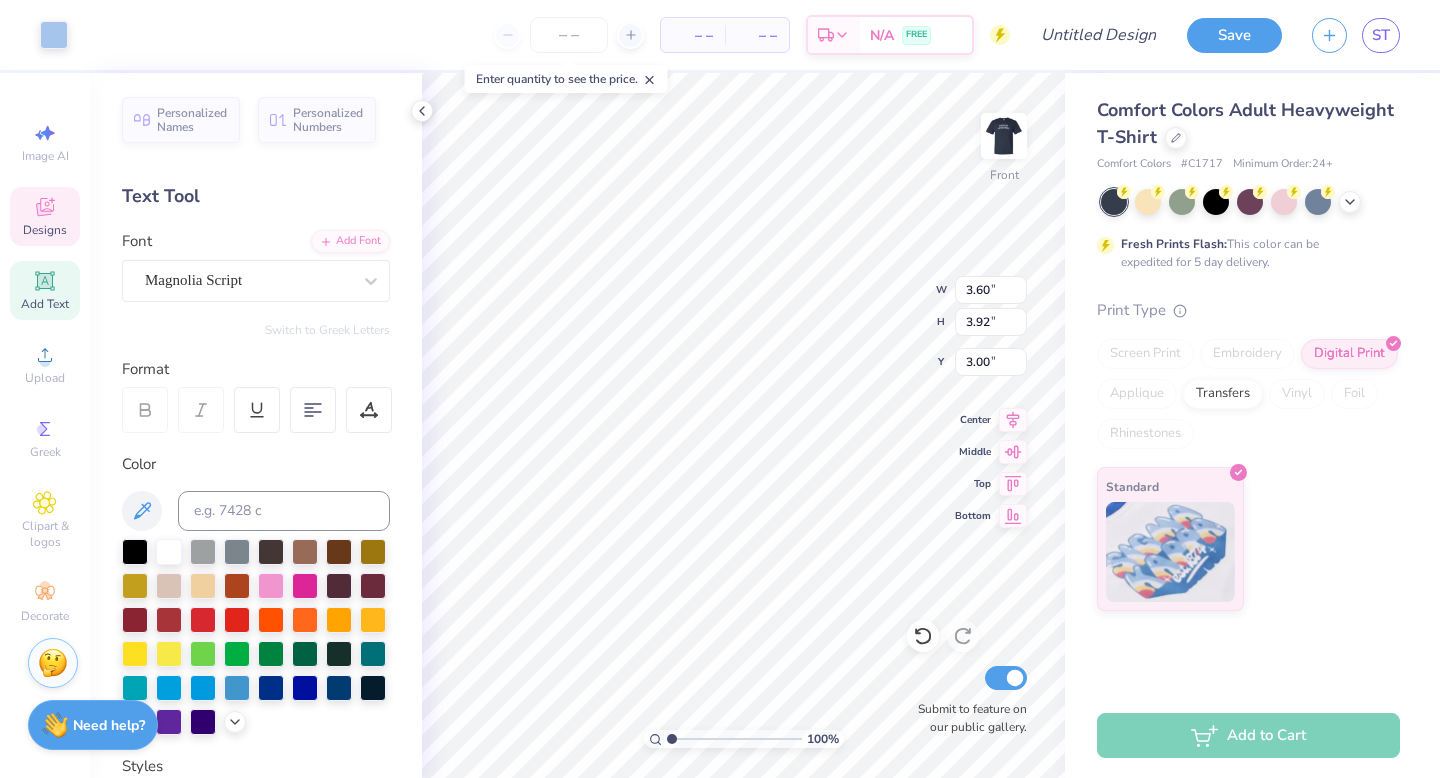 type on "4.35" 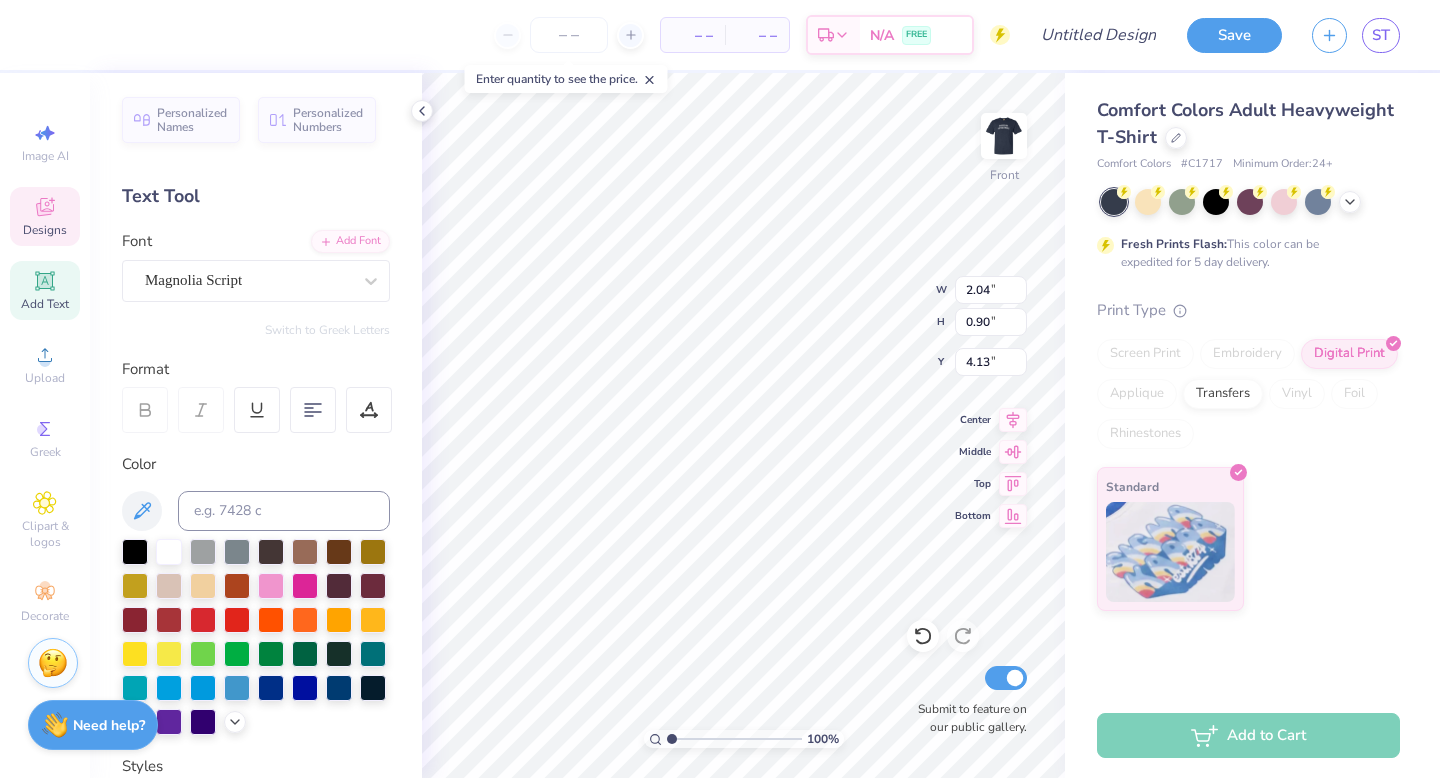 click on "Color" at bounding box center [256, 594] 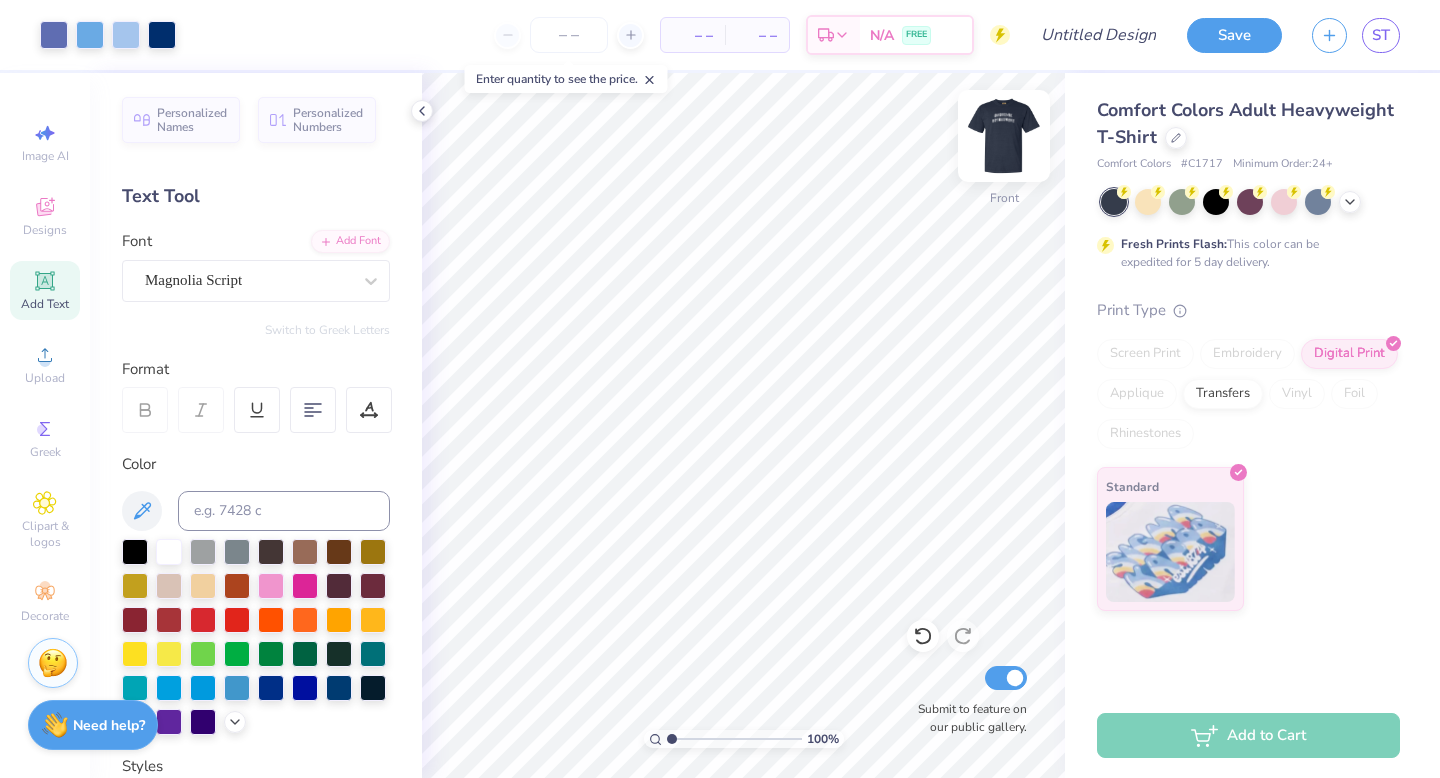 click at bounding box center [1004, 136] 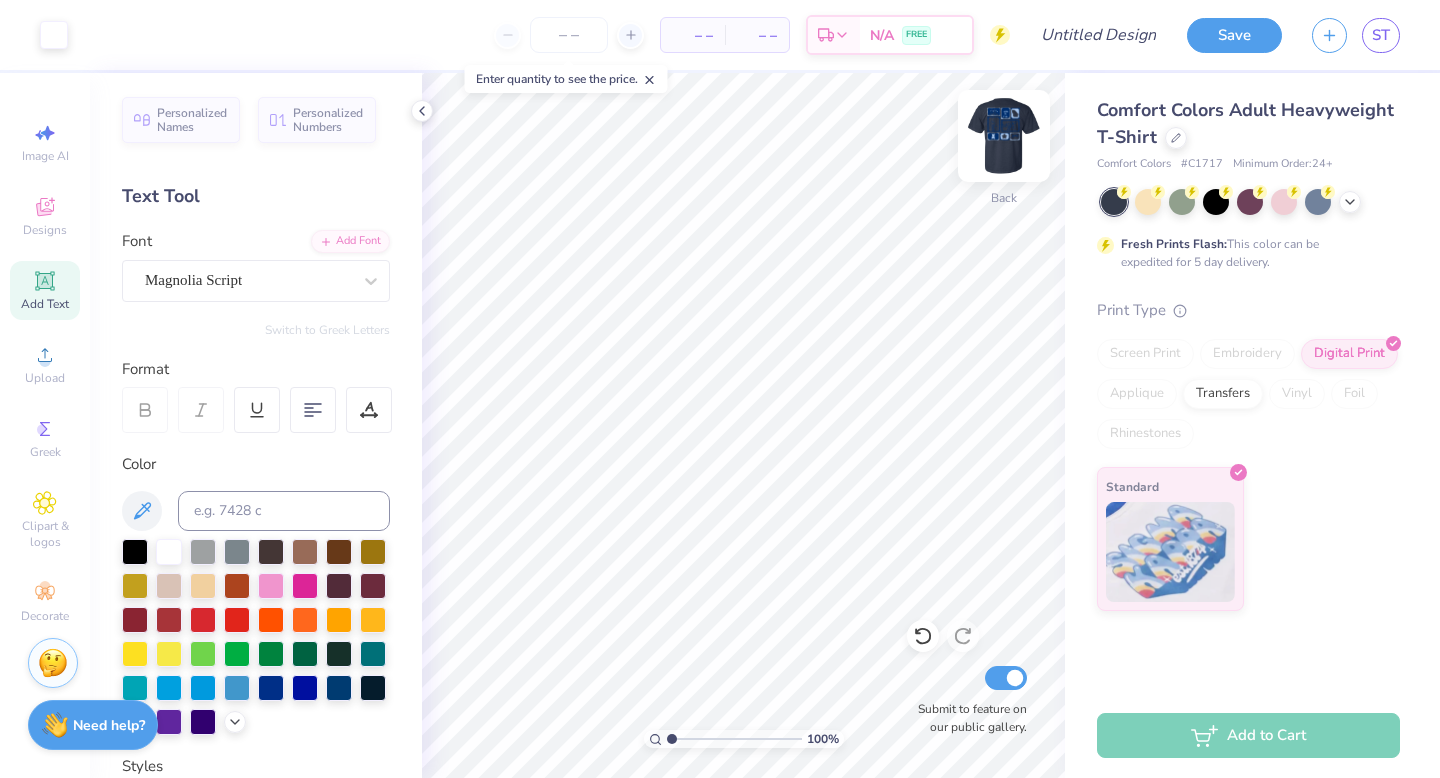 click at bounding box center [1004, 136] 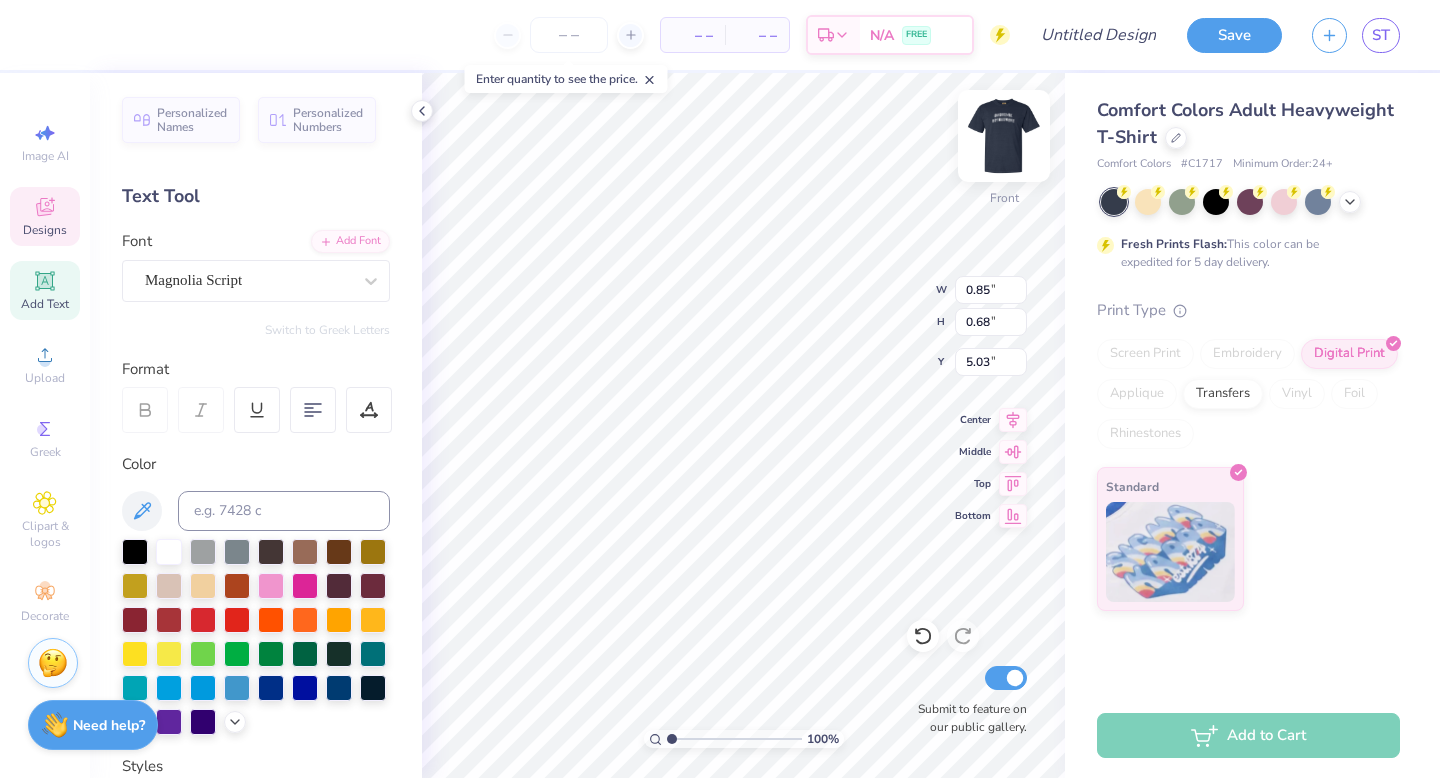 click at bounding box center (1004, 136) 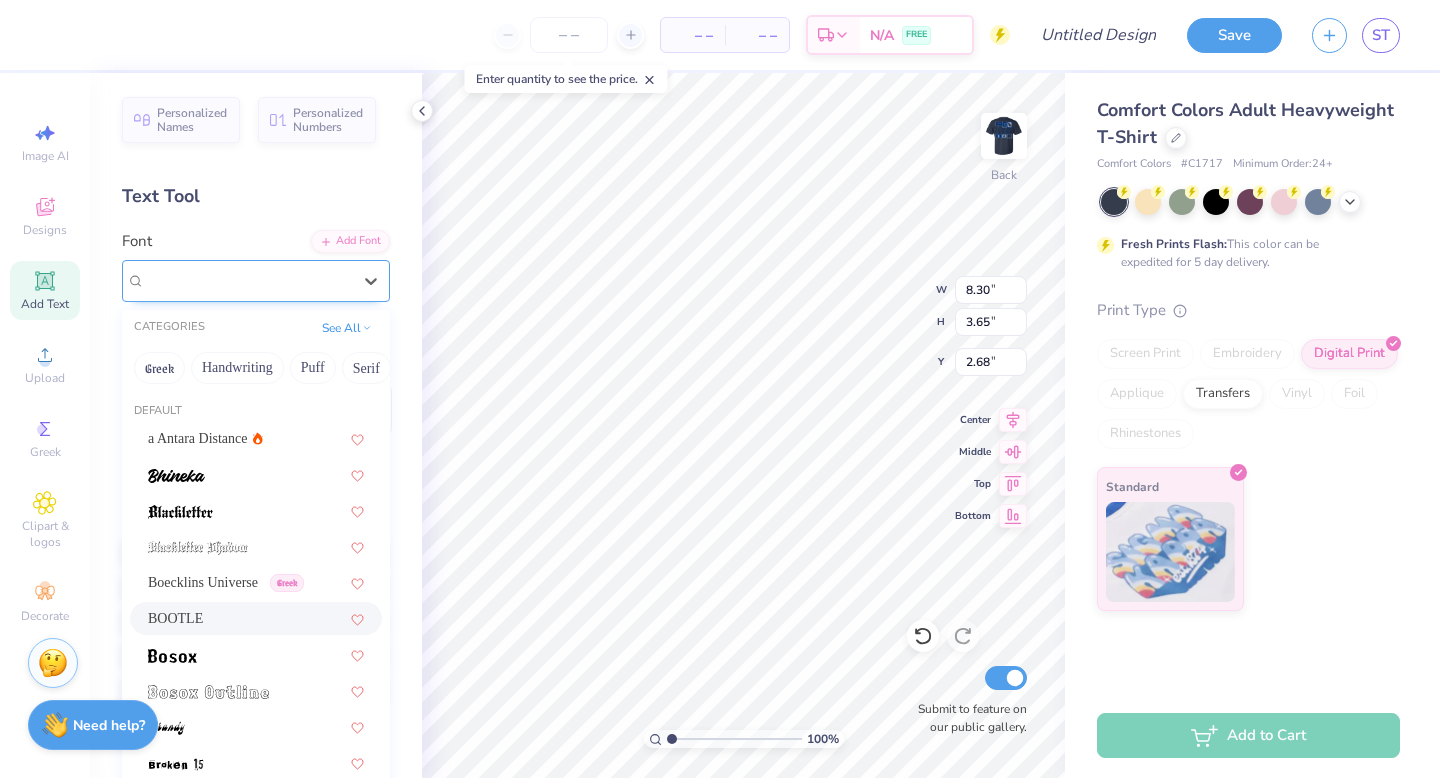 click on "BOOTLE" at bounding box center [248, 280] 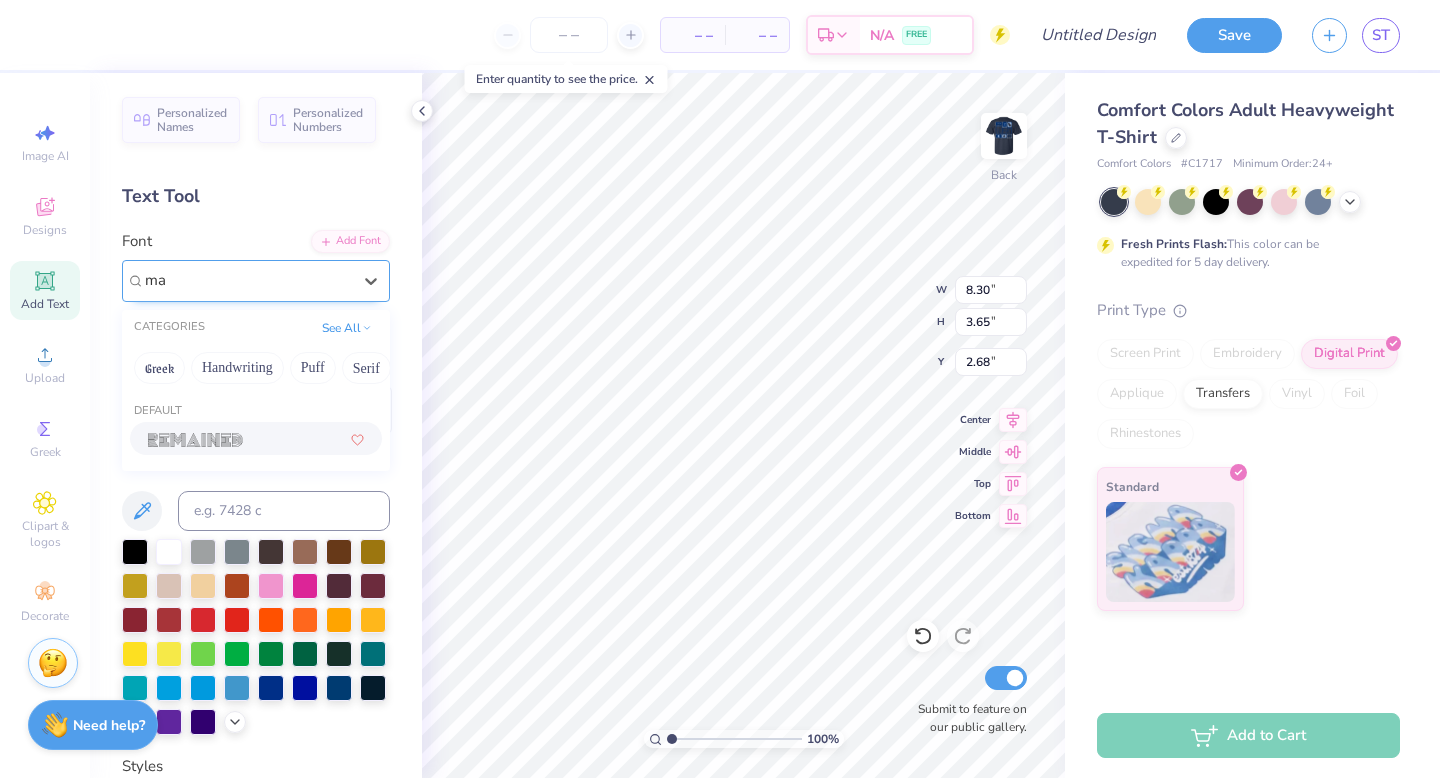 type on "m" 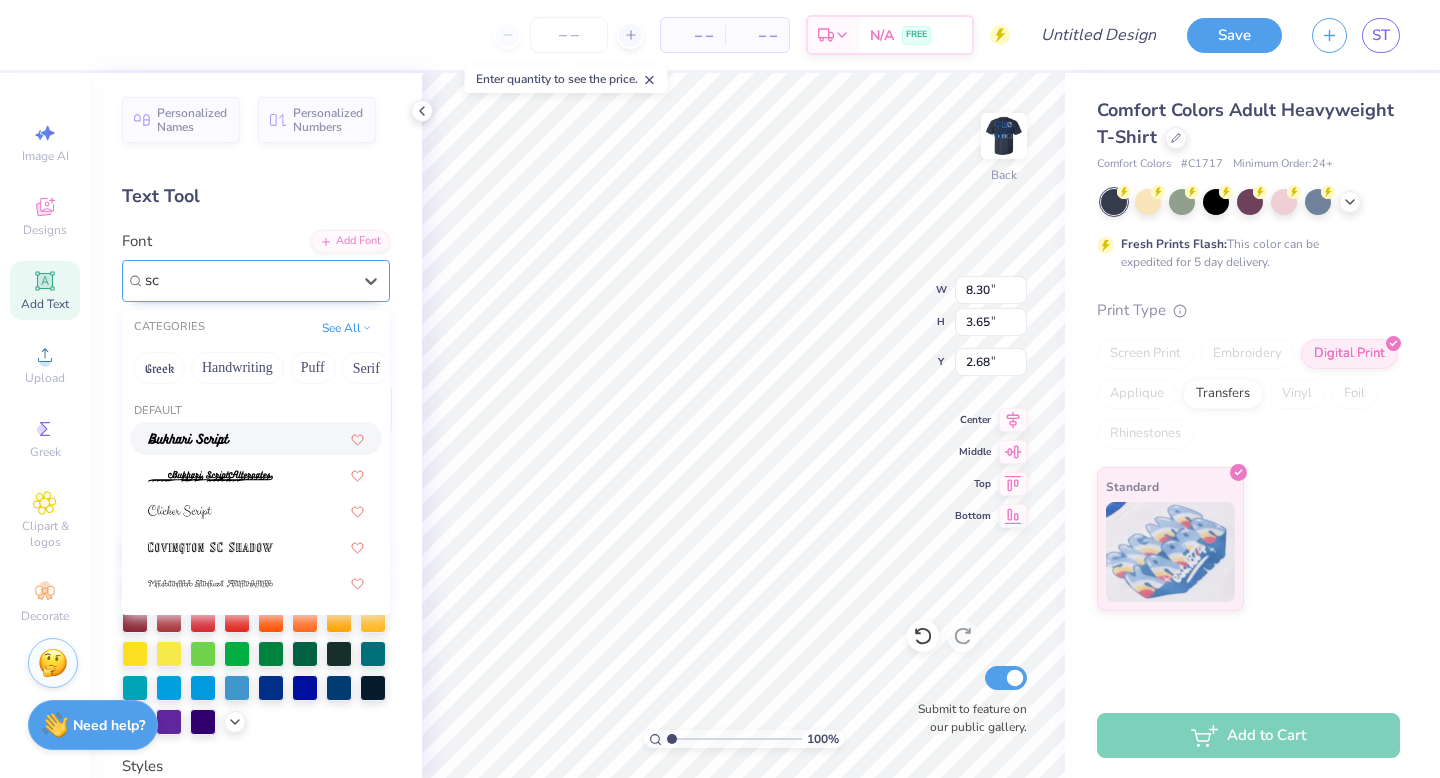 type on "scr" 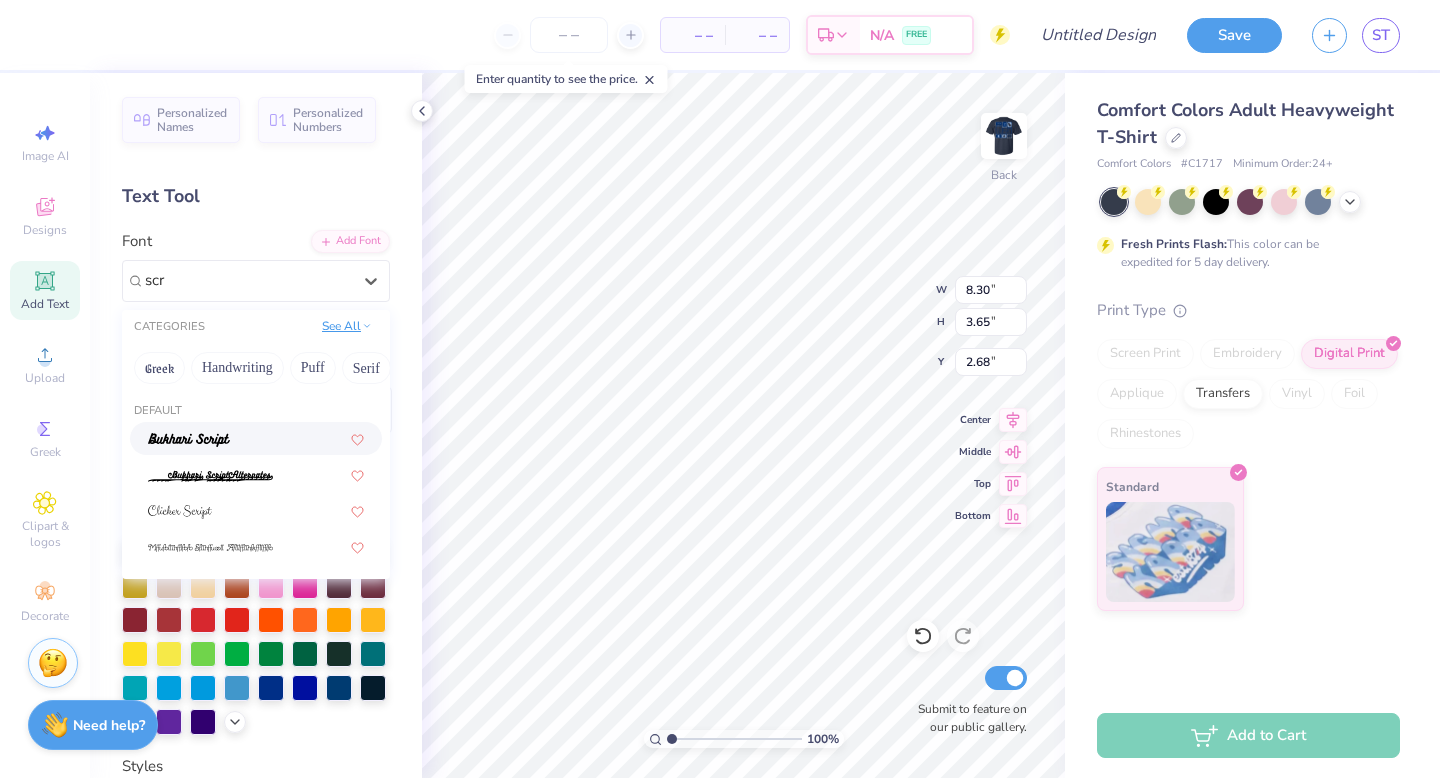 click on "See All" at bounding box center (347, 326) 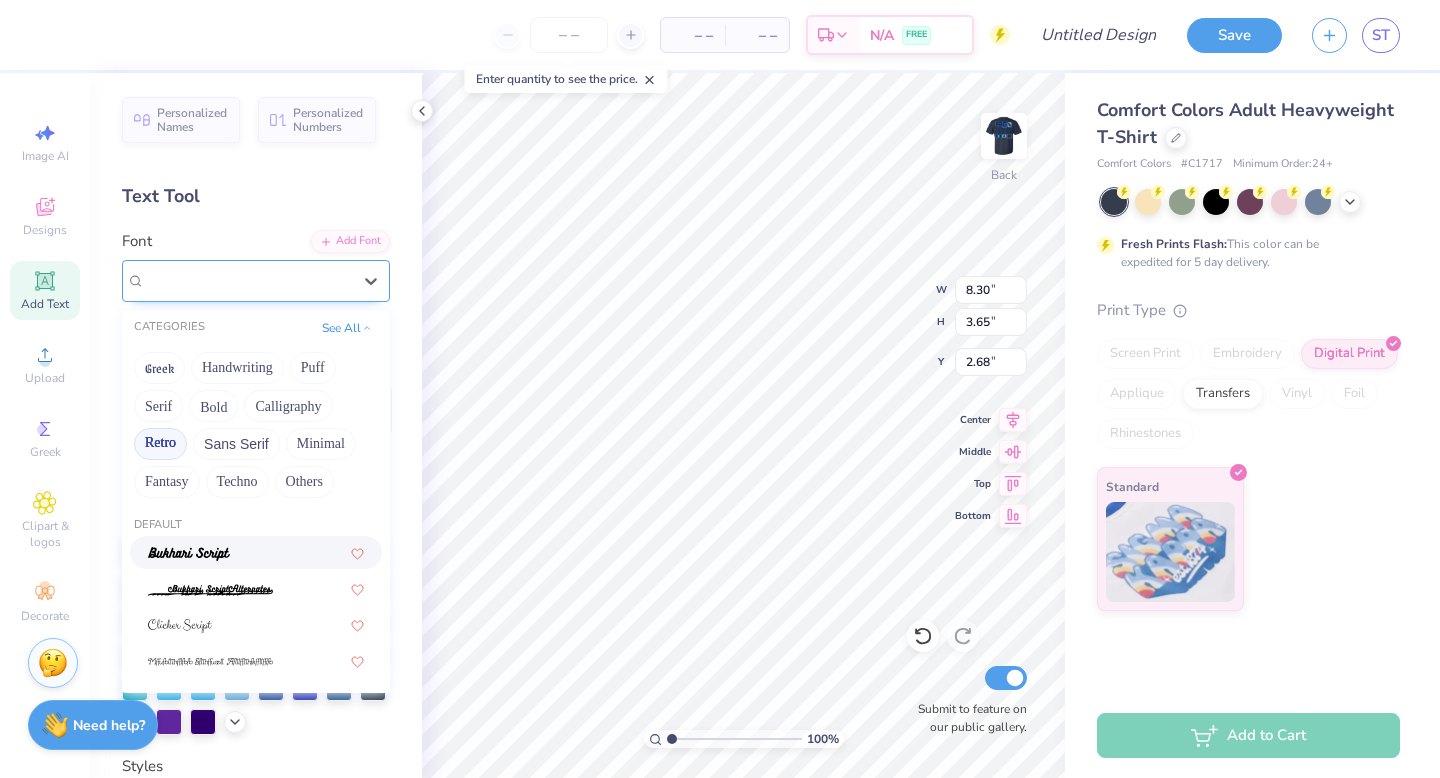 click at bounding box center (248, 280) 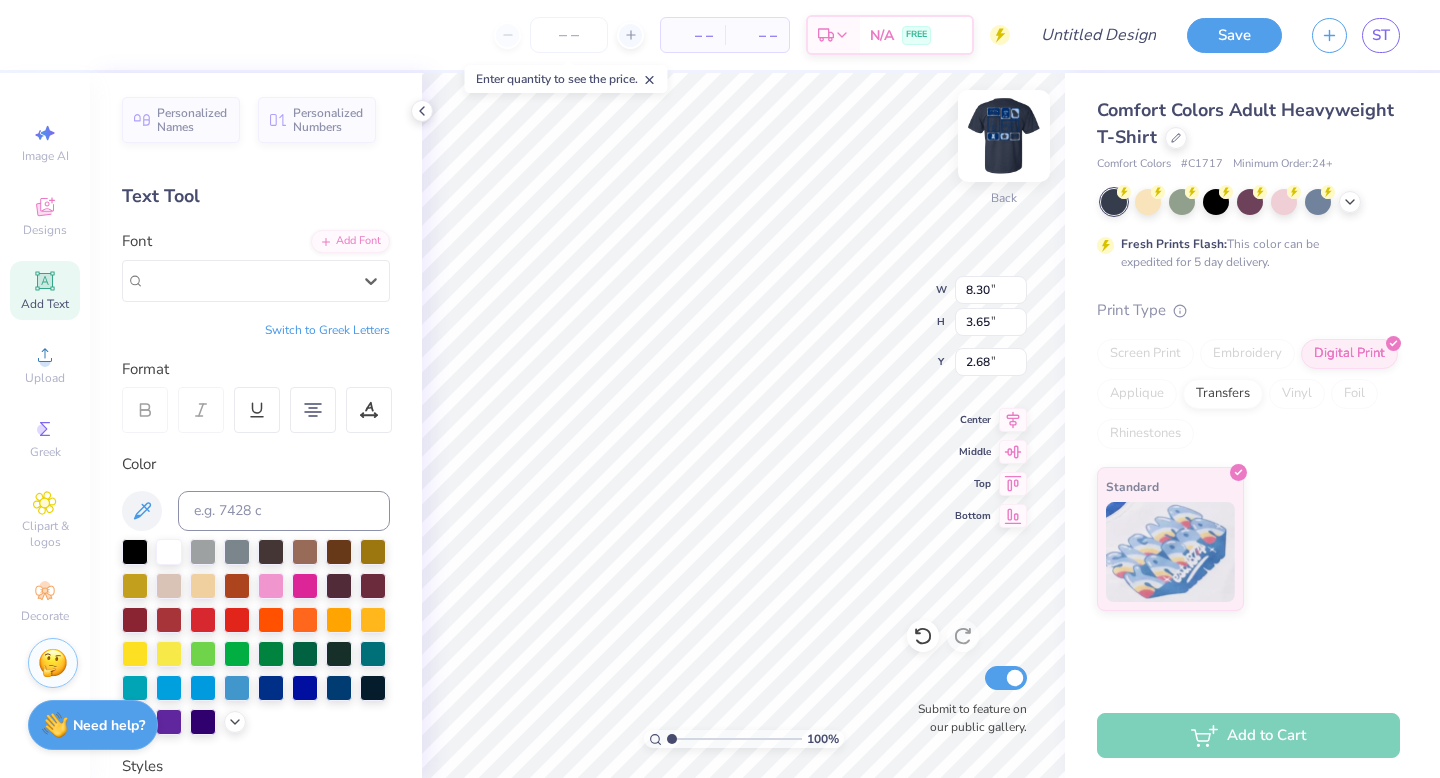 type 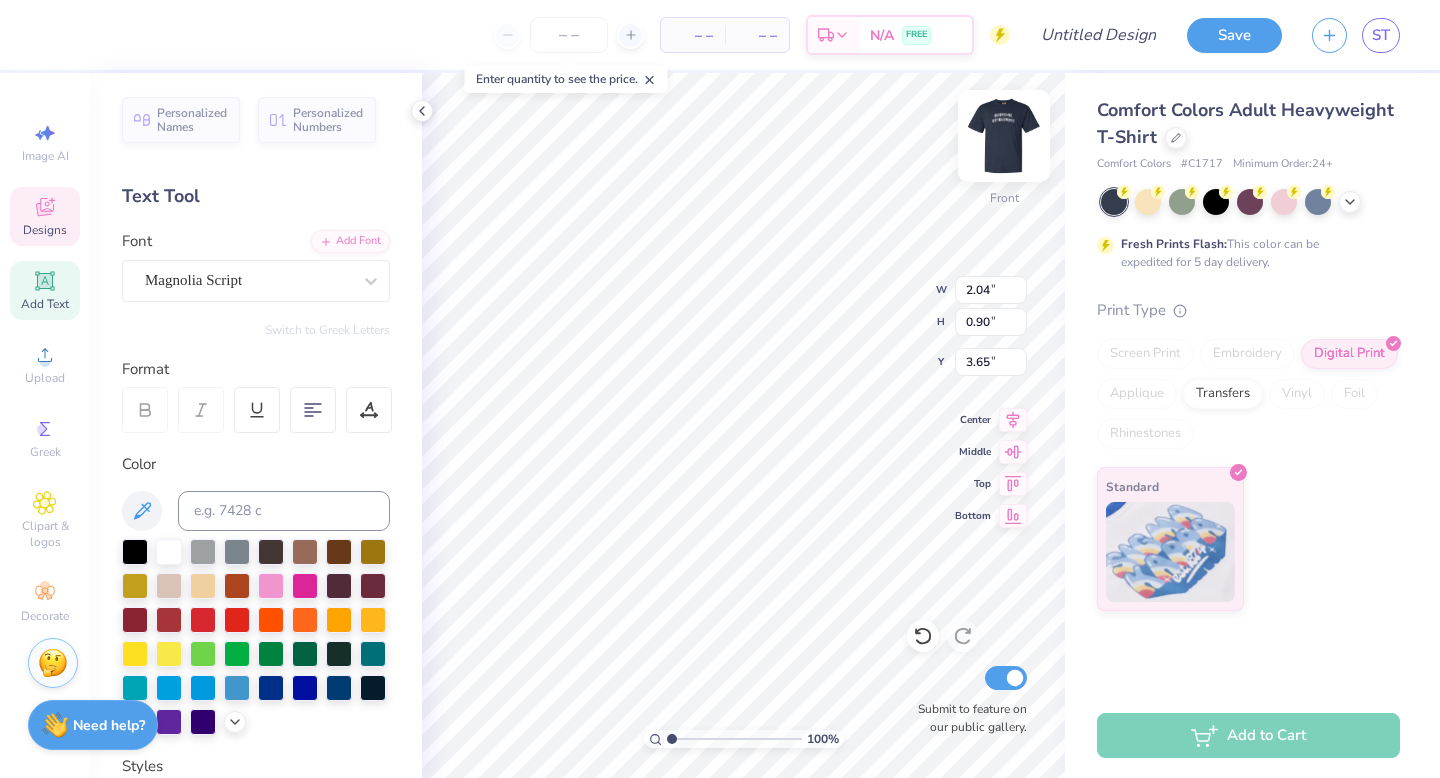 type on "3.65" 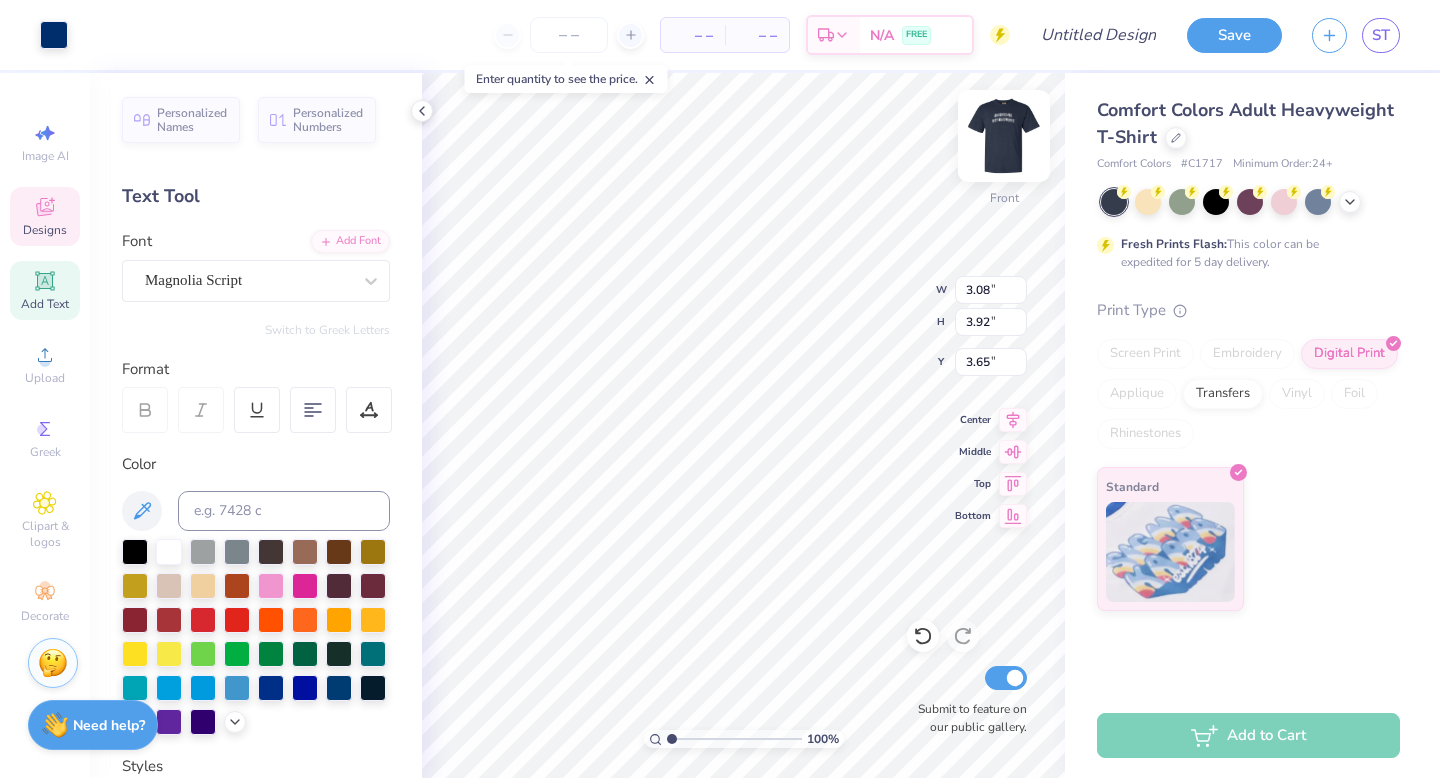 type on "3.08" 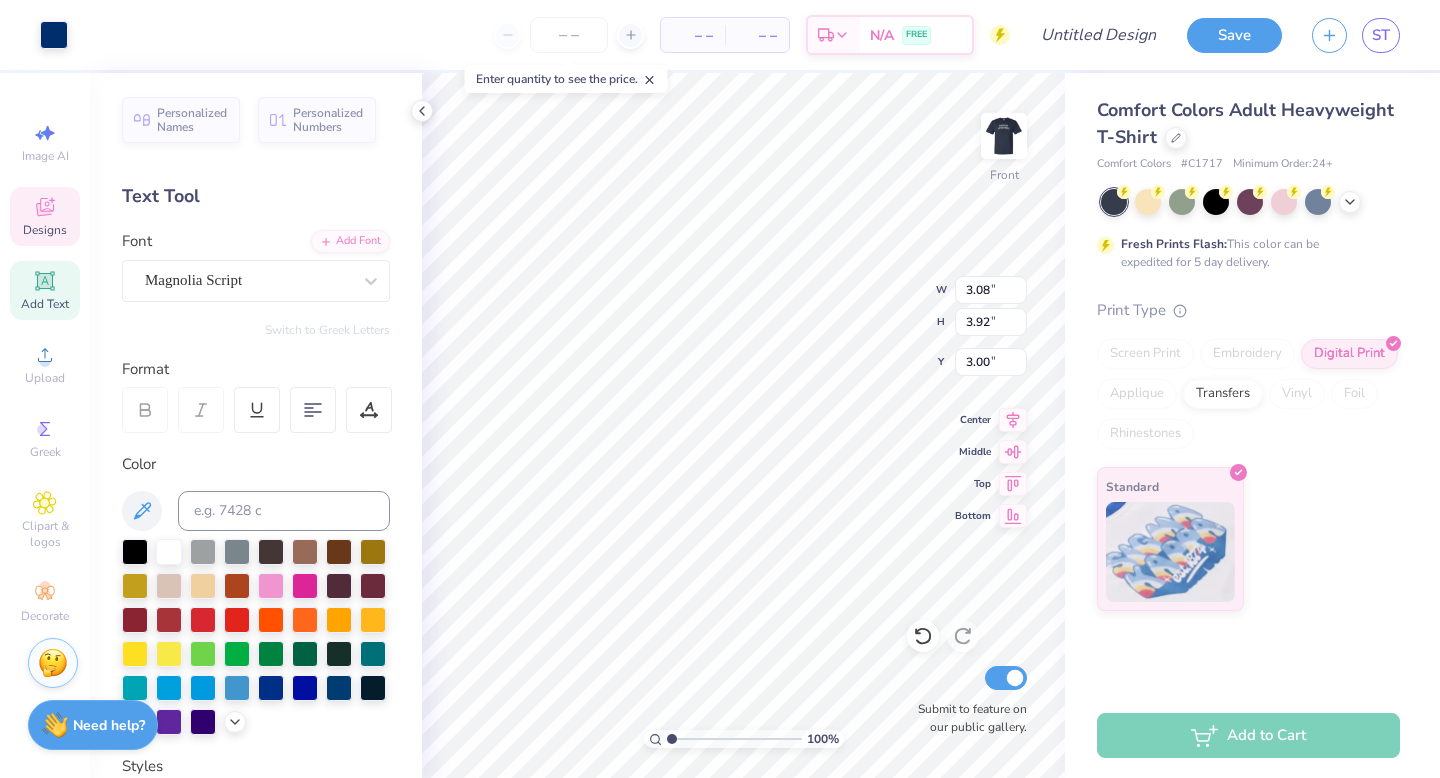 click 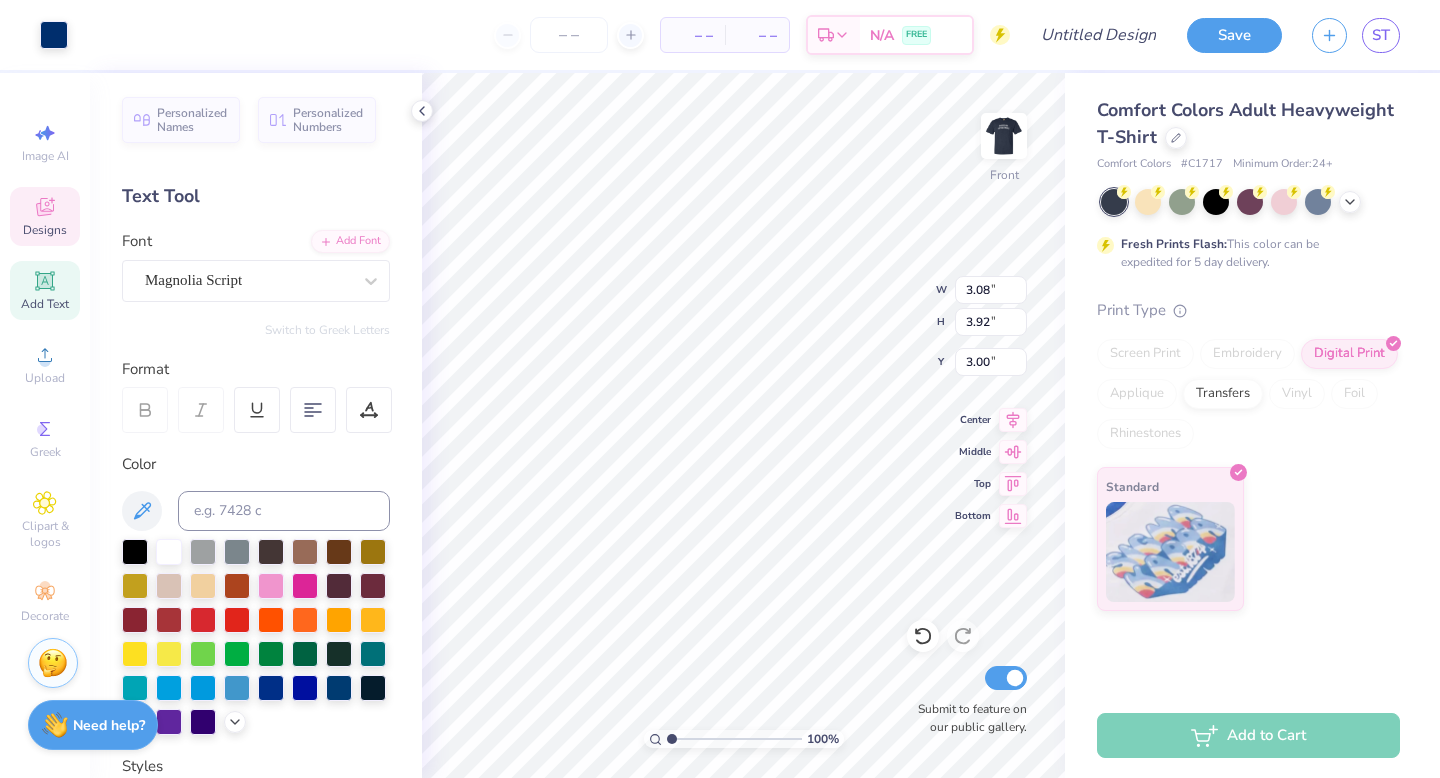 type on "3.42" 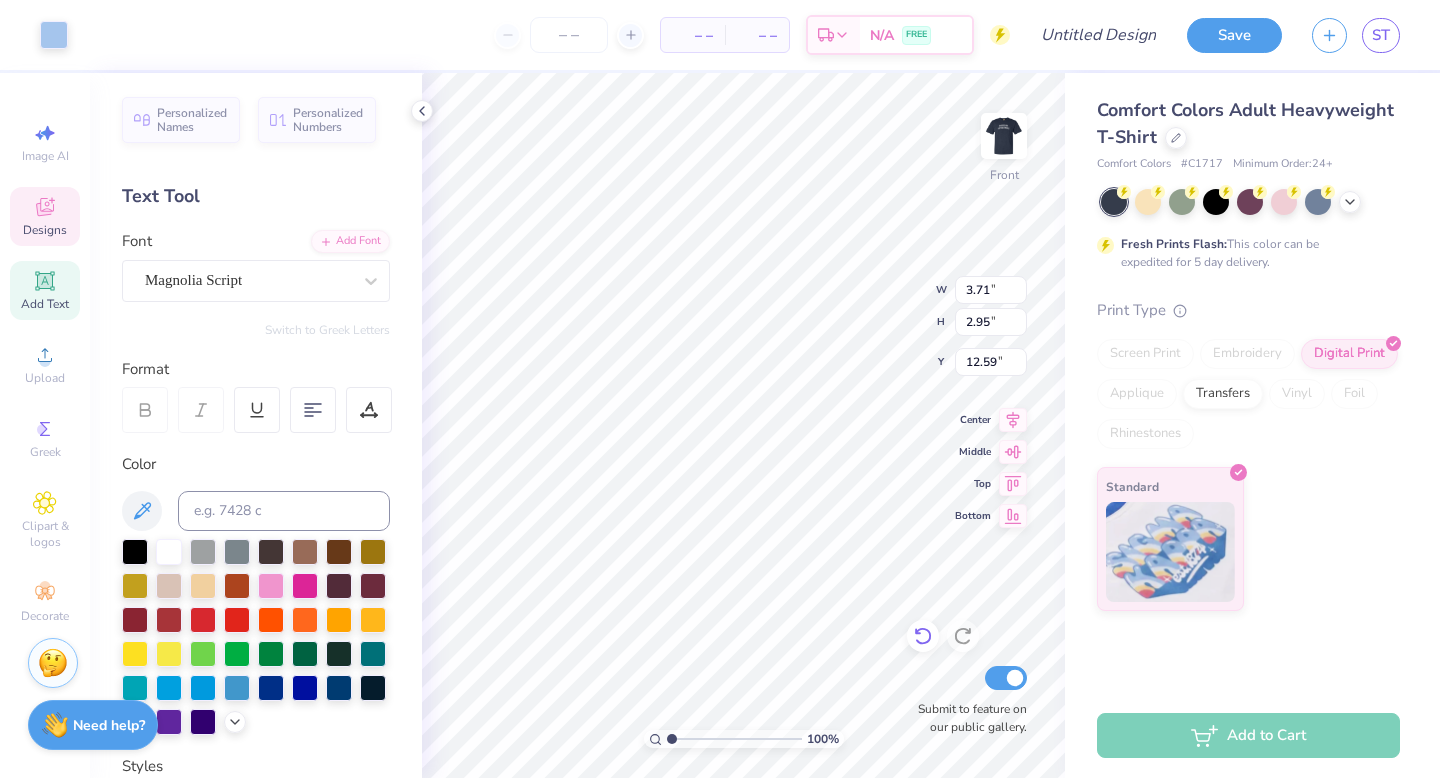 click 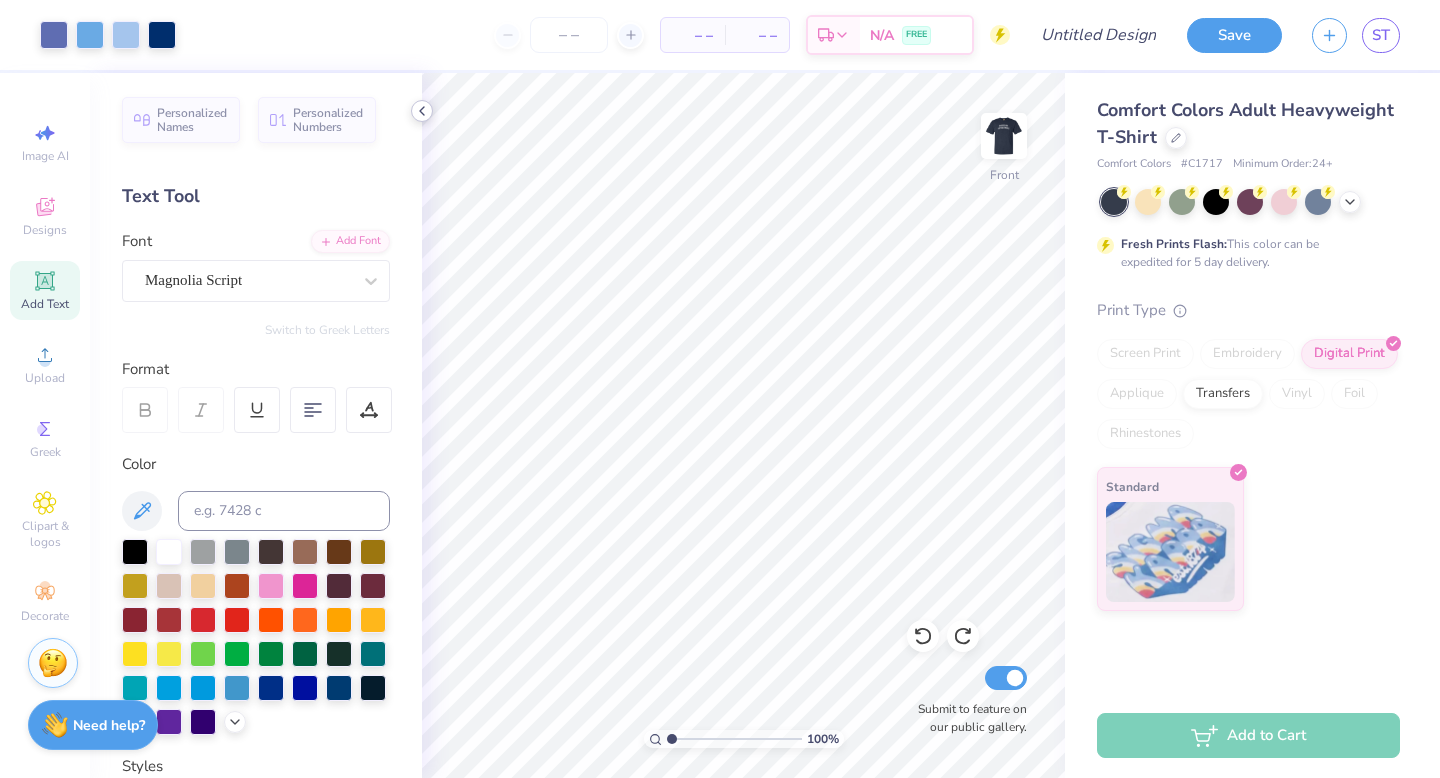 click 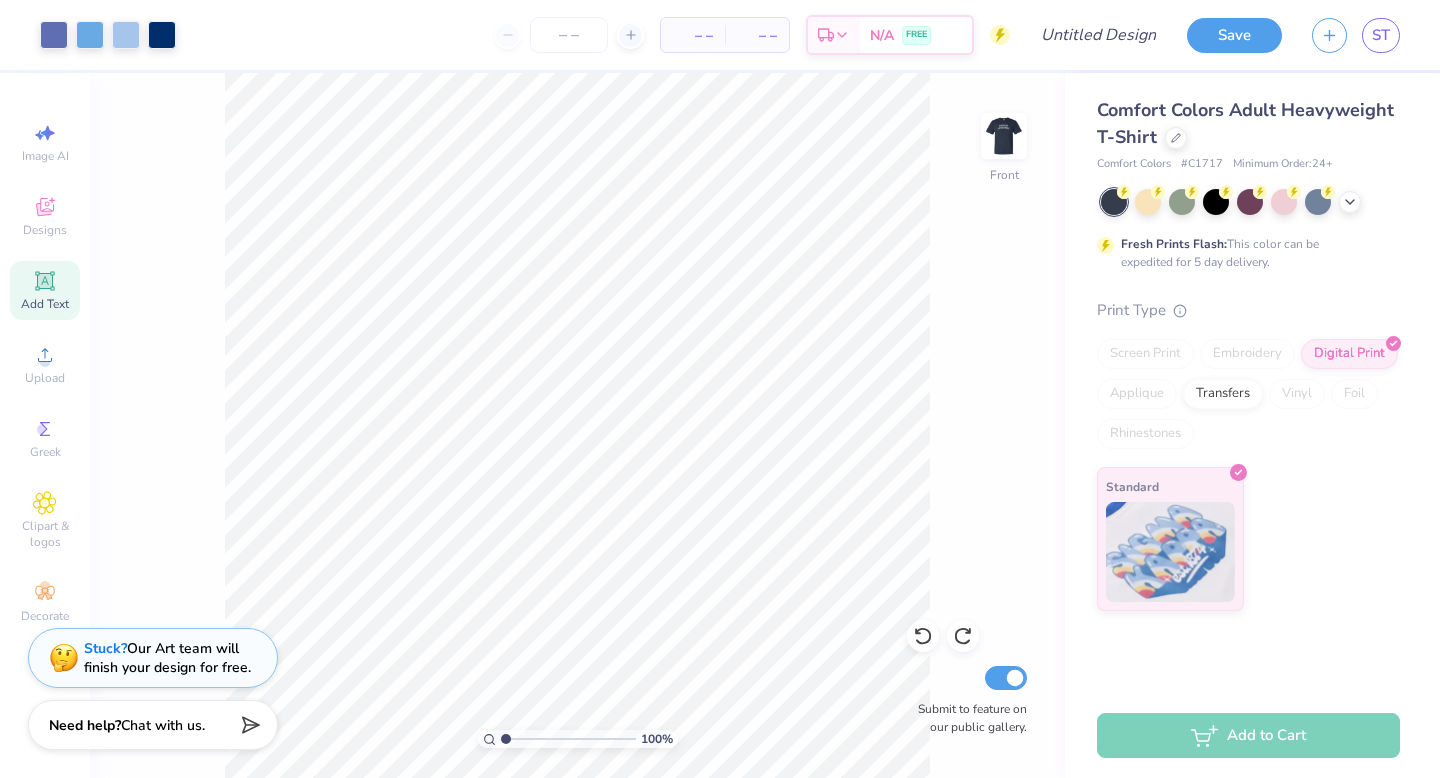 click 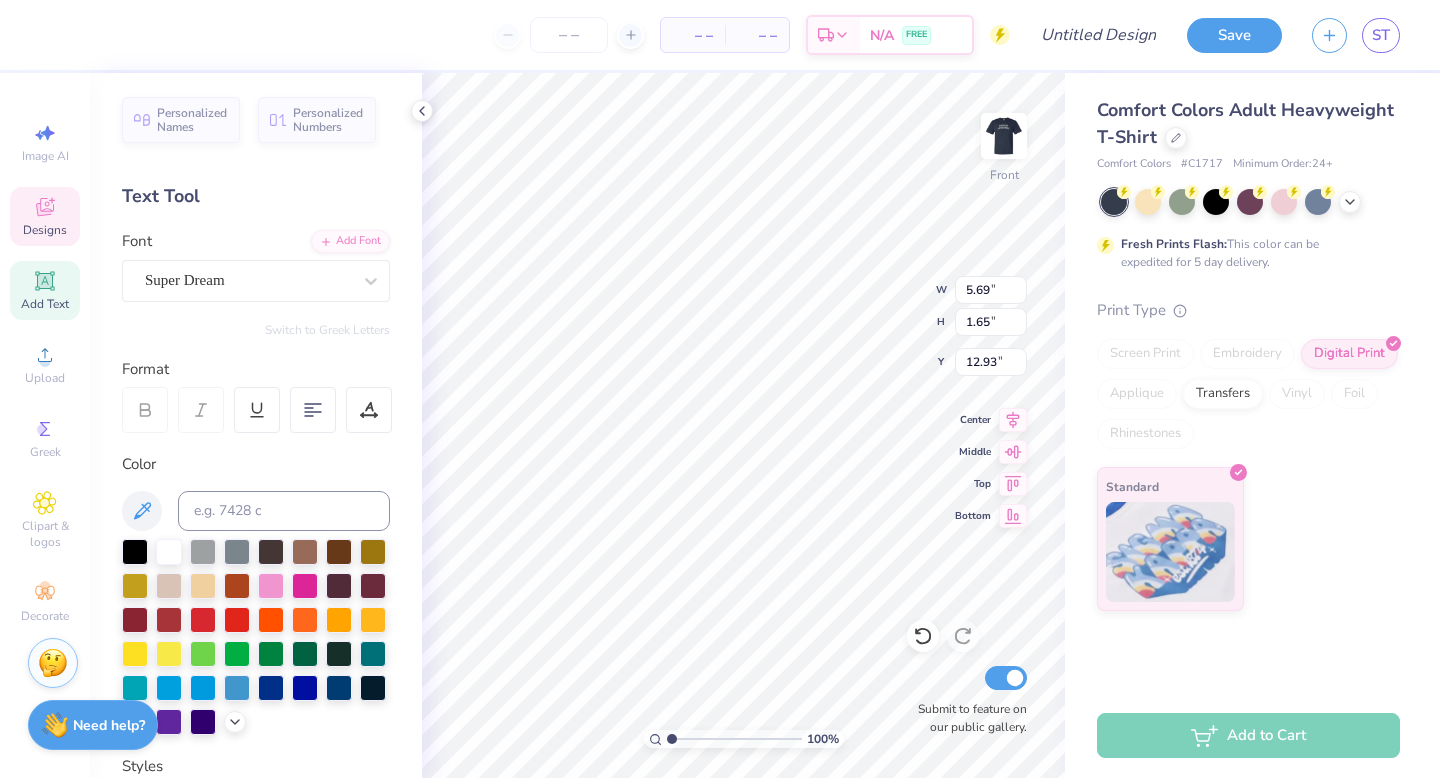 click on "Designs" at bounding box center (45, 230) 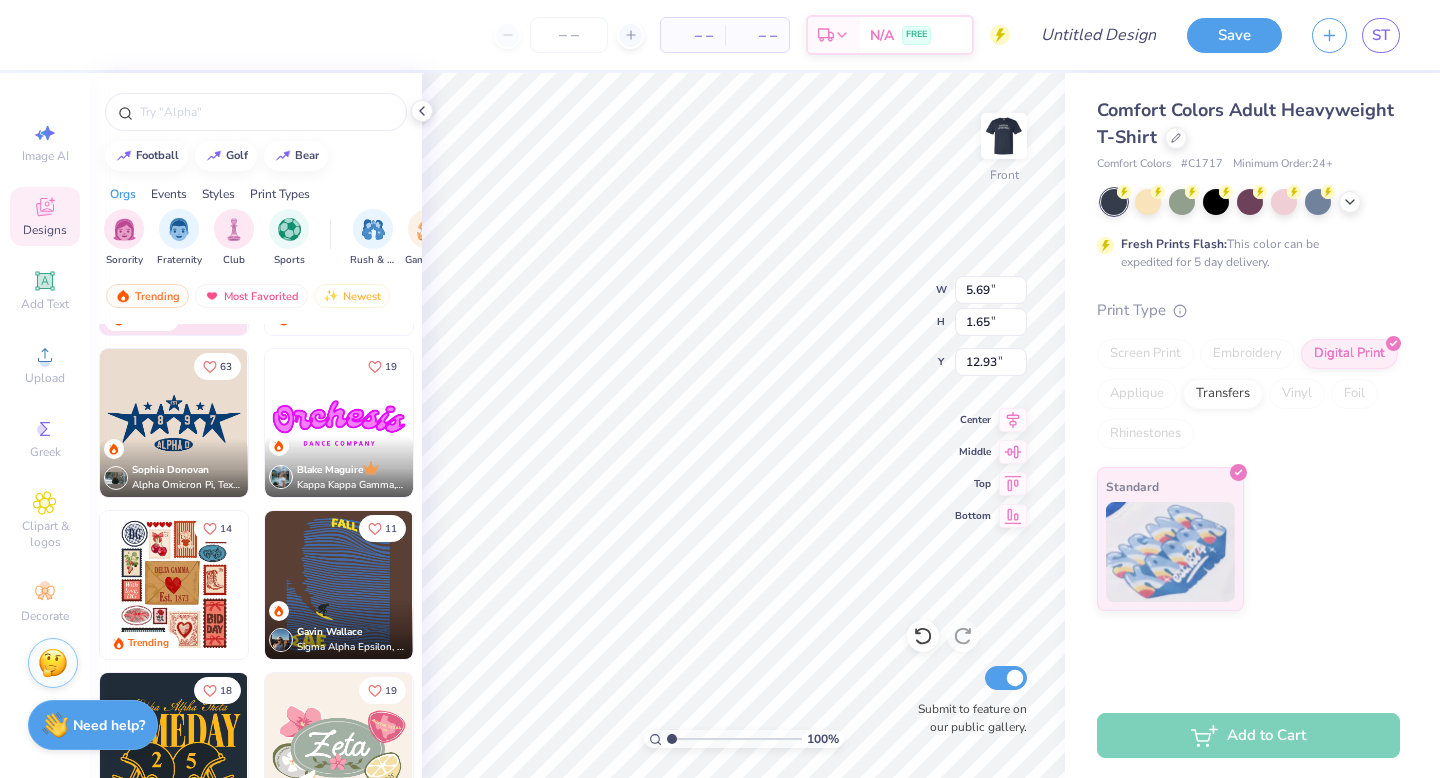 scroll, scrollTop: 0, scrollLeft: 0, axis: both 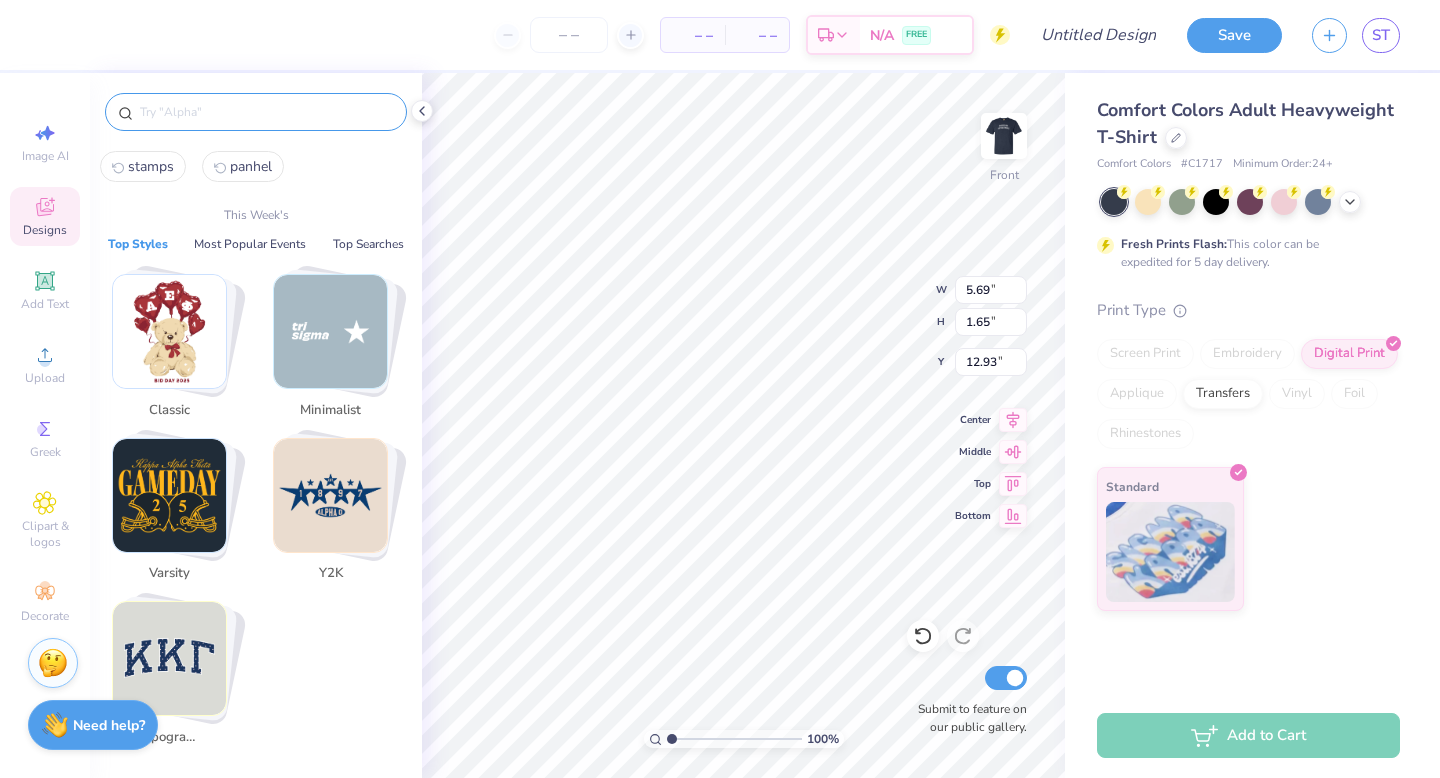 click at bounding box center (266, 112) 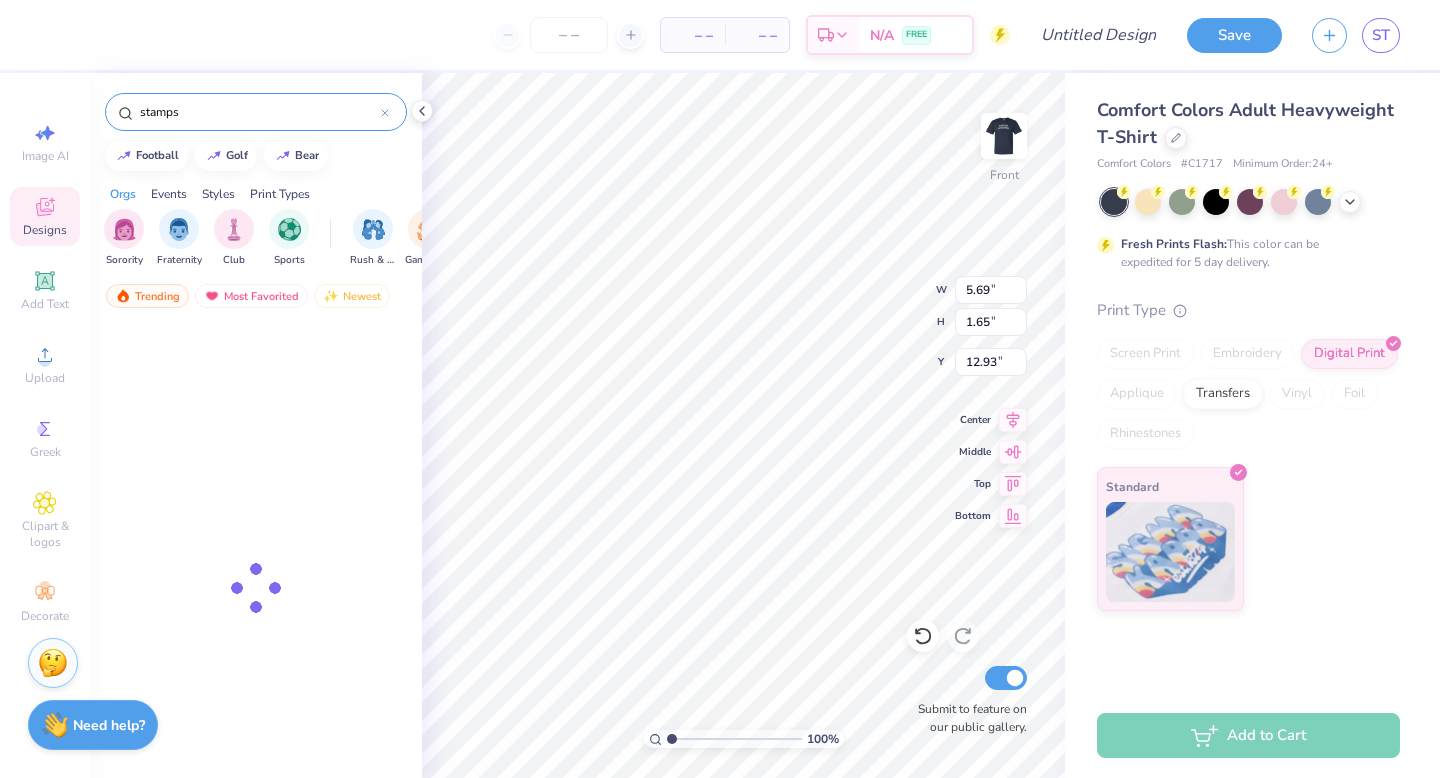 type on "stamps" 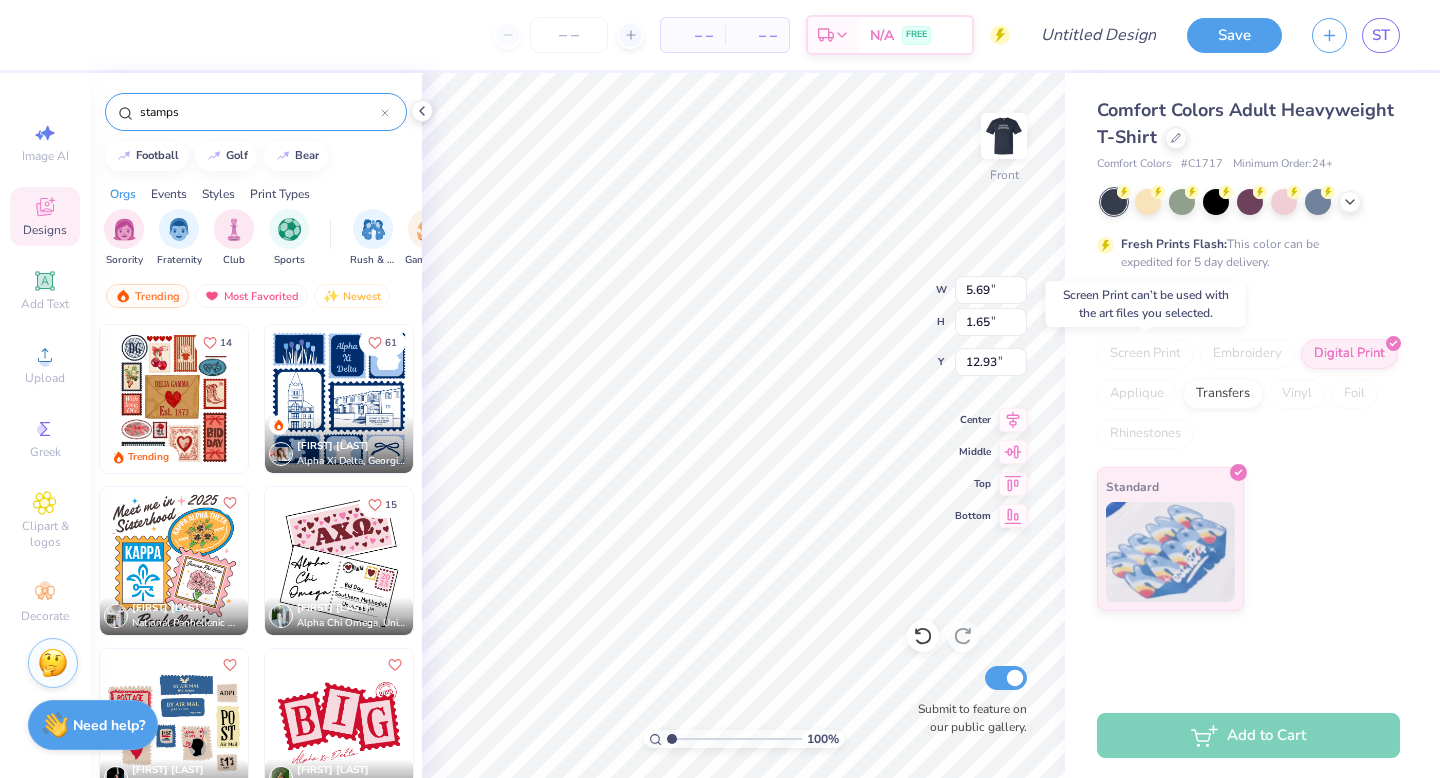 click on "Screen Print" at bounding box center [1145, 354] 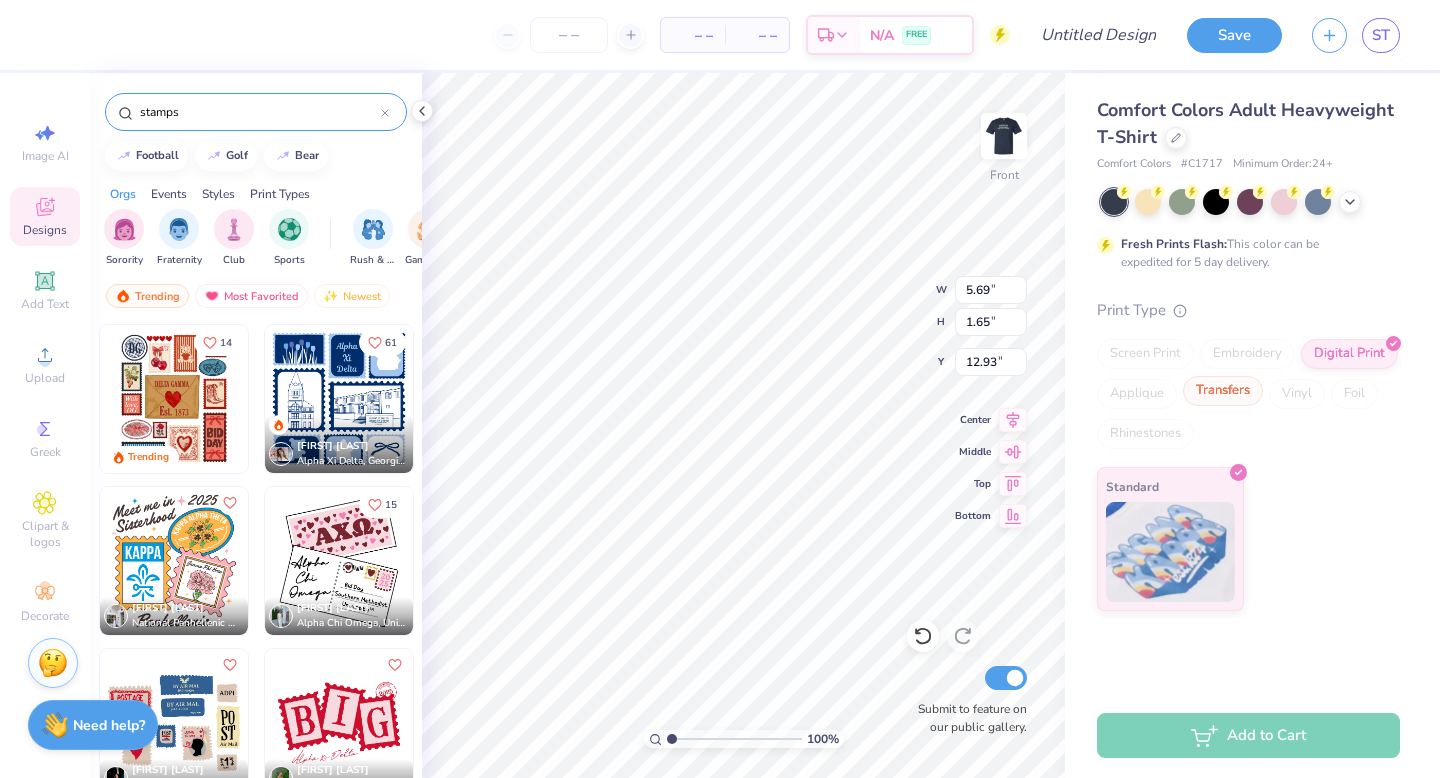 click on "Transfers" at bounding box center (1223, 391) 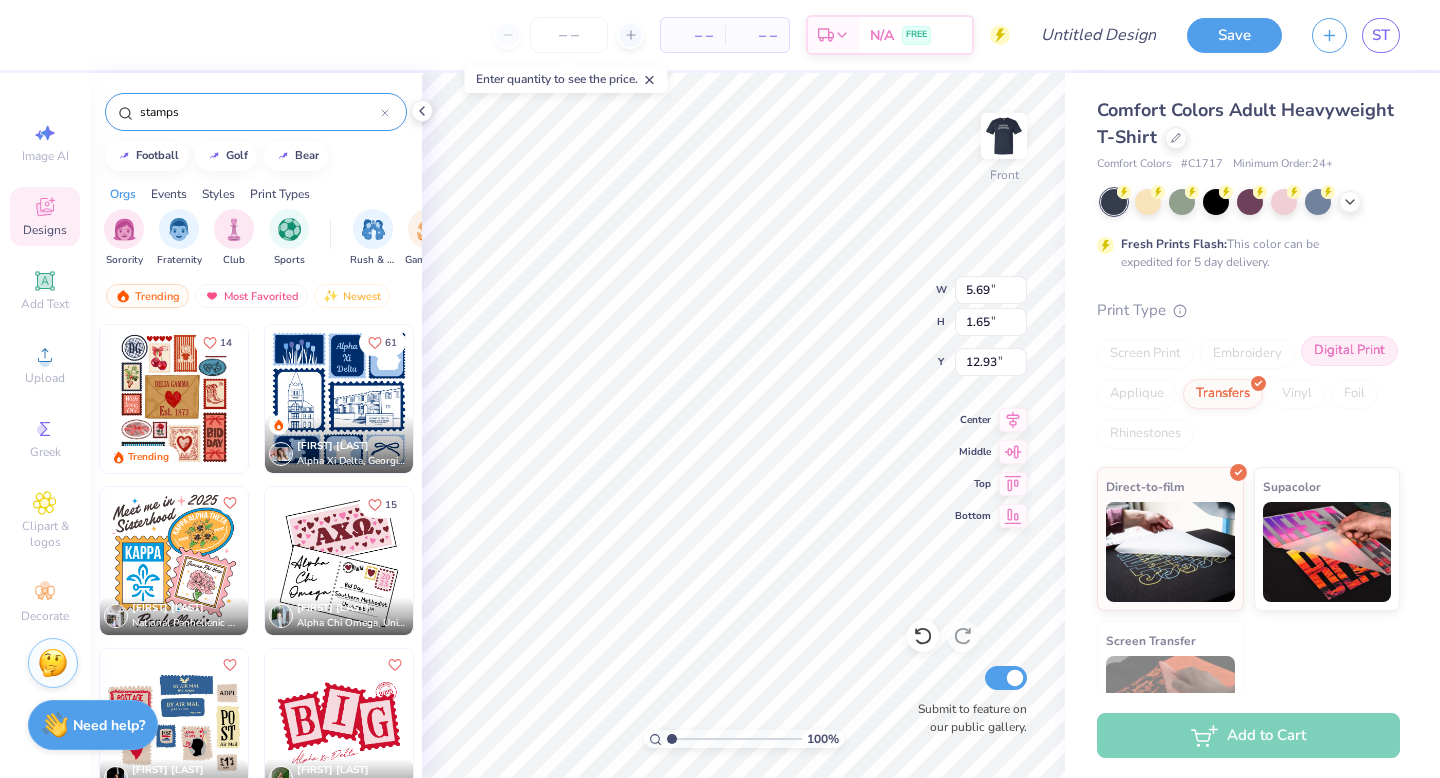 click on "Digital Print" at bounding box center [1349, 351] 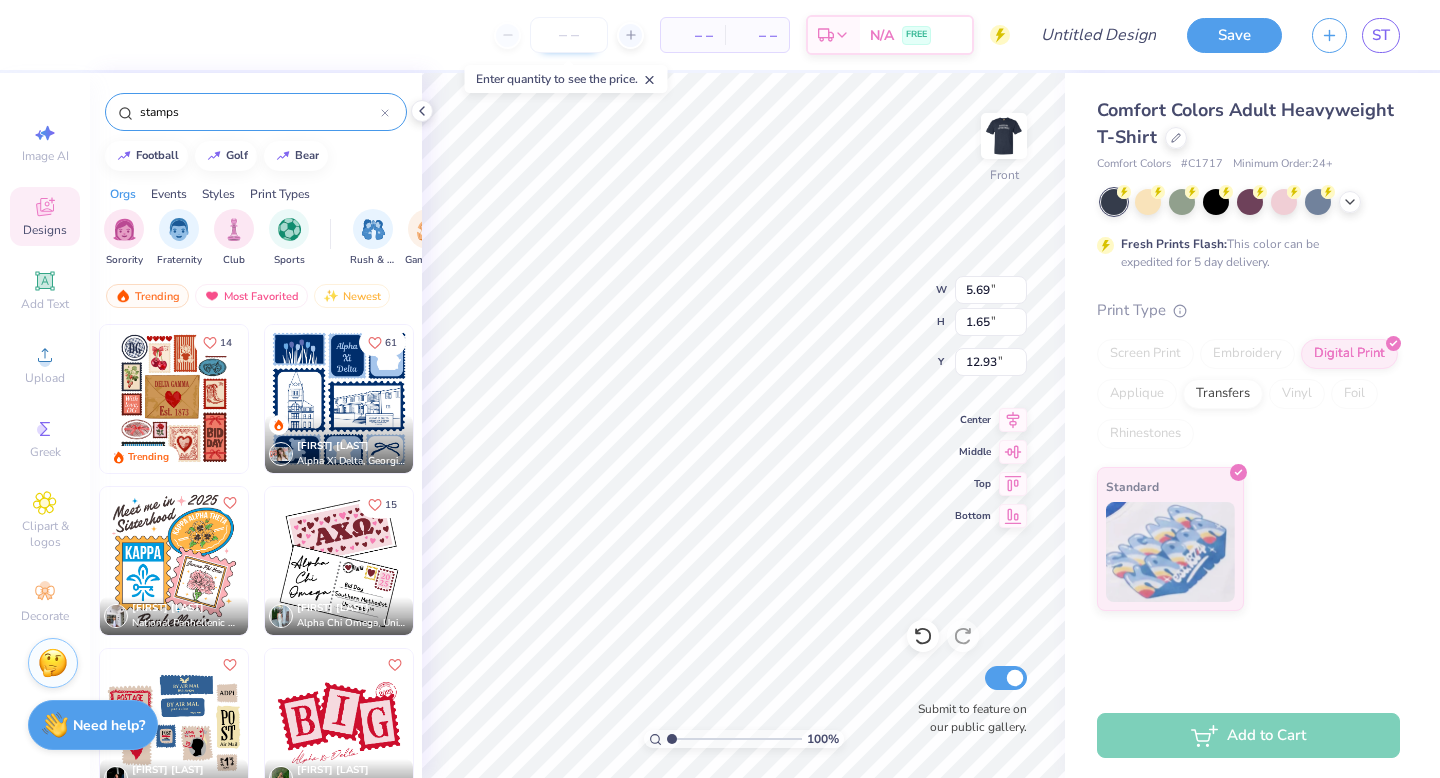 click at bounding box center [569, 35] 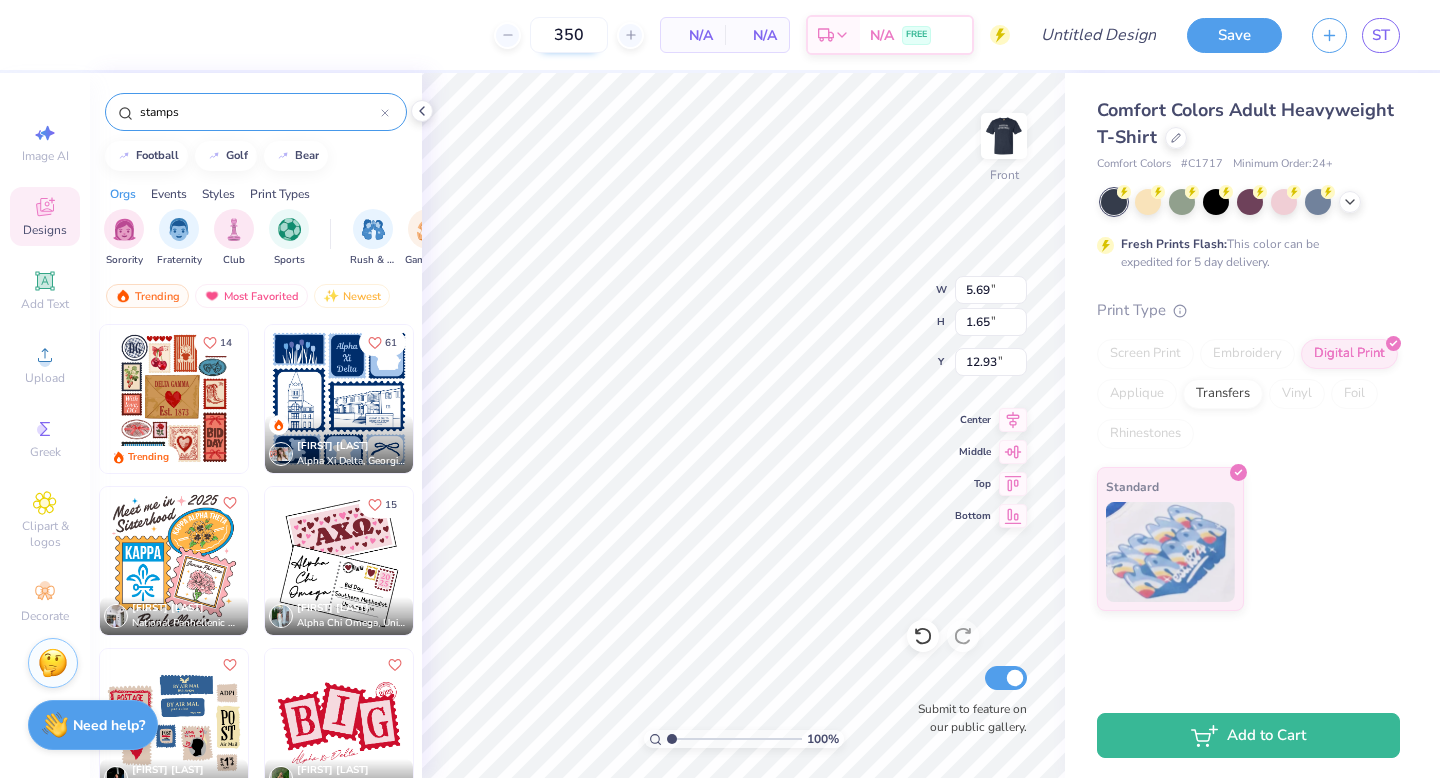 type on "350" 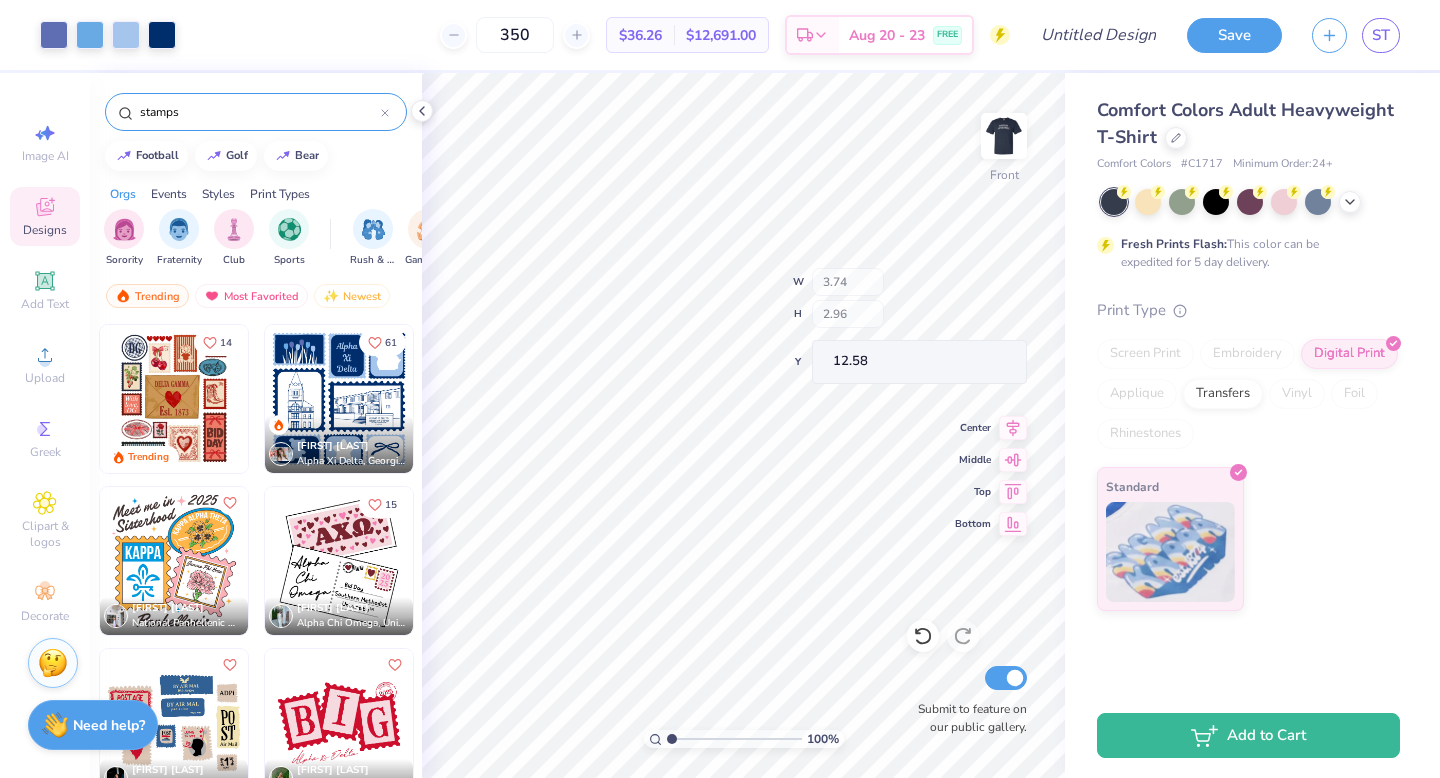 type on "3.74" 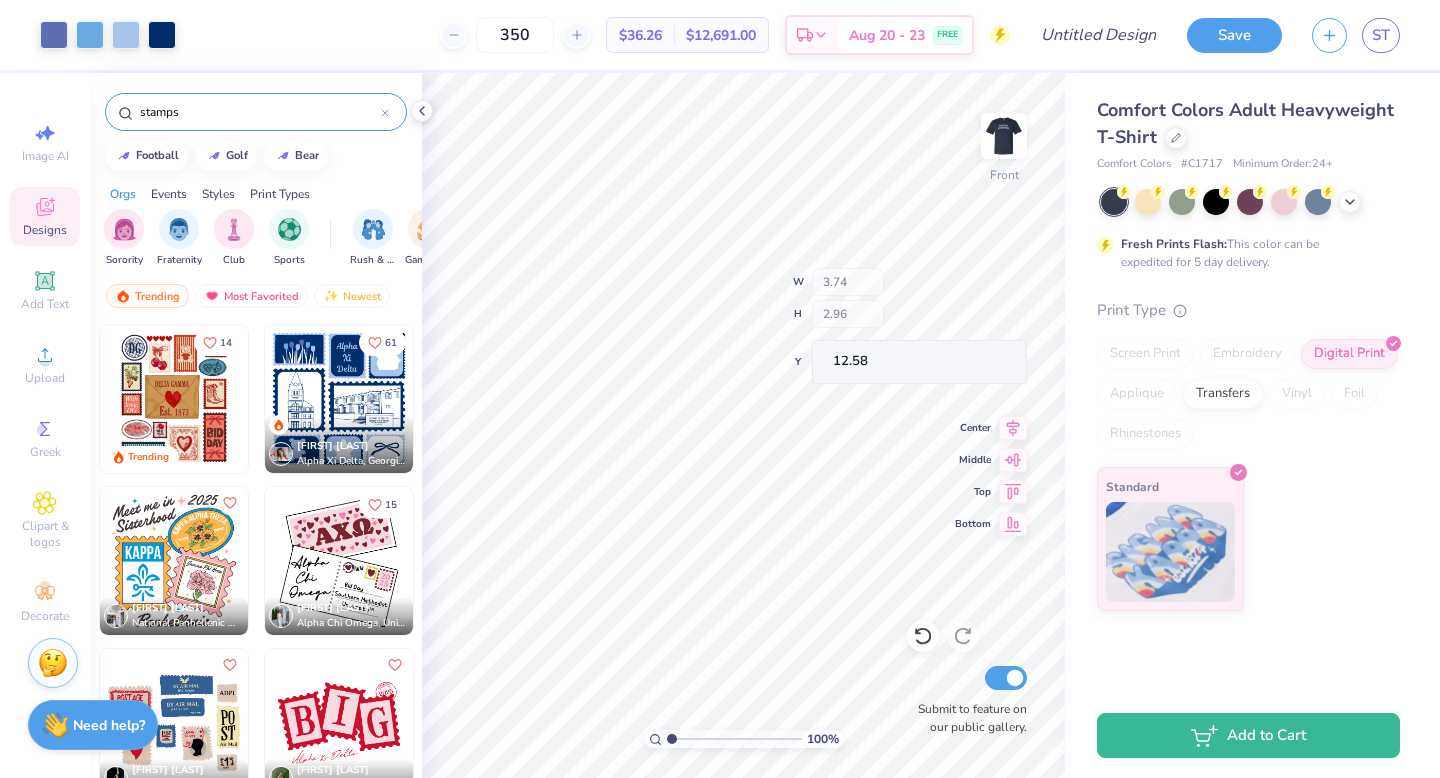 type on "2.96" 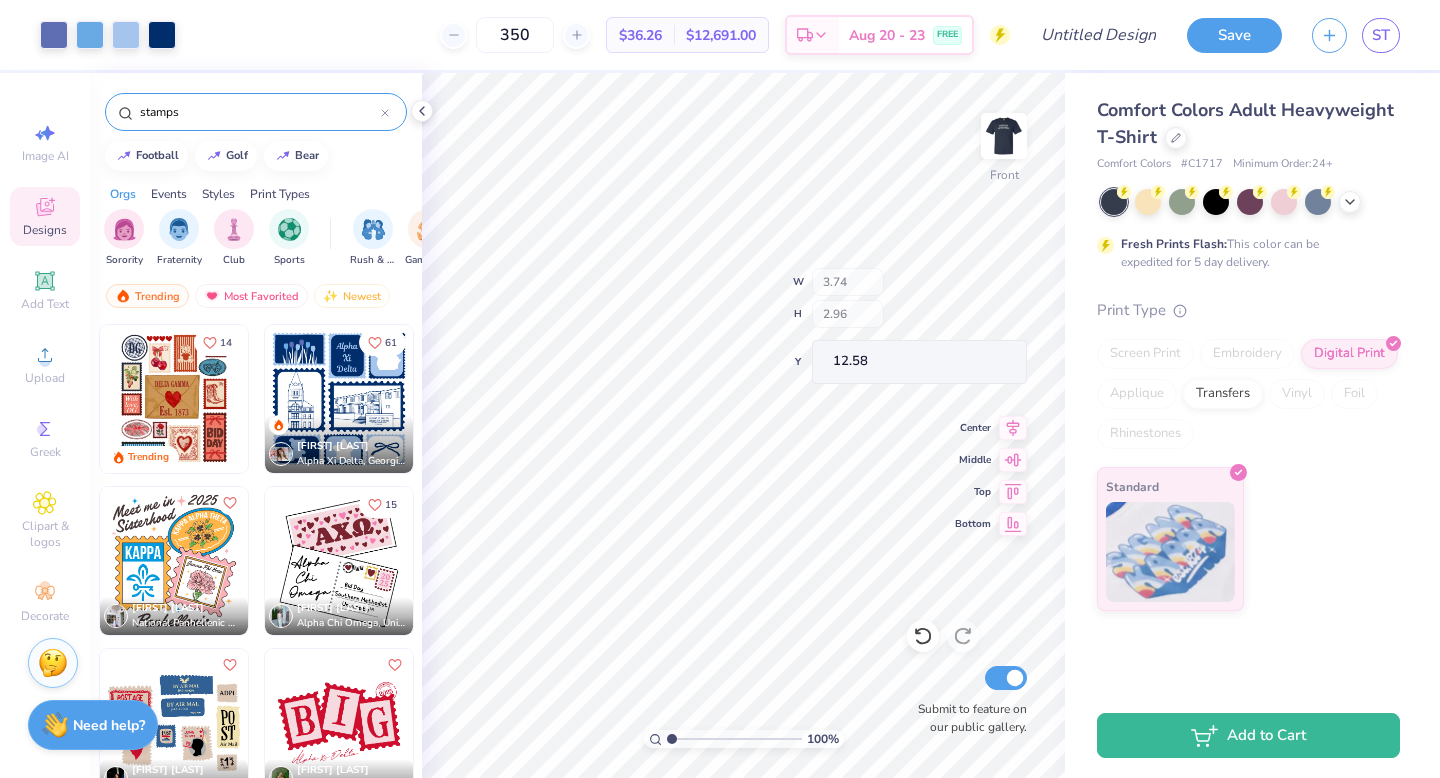 type on "12.58" 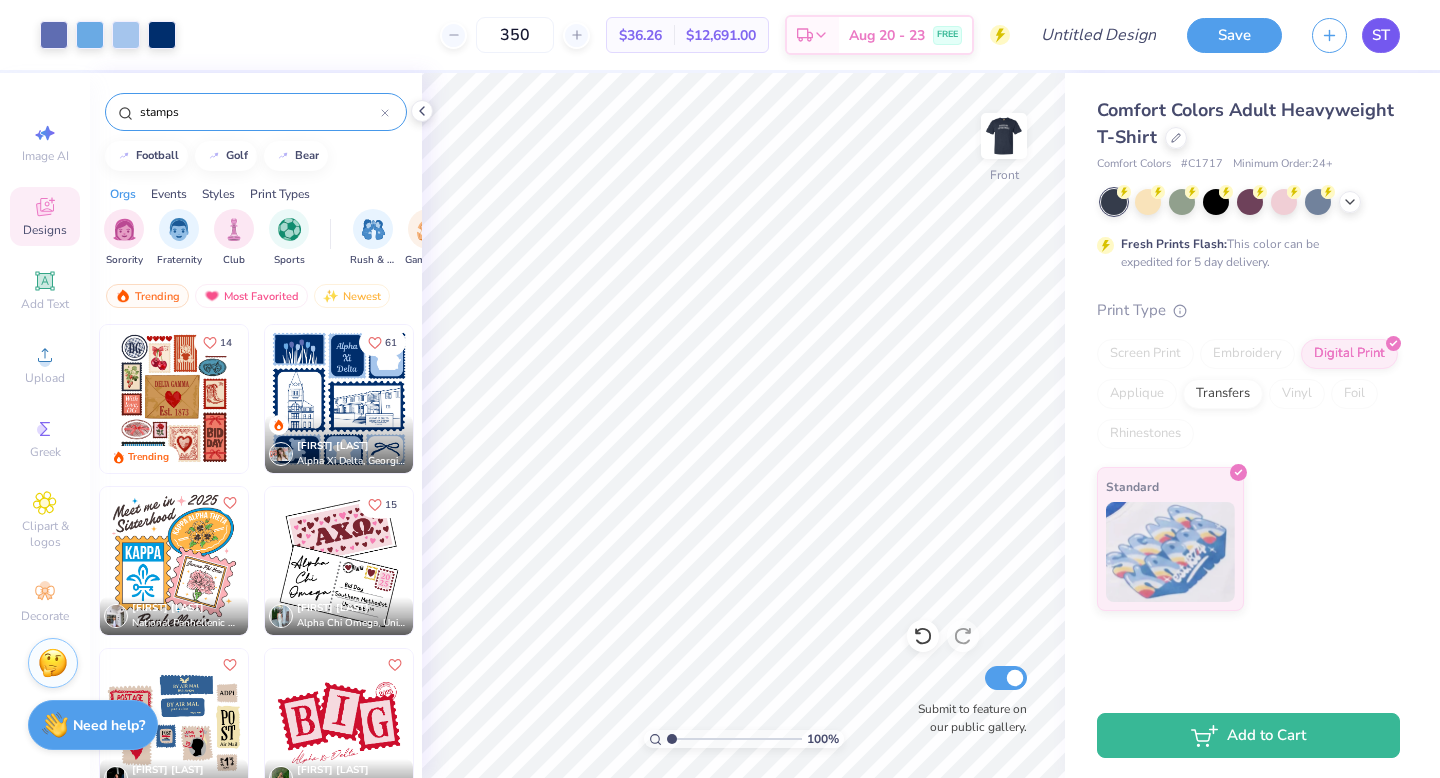 click on "ST" at bounding box center [1381, 35] 